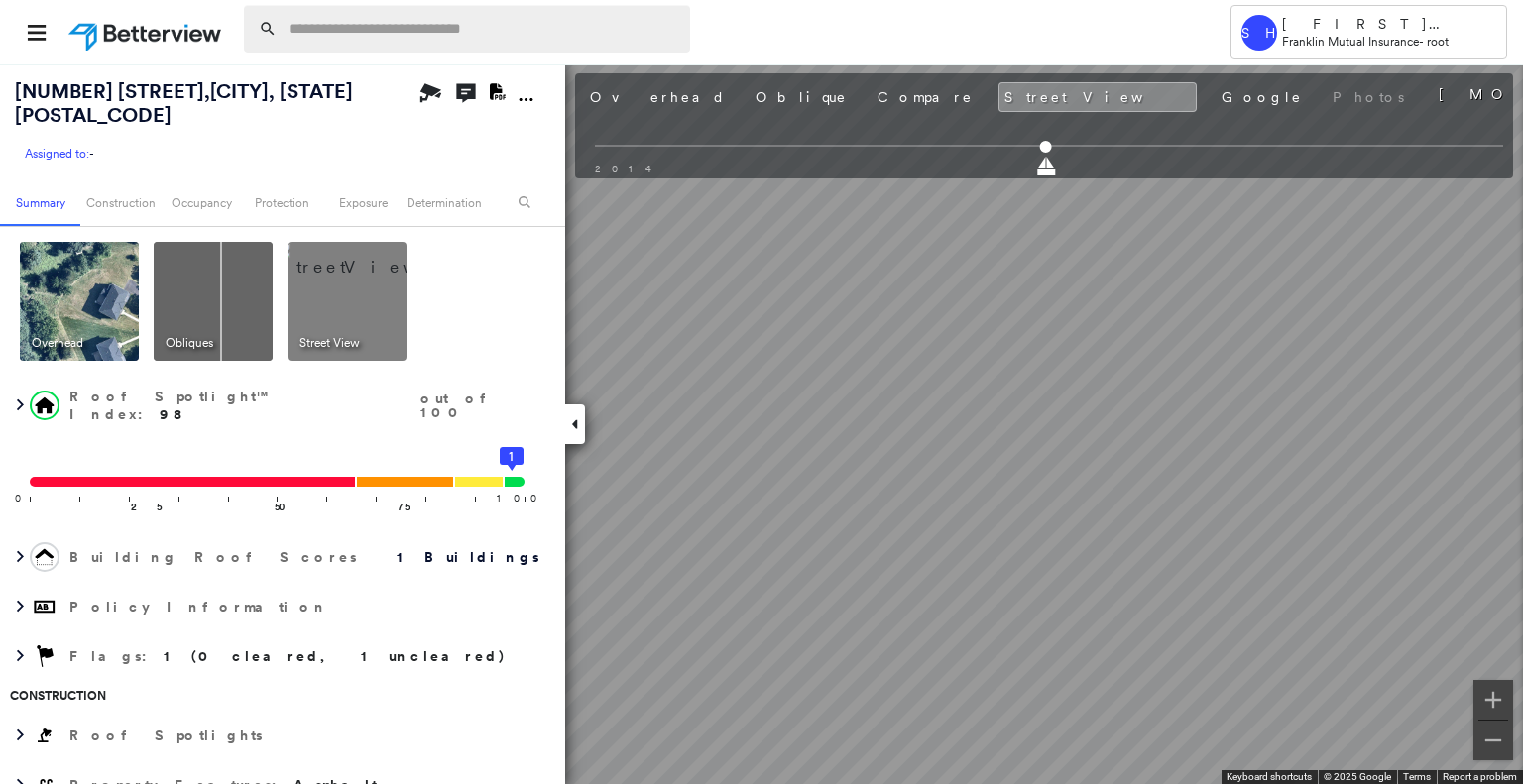 scroll, scrollTop: 0, scrollLeft: 0, axis: both 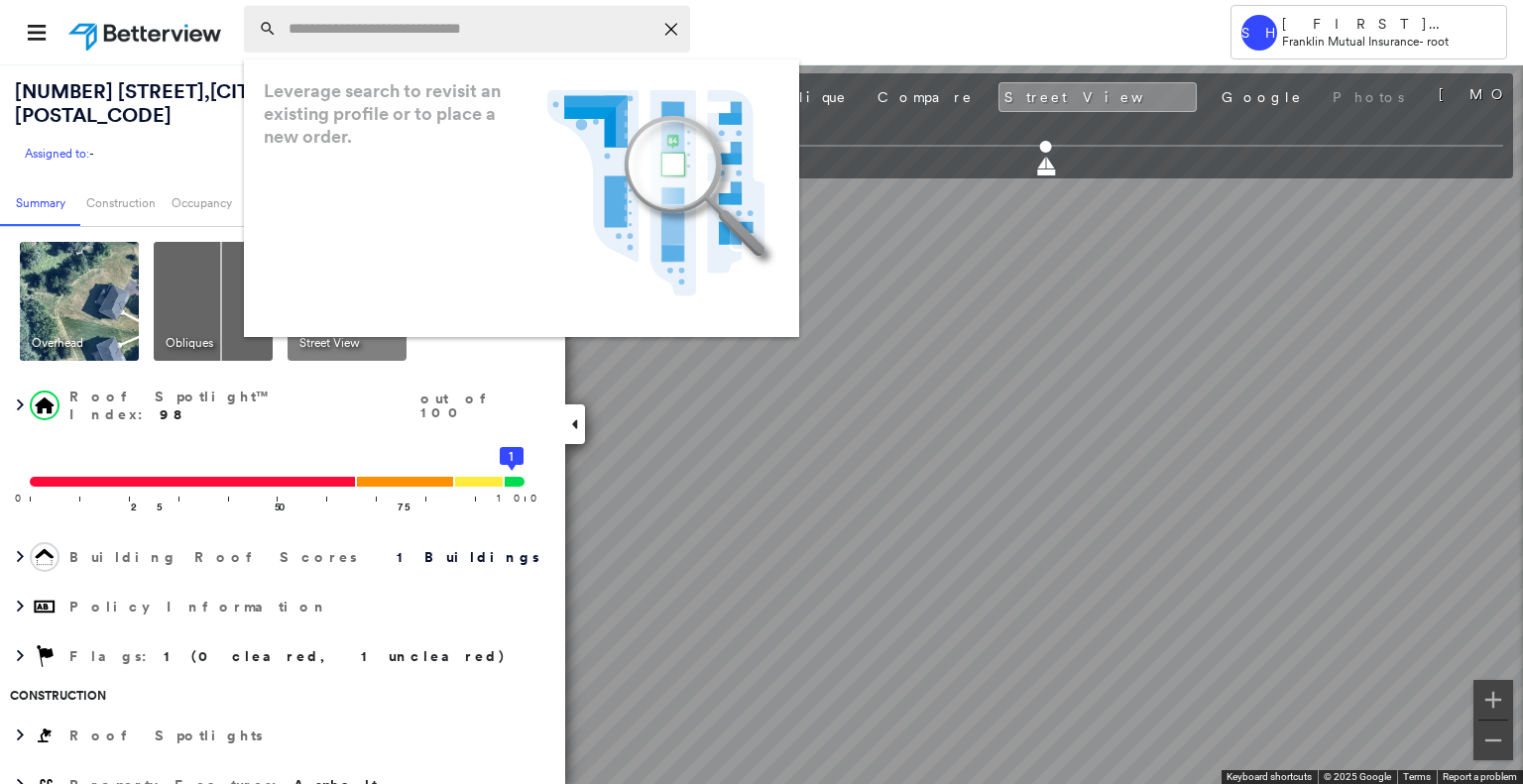 paste on "**********" 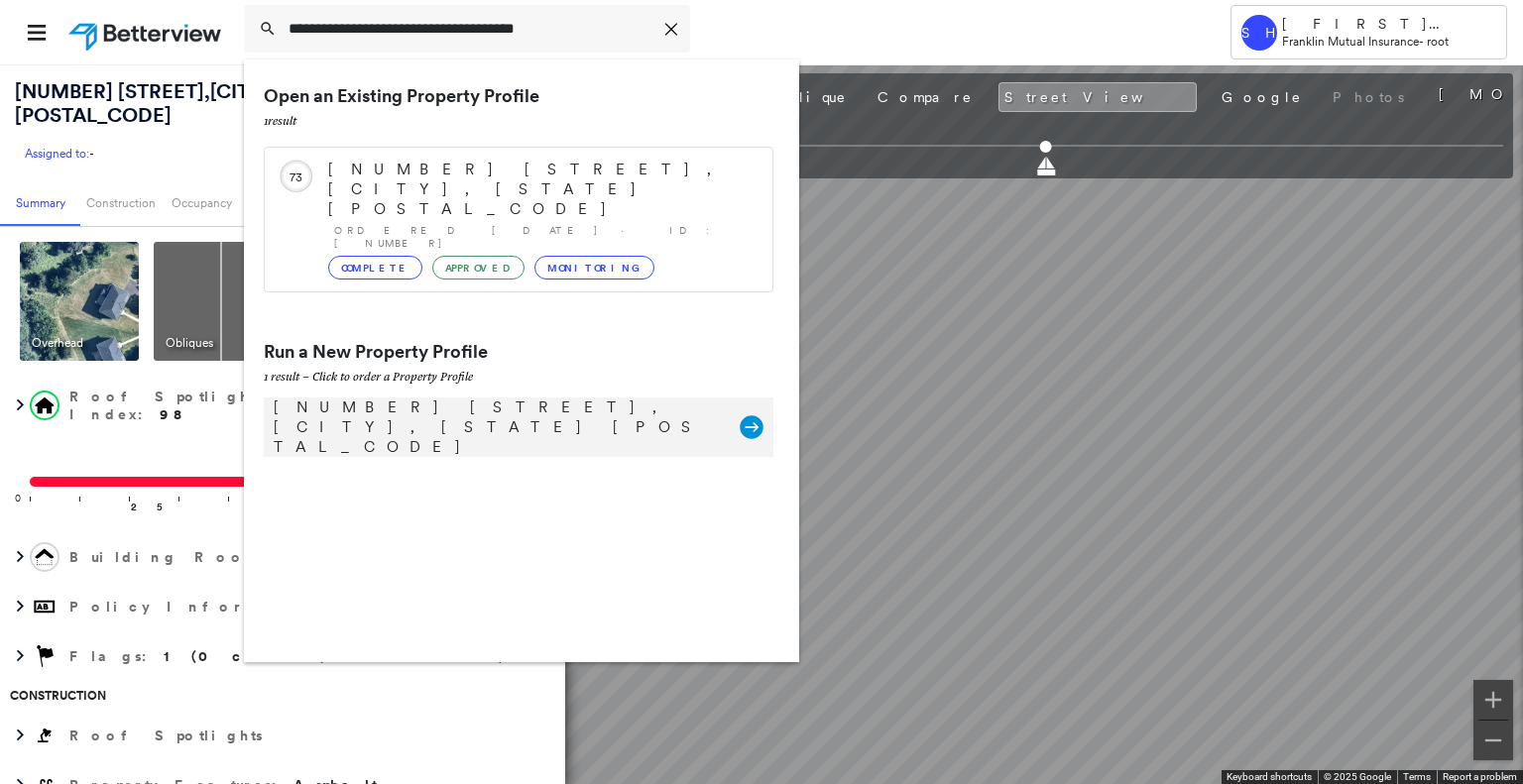 type on "**********" 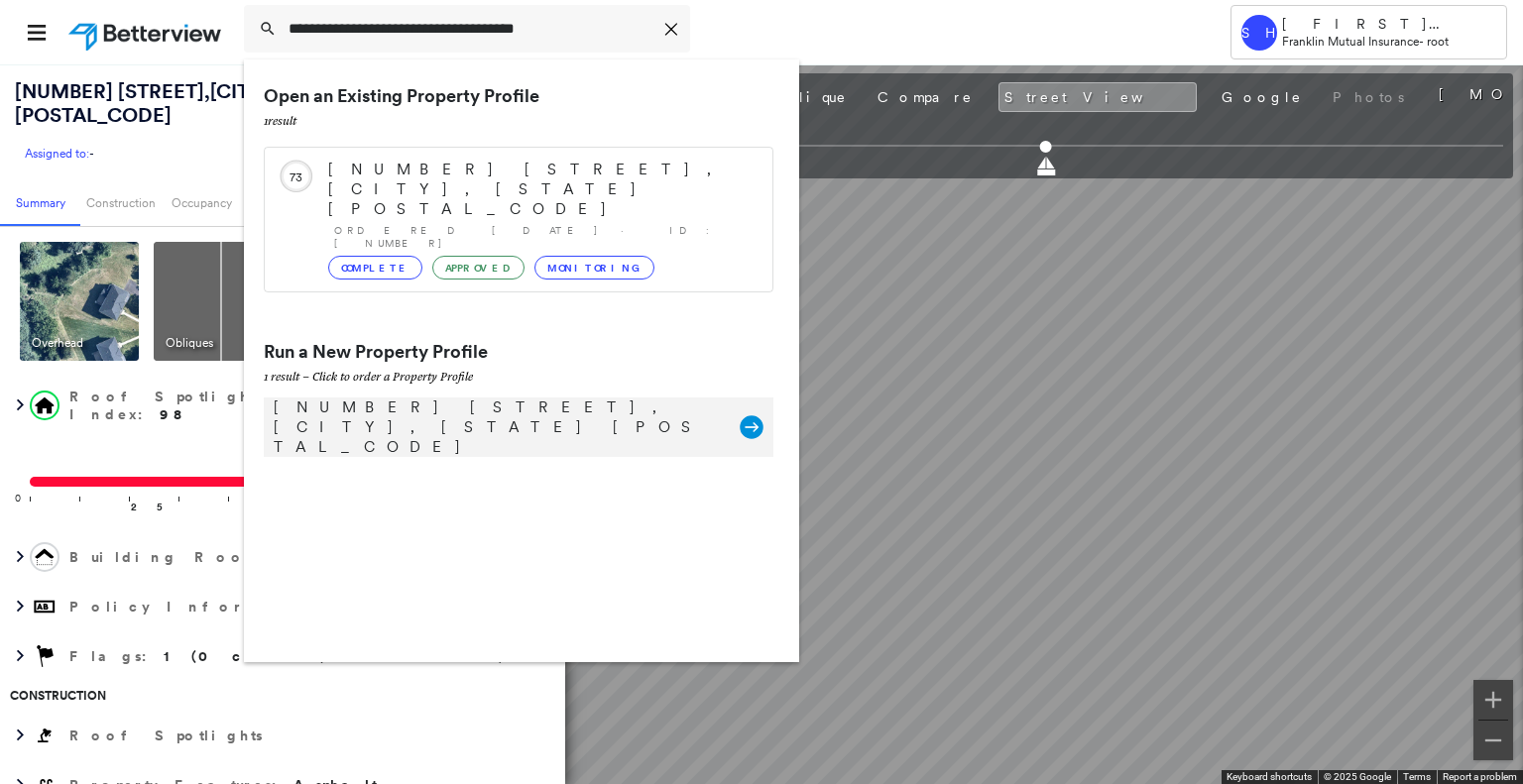click on "122 Lilac Dr, Annandale, NJ 08801" at bounding box center (497, 427) 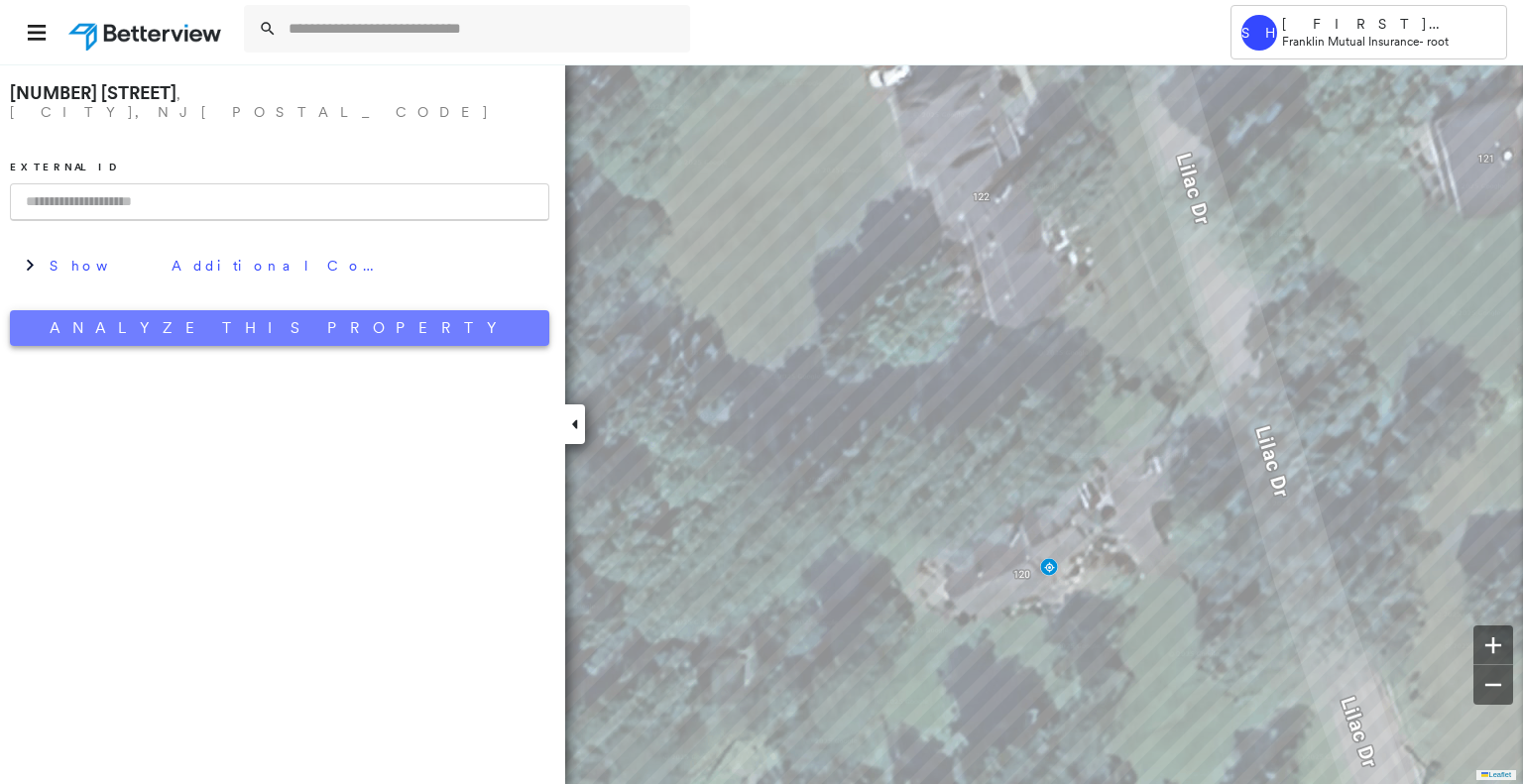 click on "Analyze This Property" at bounding box center (280, 328) 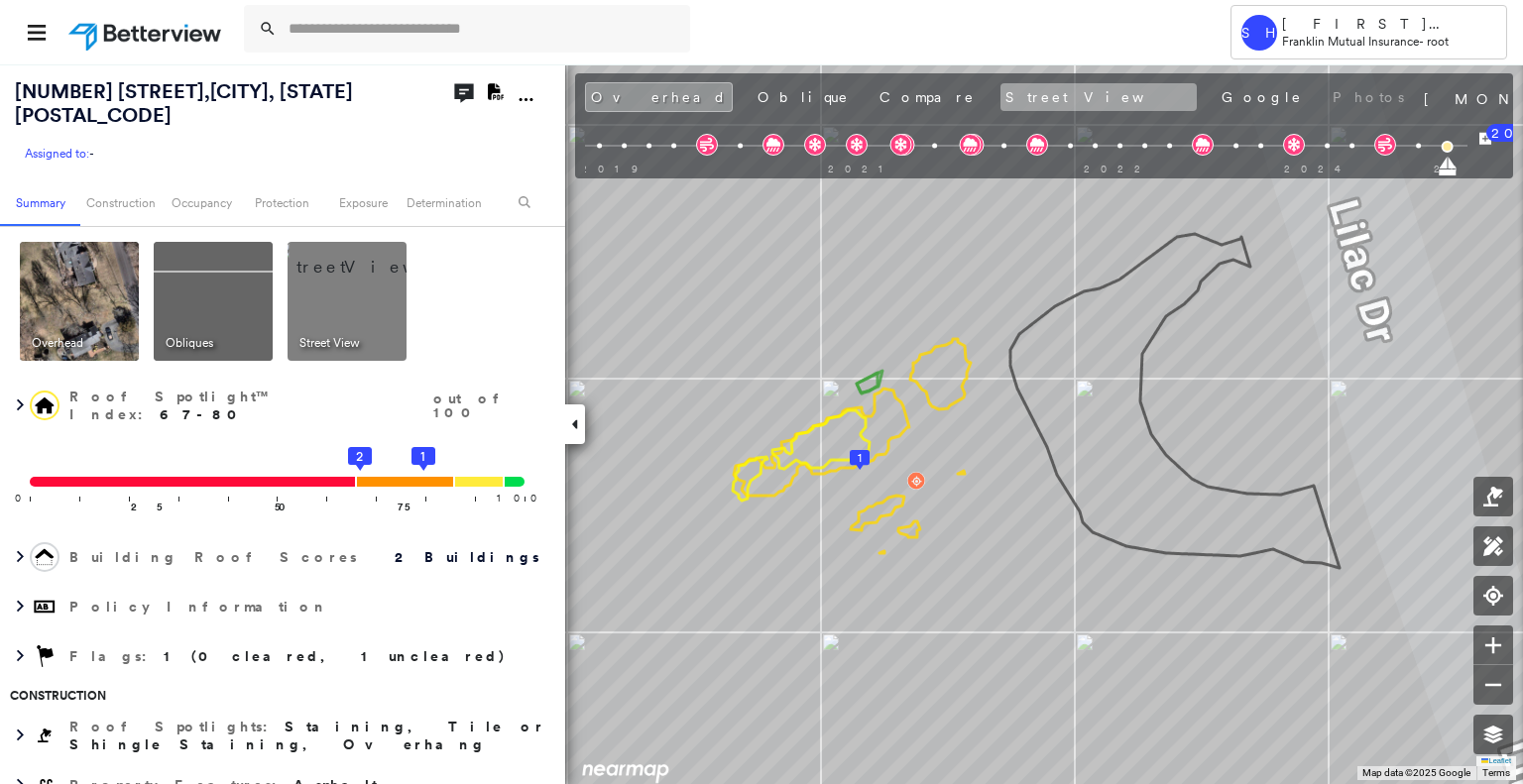 click on "Street View" at bounding box center [1099, 97] 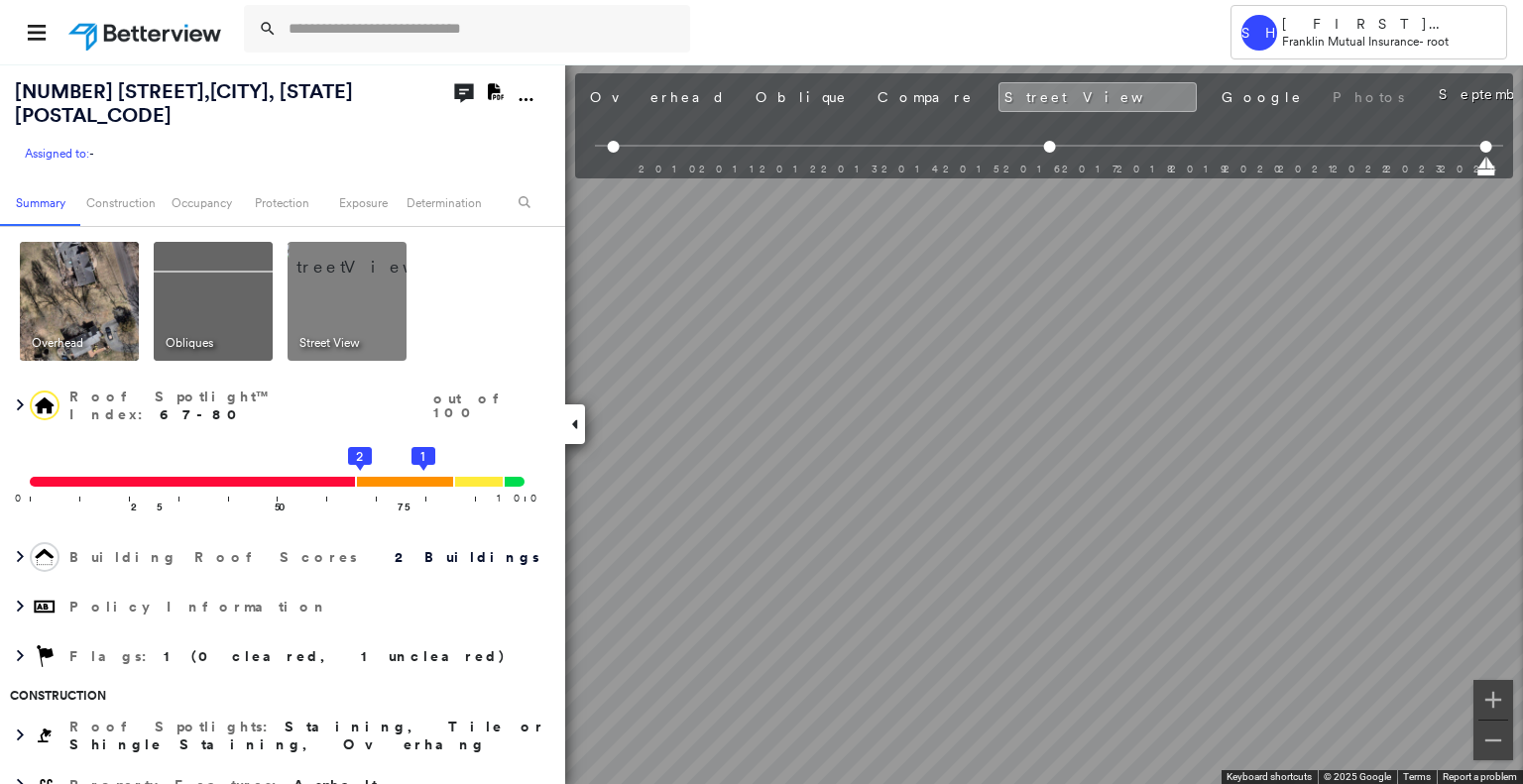 click on "122  Lilac Dr ,  Annandale, NJ 08801 Assigned to:  - Assigned to:  - Assigned to:  - Open Comments Download PDF Report Summary Construction Occupancy Protection Exposure Determination Overhead Obliques Street View Roof Spotlight™ Index :  67-80 out of 100 0 100 25 50 75 2 1 Building Roof Scores 2 Buildings Policy Information Flags :  1 (0 cleared, 1 uncleared) Construction Roof Spotlights :  Staining, Tile or Shingle Staining, Overhang Property Features :  Asphalt Roof Size & Shape :  2 buildings  BuildZoom - Building Permit Data and Analysis Occupancy Place Detail Protection Exposure FEMA Risk Index Wind Additional Perils Tree Fall Risk:  Present   Determination Flags :  1 (0 cleared, 1 uncleared) Uncleared Flags (1) Cleared Flags  (0) MED Medium Priority Flagged 08/05/25 Clear Action Taken New Entry History Quote/New Business Terms & Conditions Added ACV Endorsement Added Cosmetic Endorsement Inspection/Loss Control Report Information Added to Inspection Survey Onsite Inspection Ordered General Save Save" at bounding box center (762, 423) 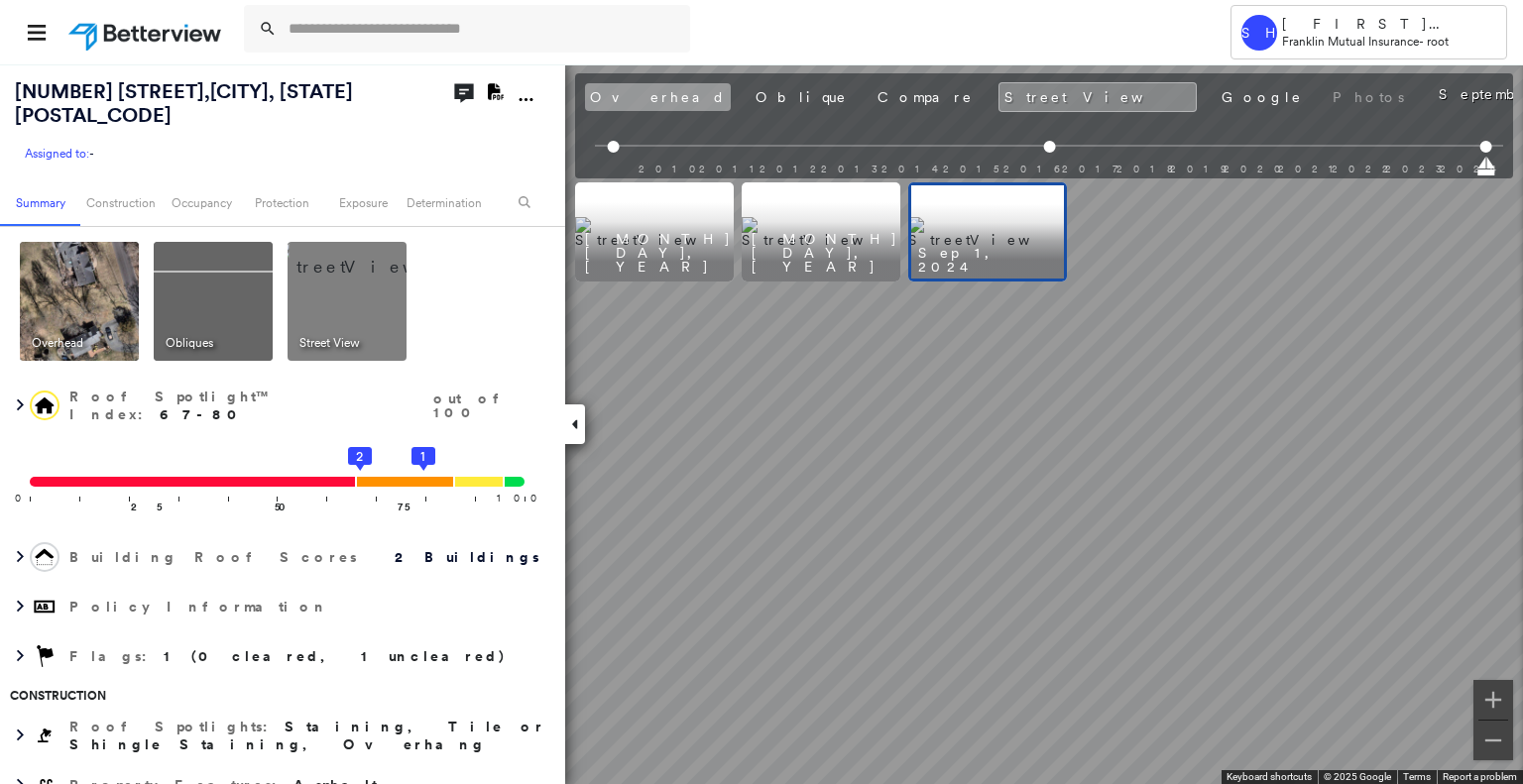 click on "Overhead" at bounding box center (657, 97) 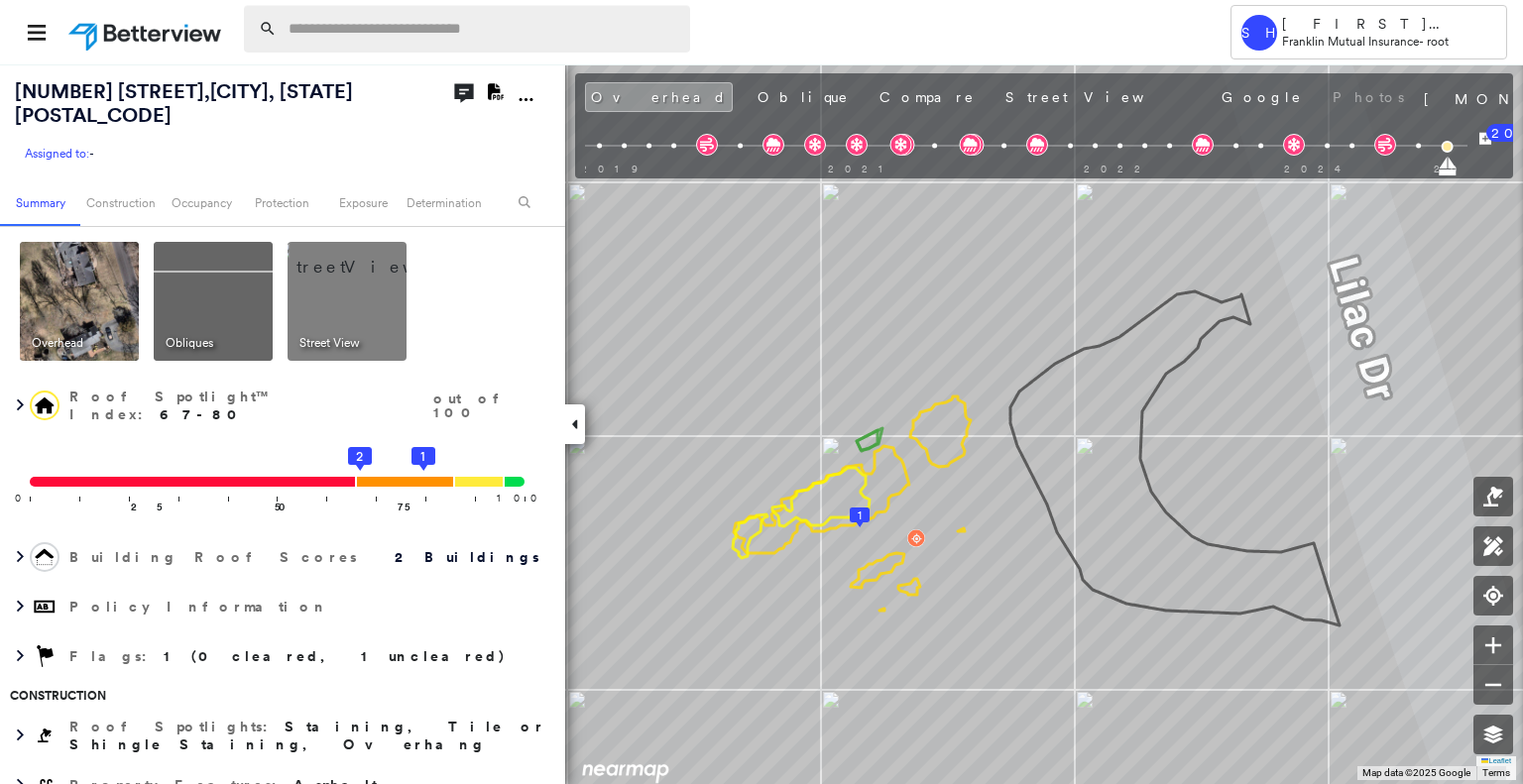 click at bounding box center [483, 29] 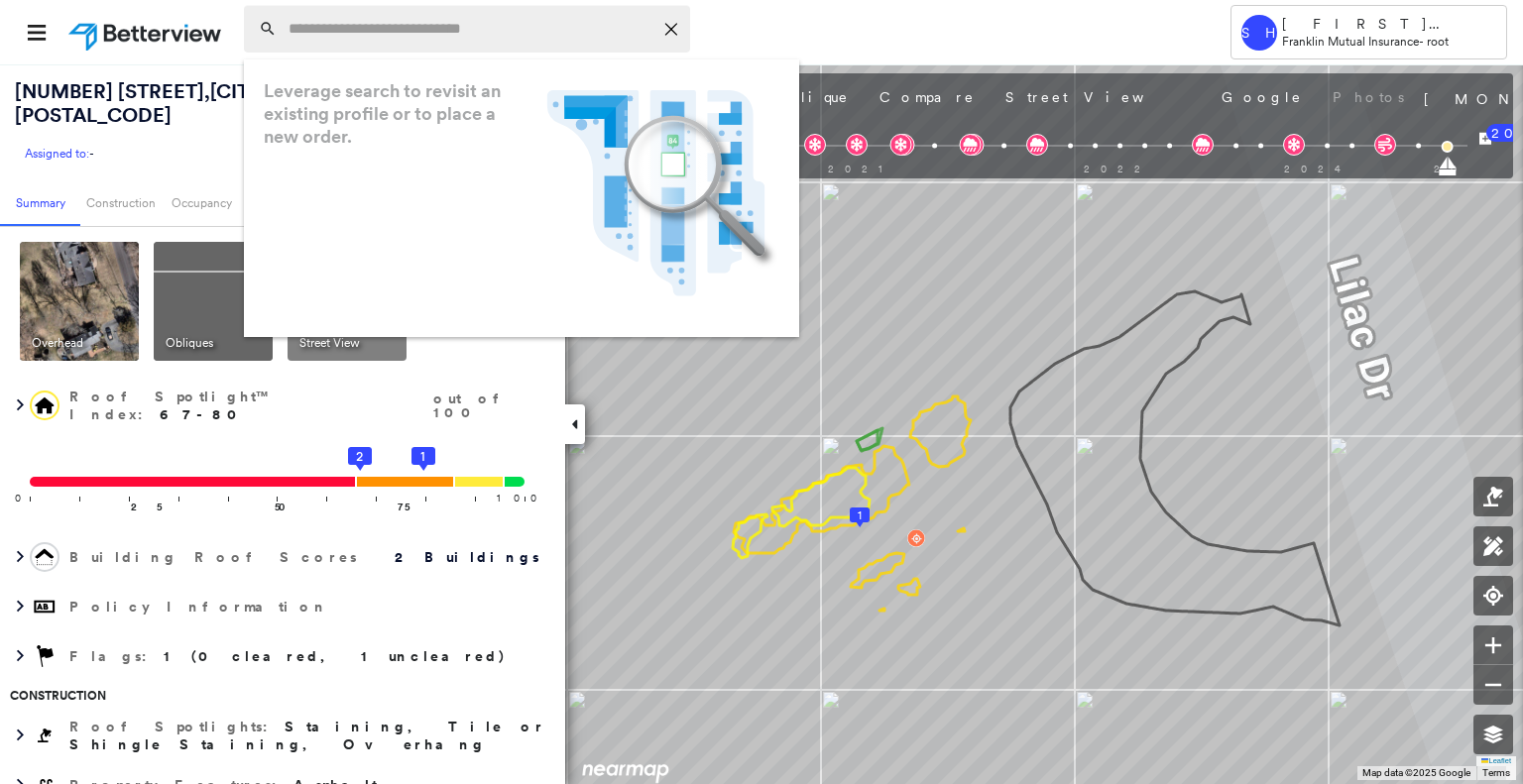 paste on "**********" 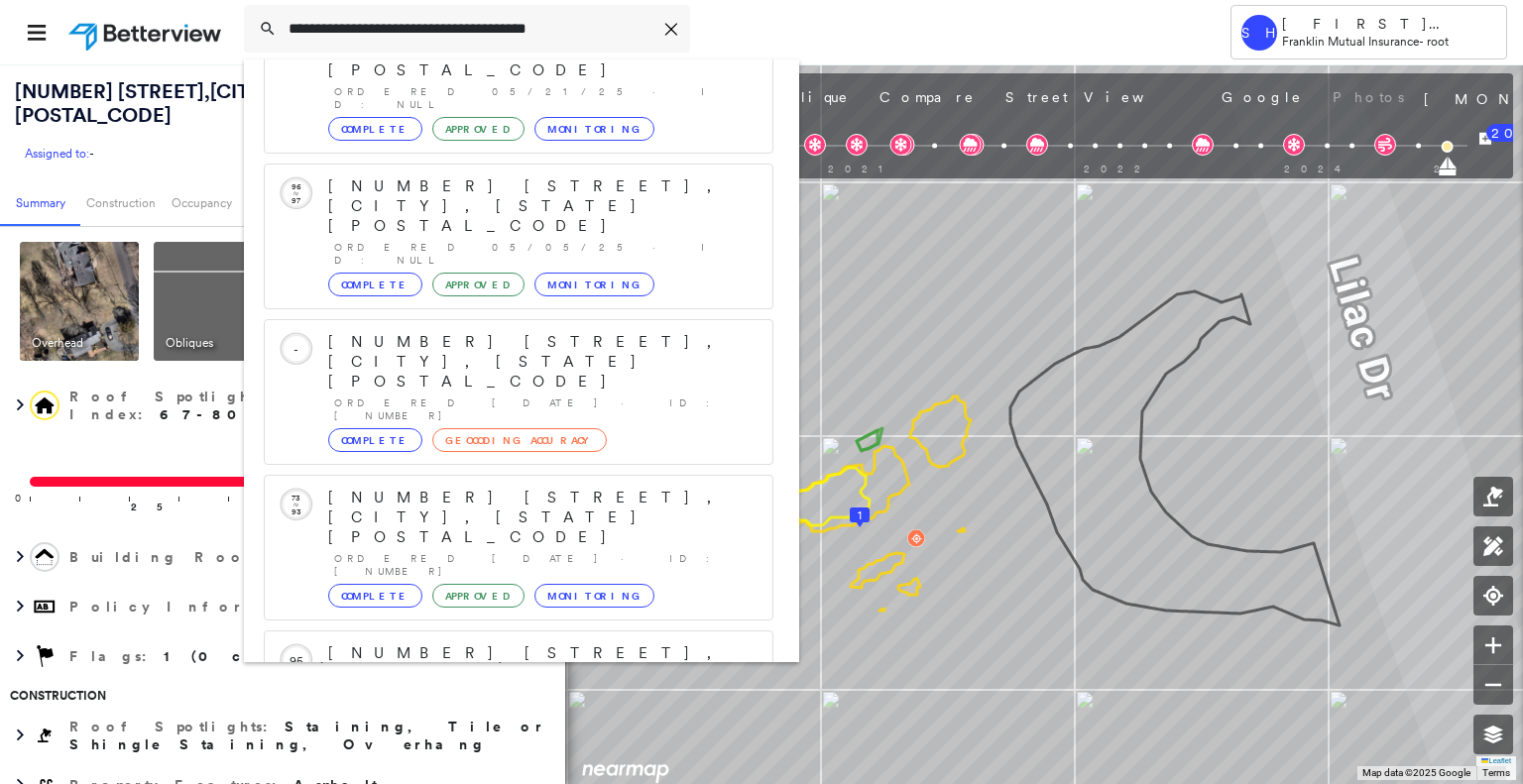 scroll, scrollTop: 206, scrollLeft: 0, axis: vertical 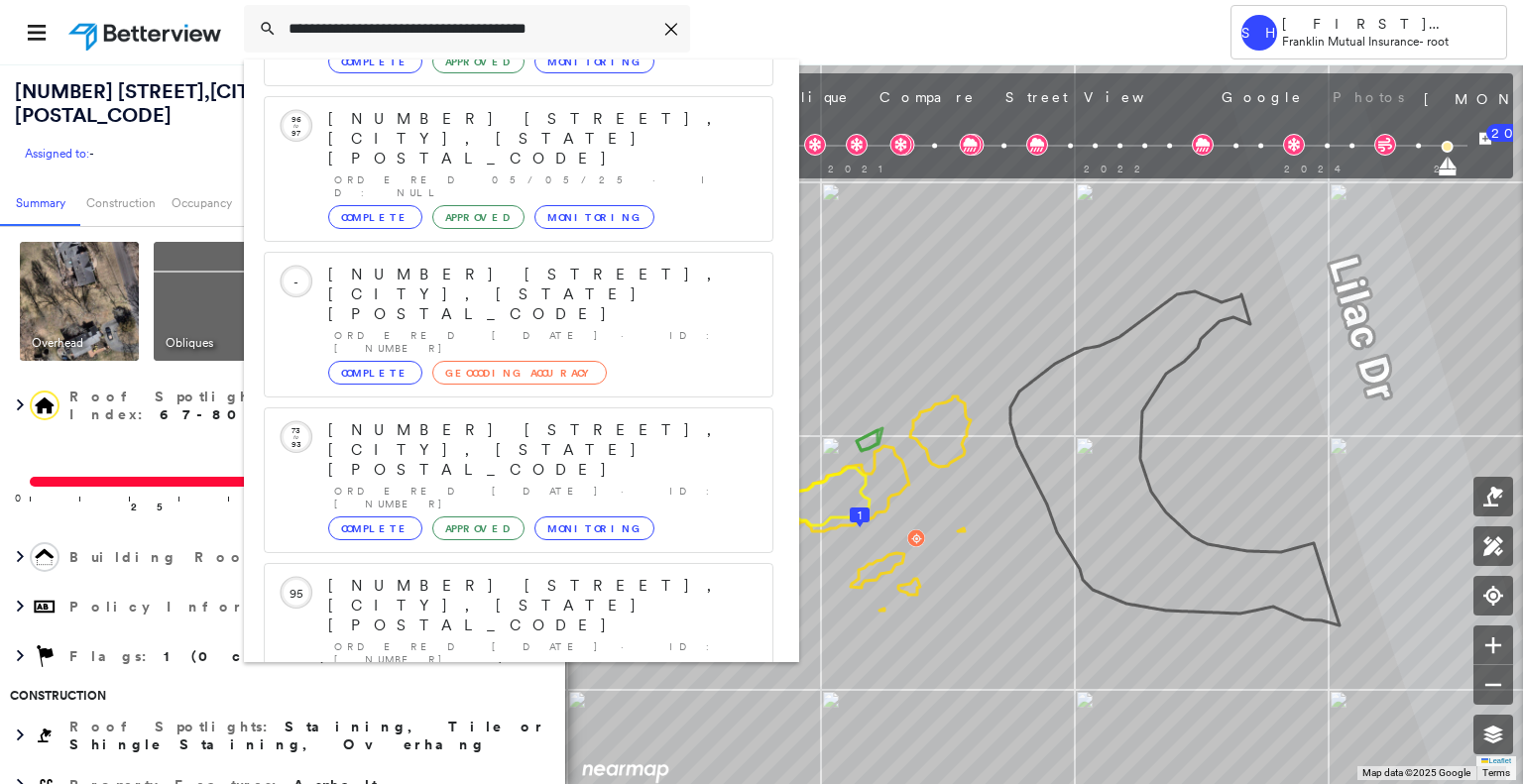 type on "**********" 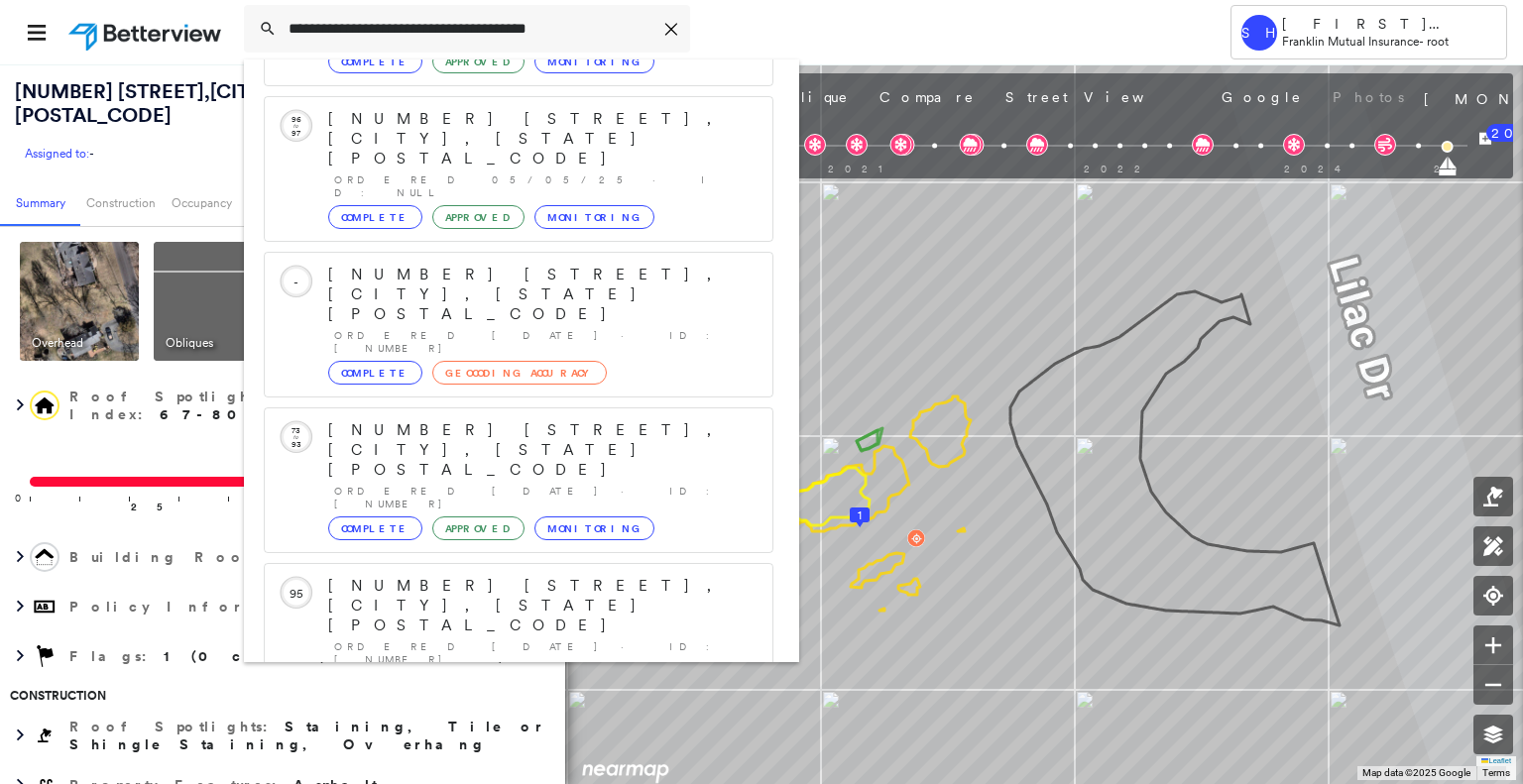 click on "20 Ridge Ter, Short Hills, NJ 07078 Group Created with Sketch." at bounding box center [519, 895] 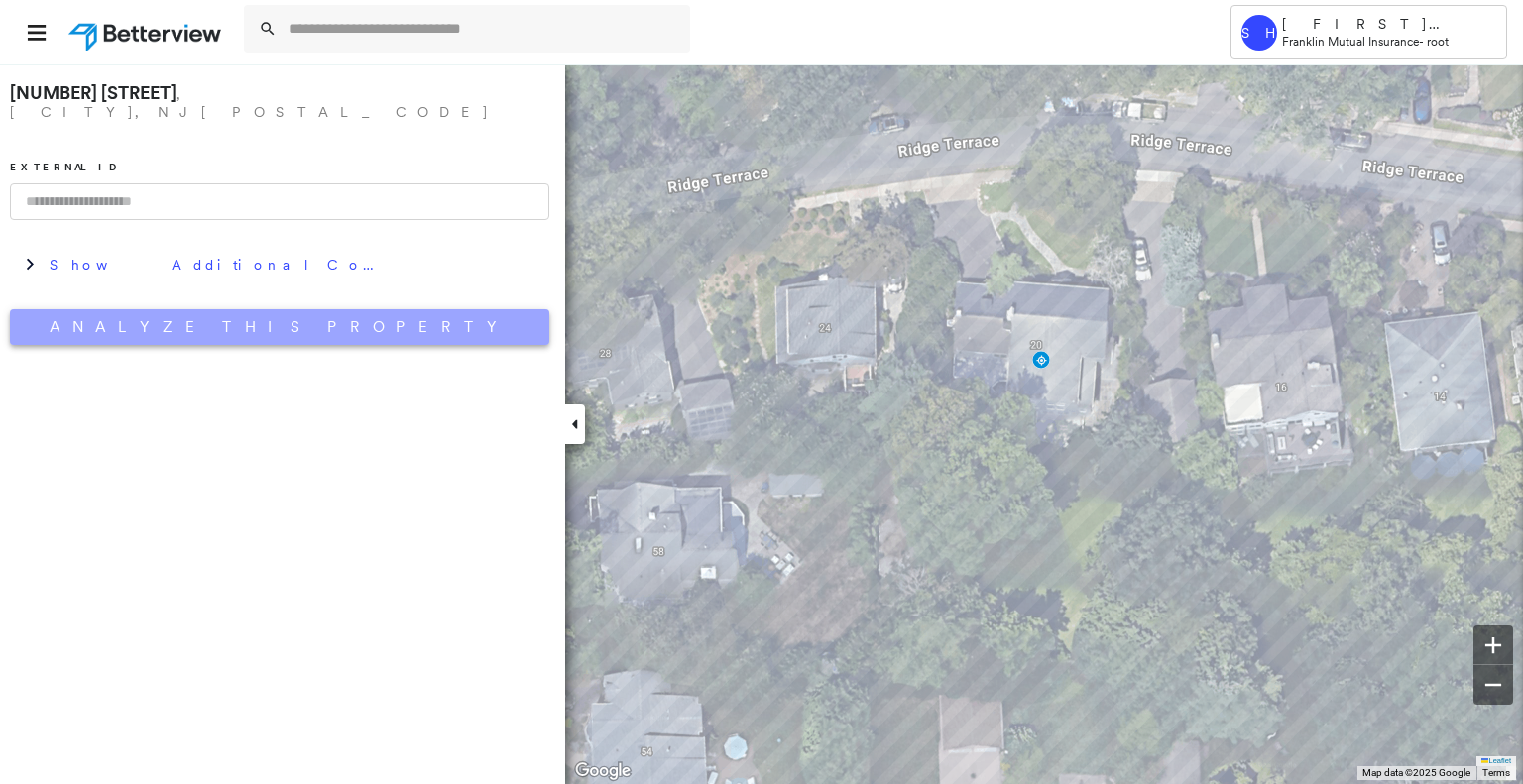 click on "Analyze This Property" at bounding box center (280, 327) 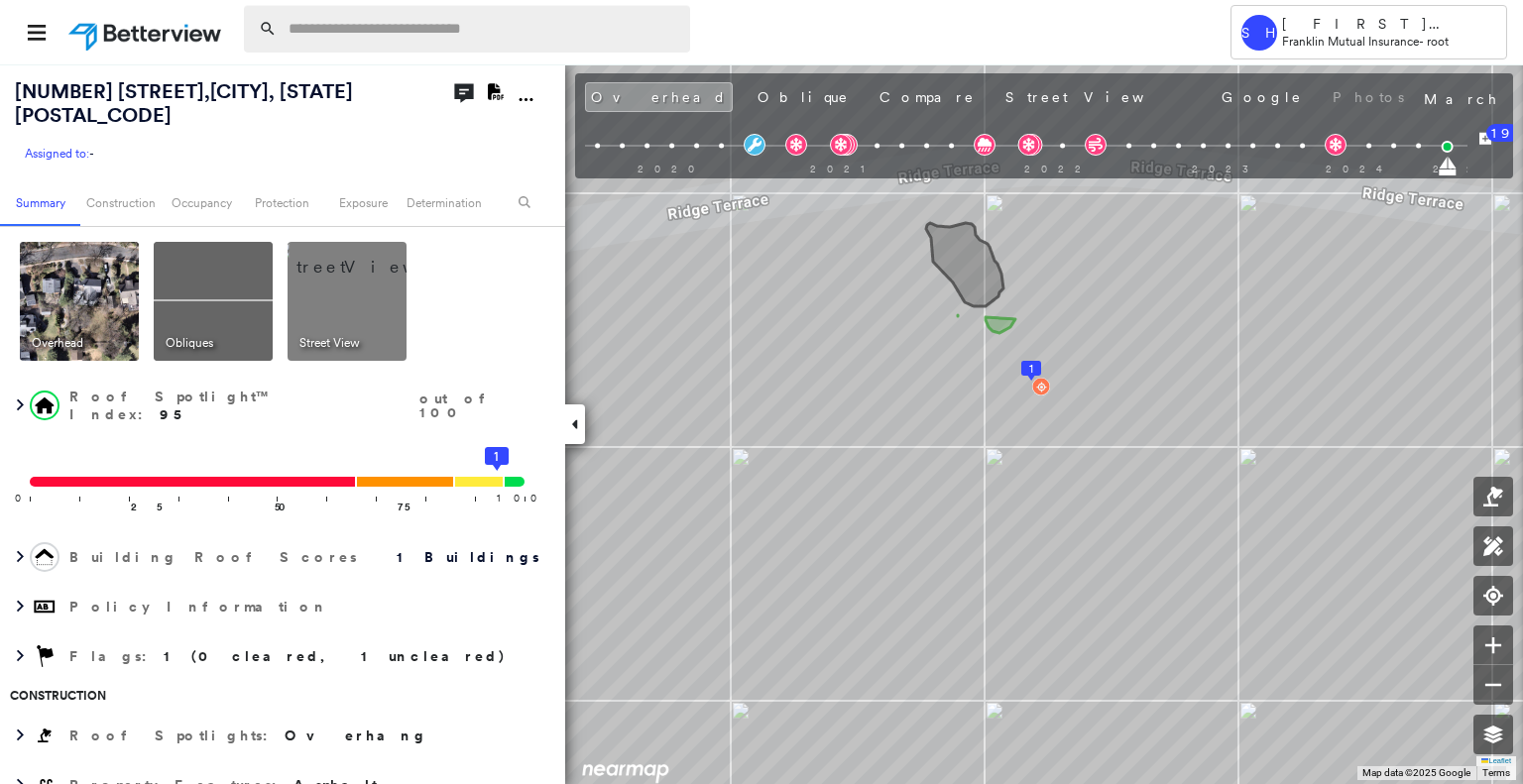 click at bounding box center [483, 29] 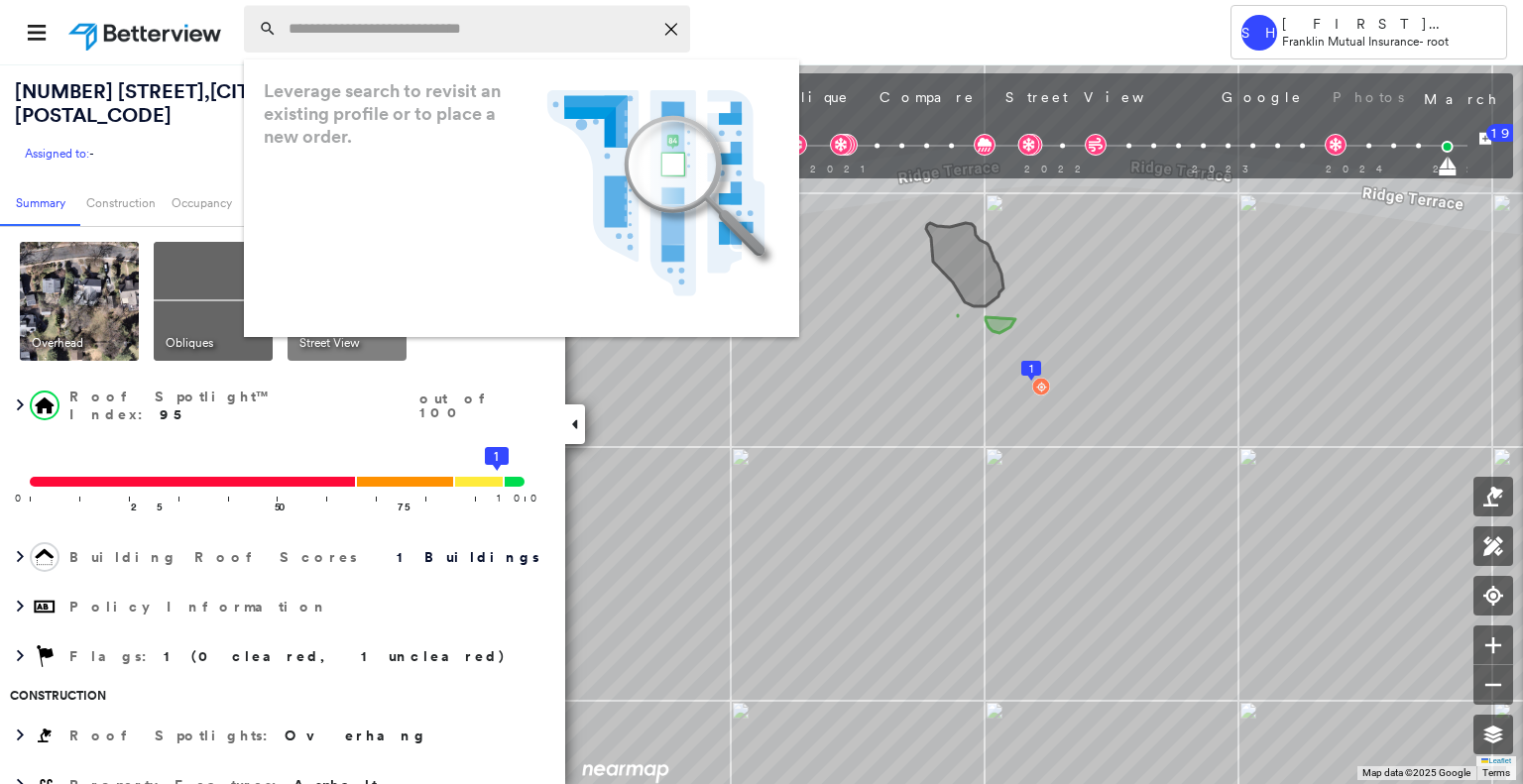 paste on "**********" 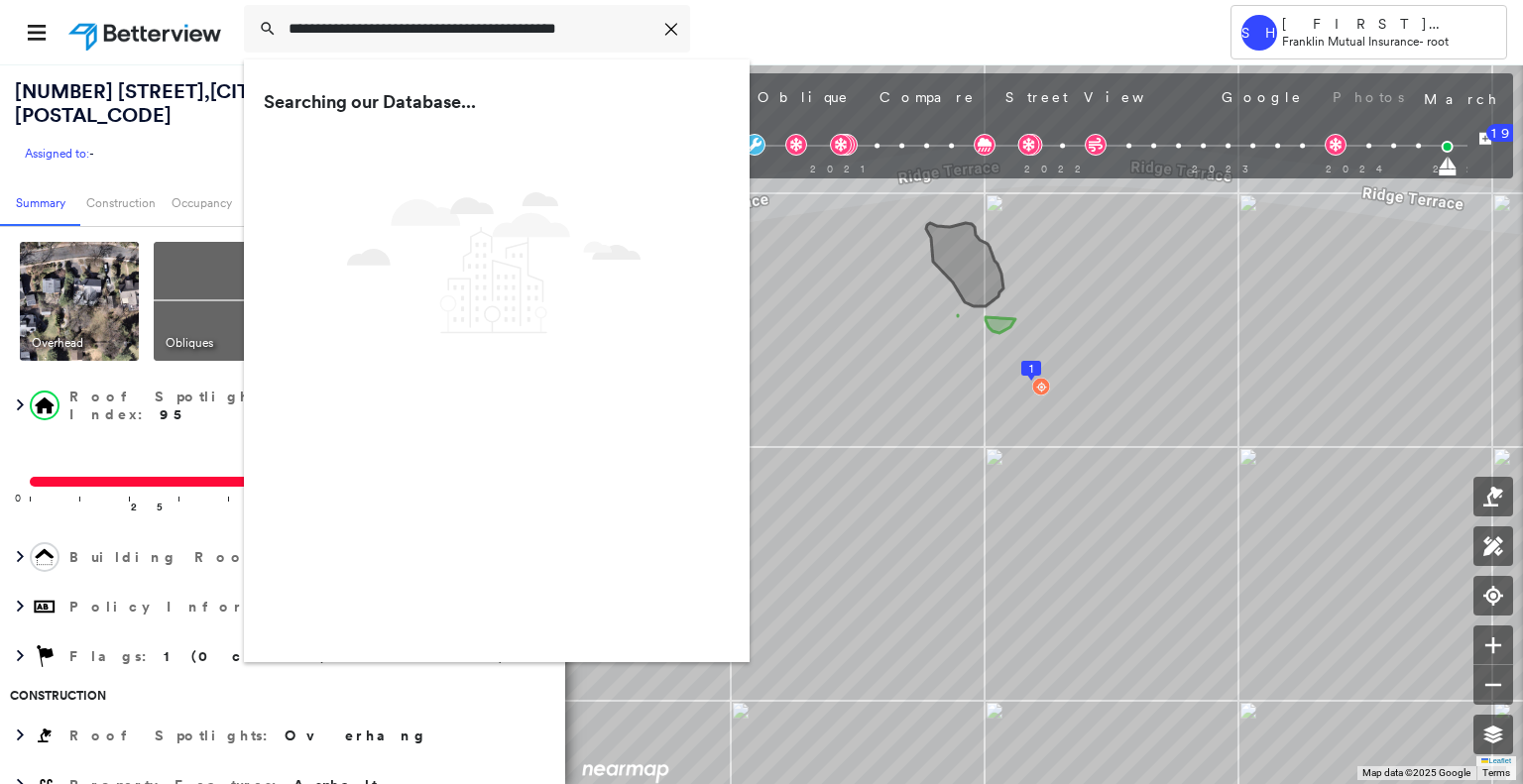 type on "**********" 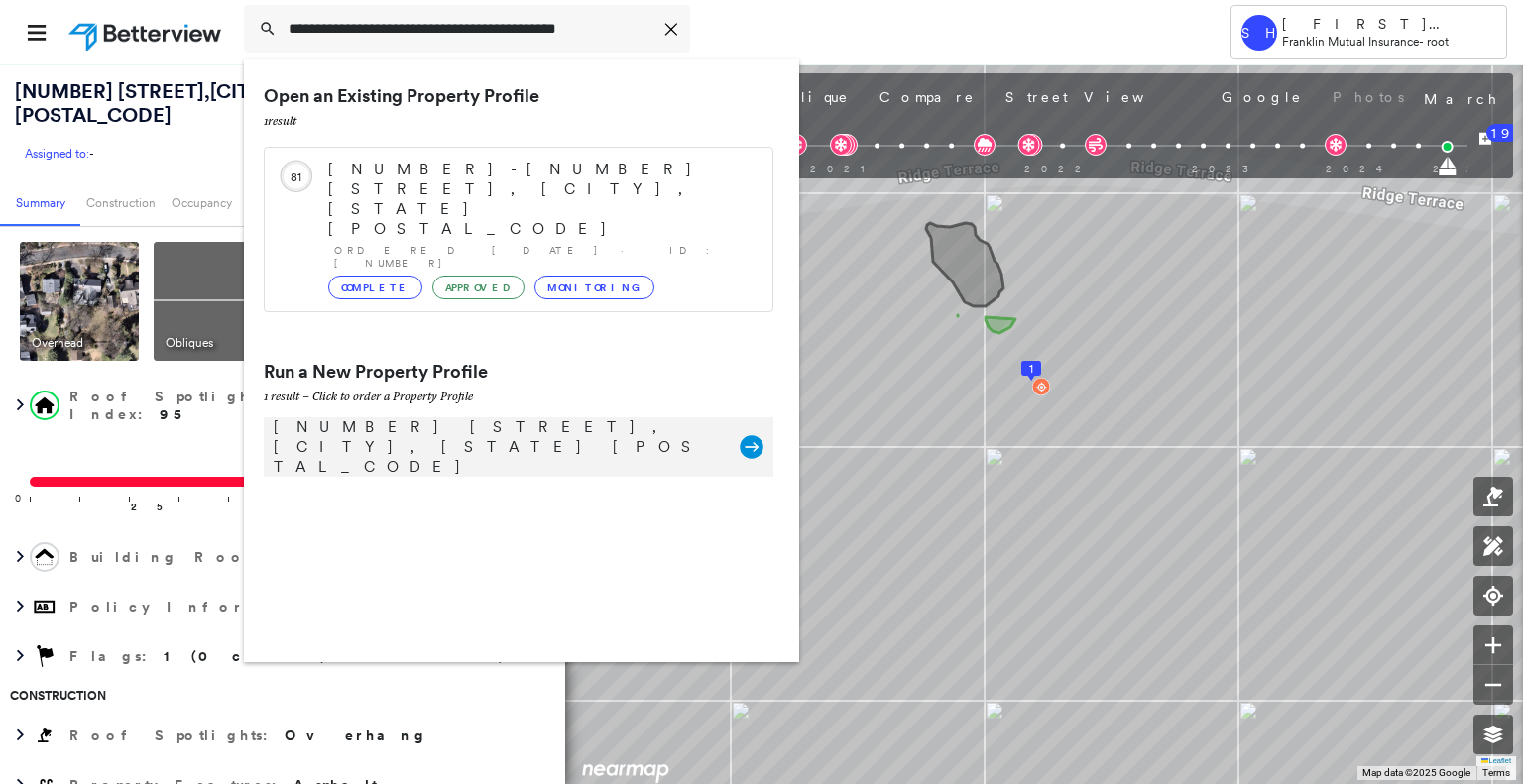 click on "48 Southern Hills Dr, Skillman, NJ 08558" at bounding box center [497, 447] 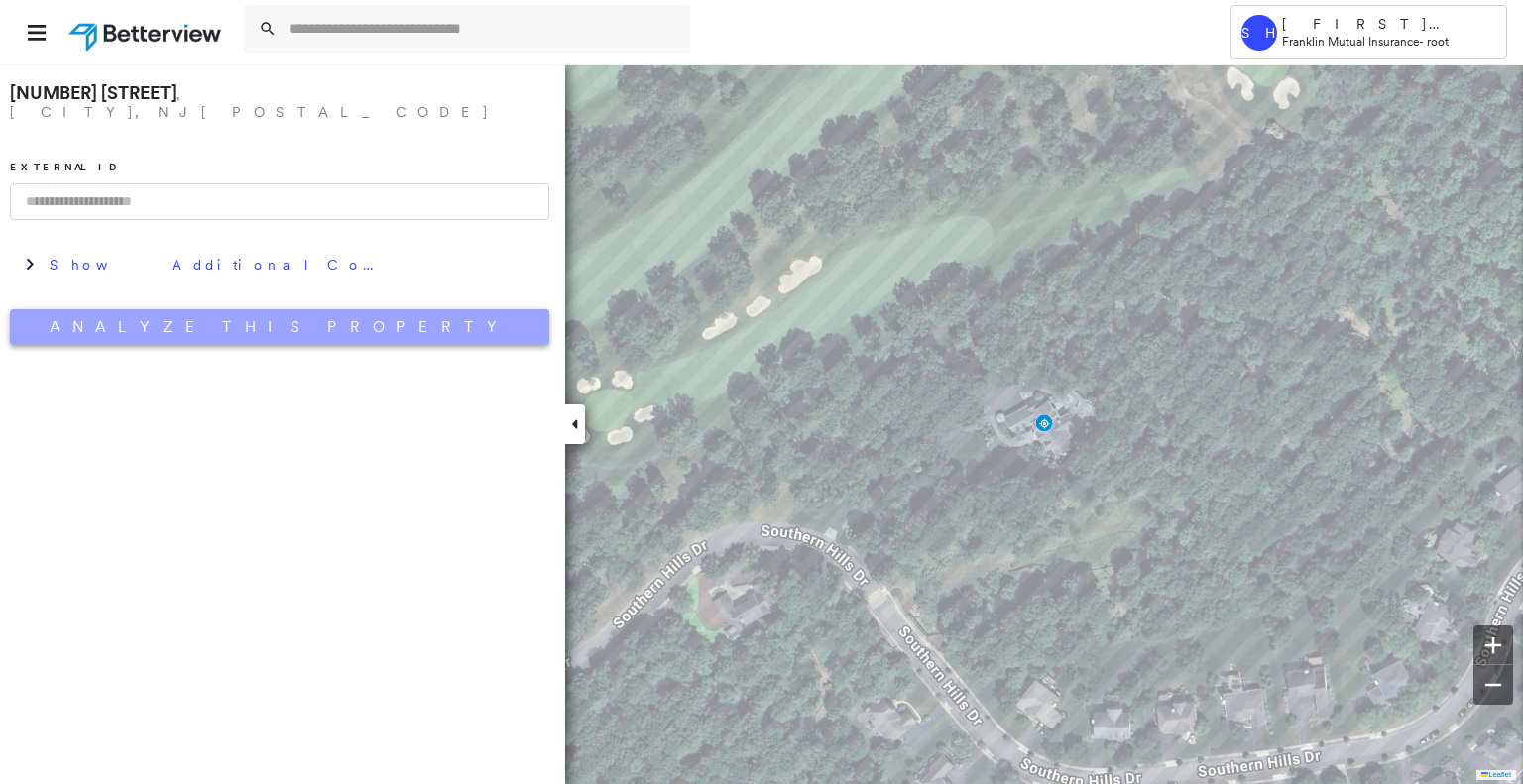click on "Analyze This Property" at bounding box center [280, 327] 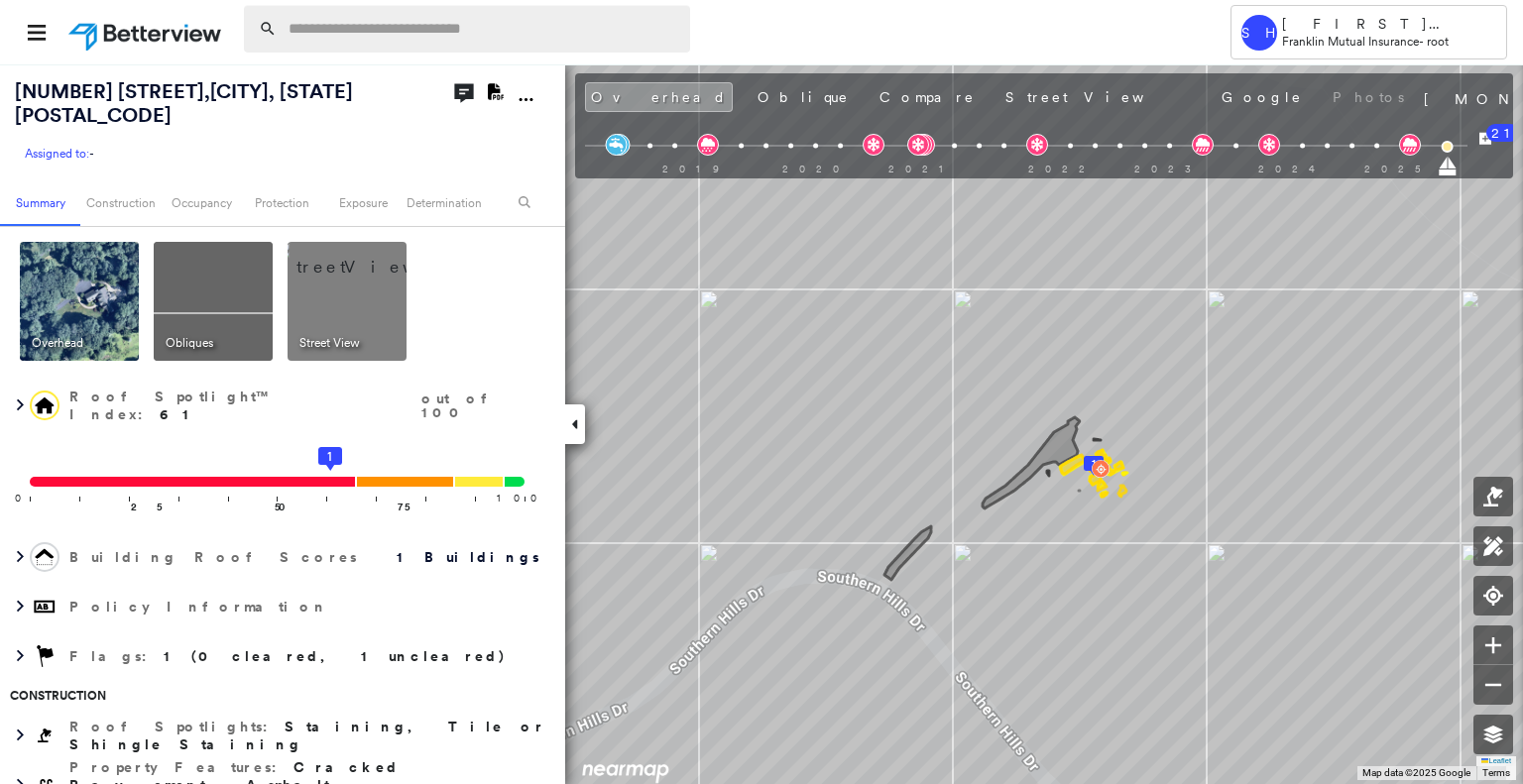click at bounding box center (483, 29) 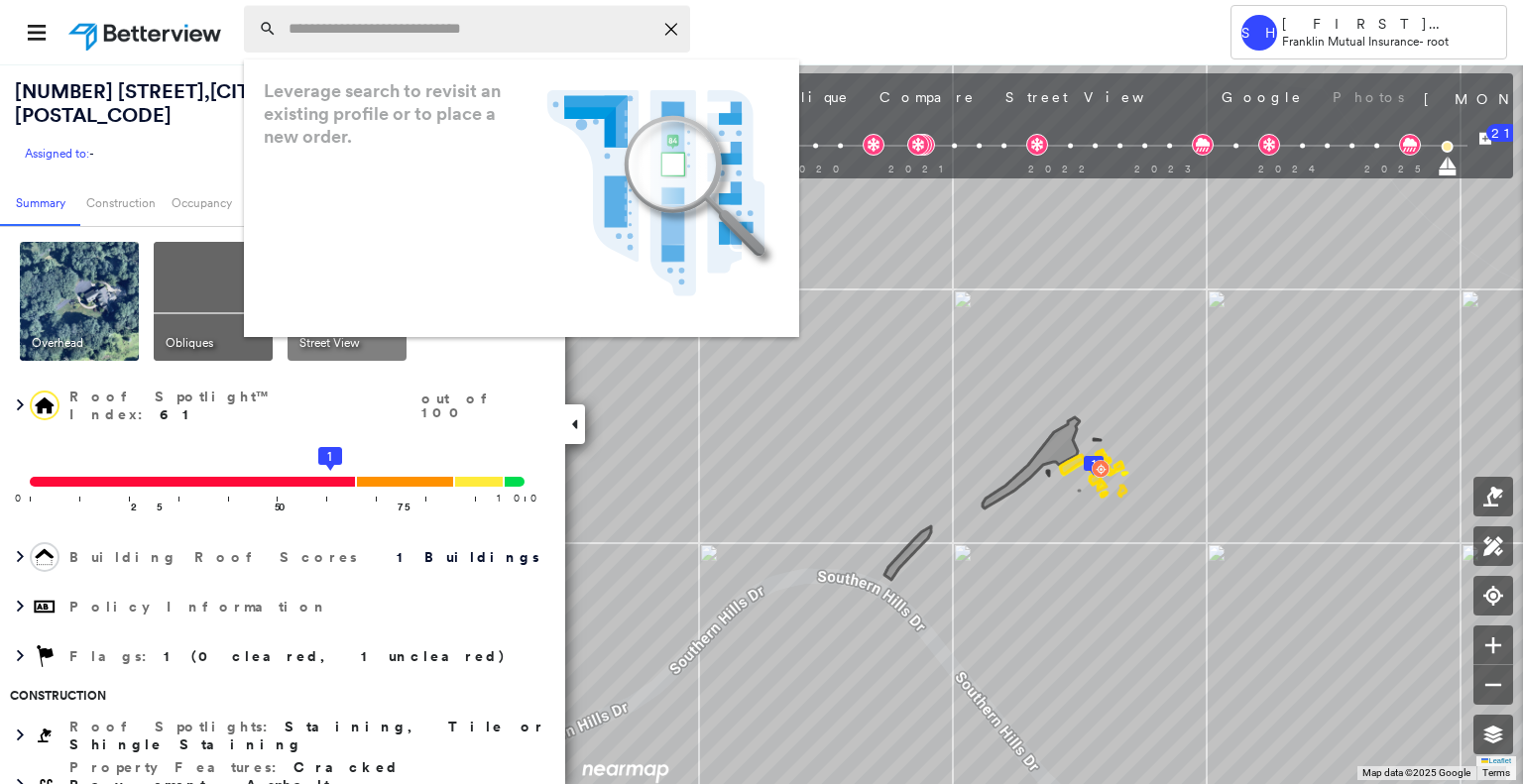 paste on "**********" 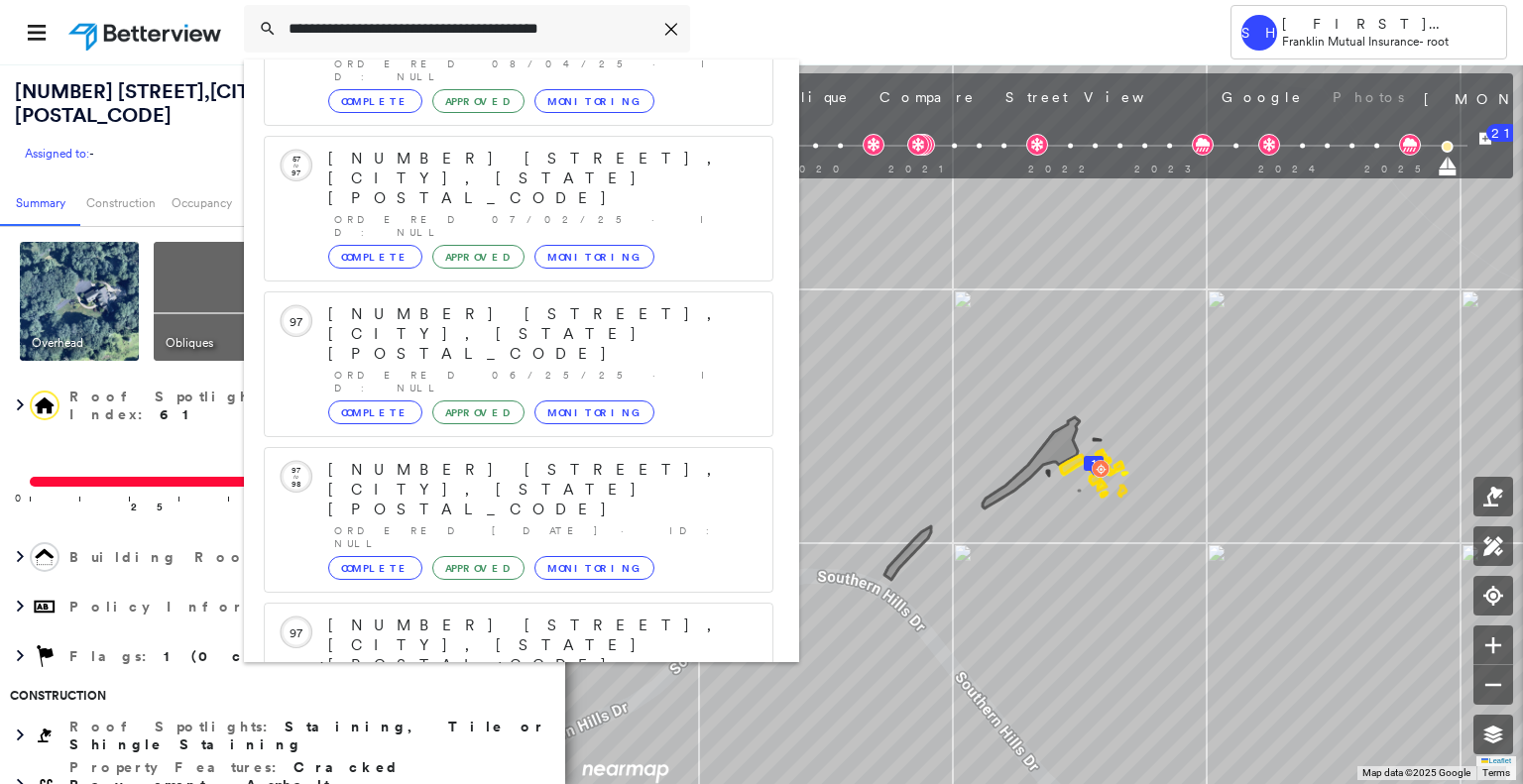 scroll, scrollTop: 250, scrollLeft: 0, axis: vertical 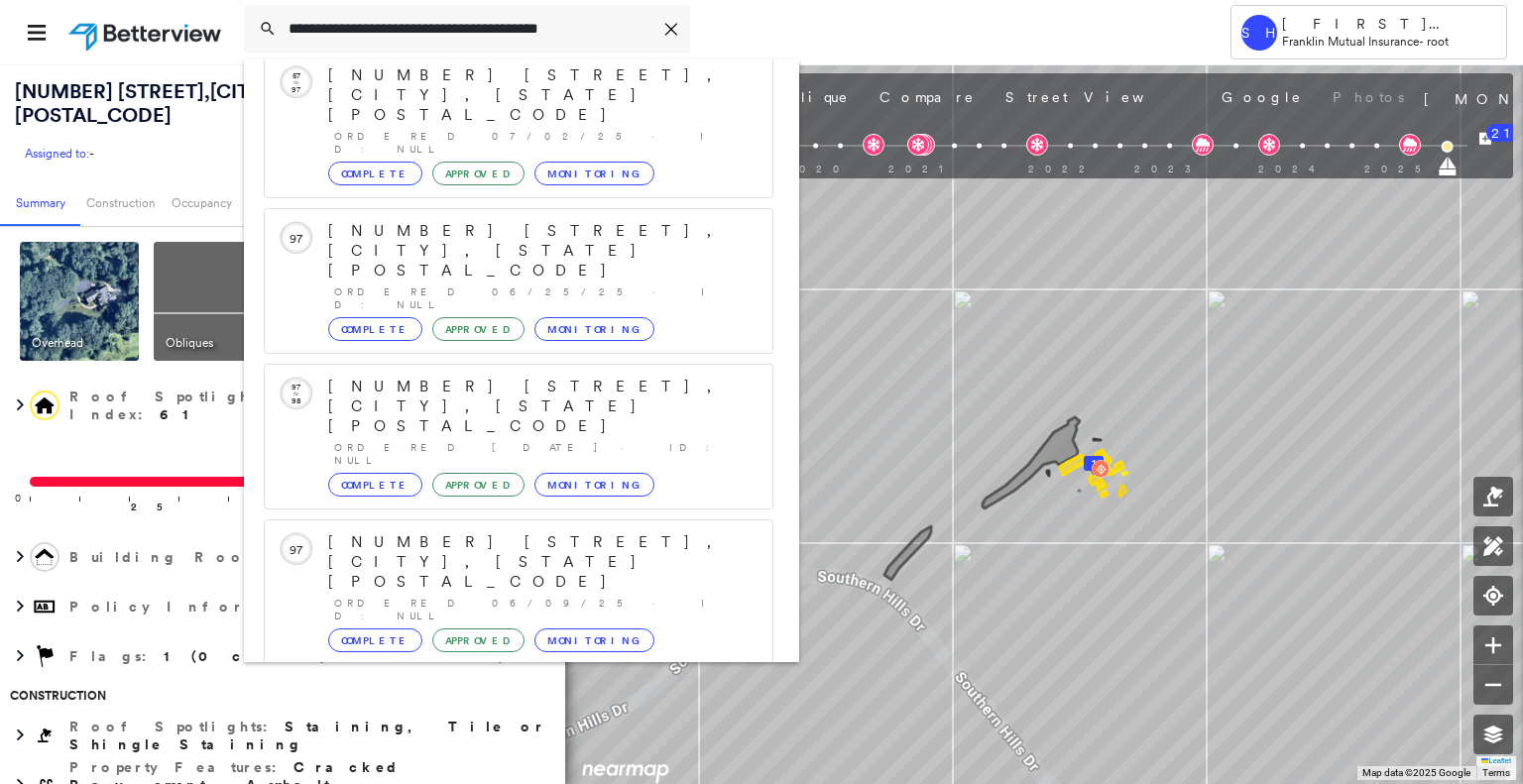 type on "**********" 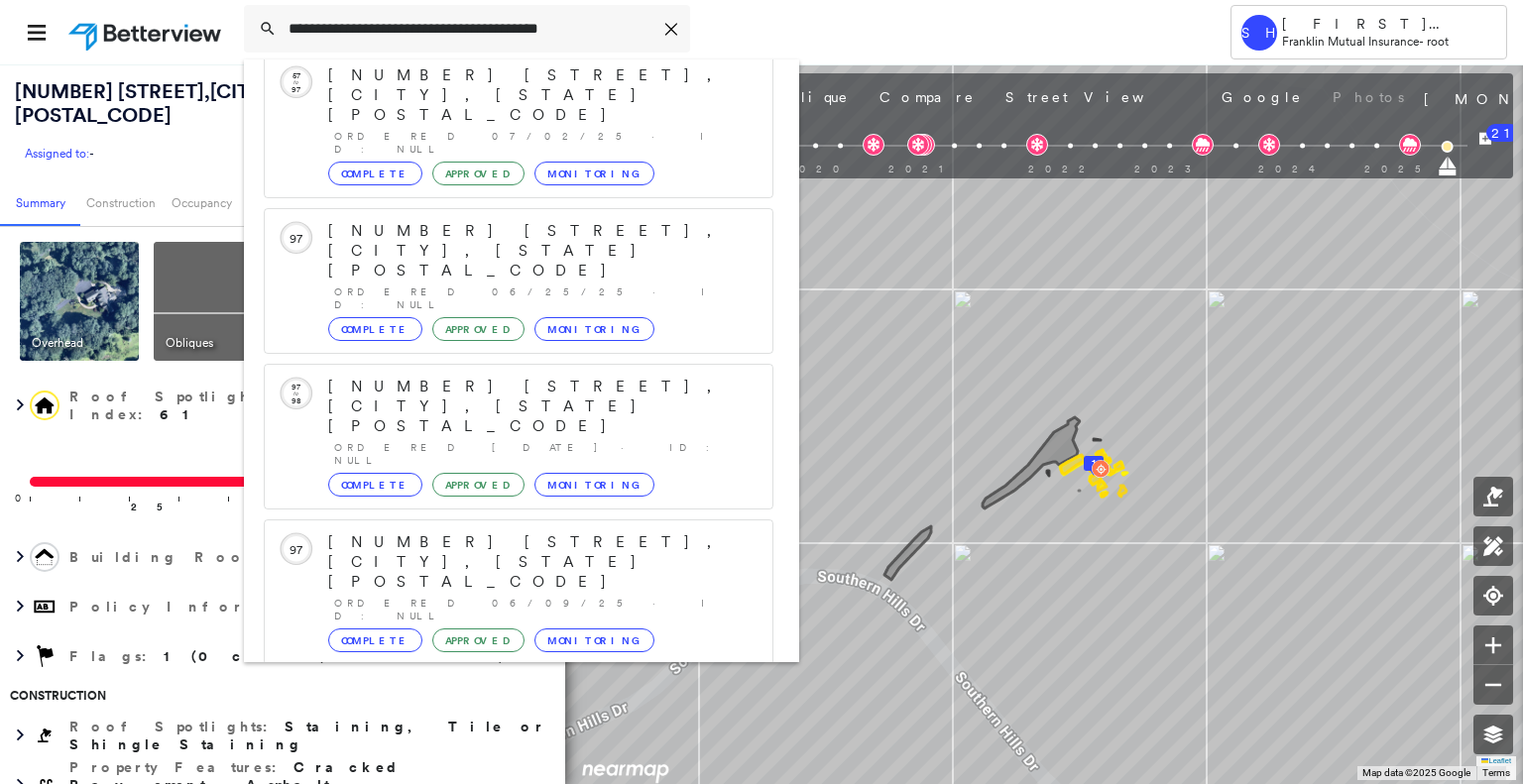 click on "20 S 2nd Ave, Highland Park, NJ 08904 Group Created with Sketch." at bounding box center [519, 851] 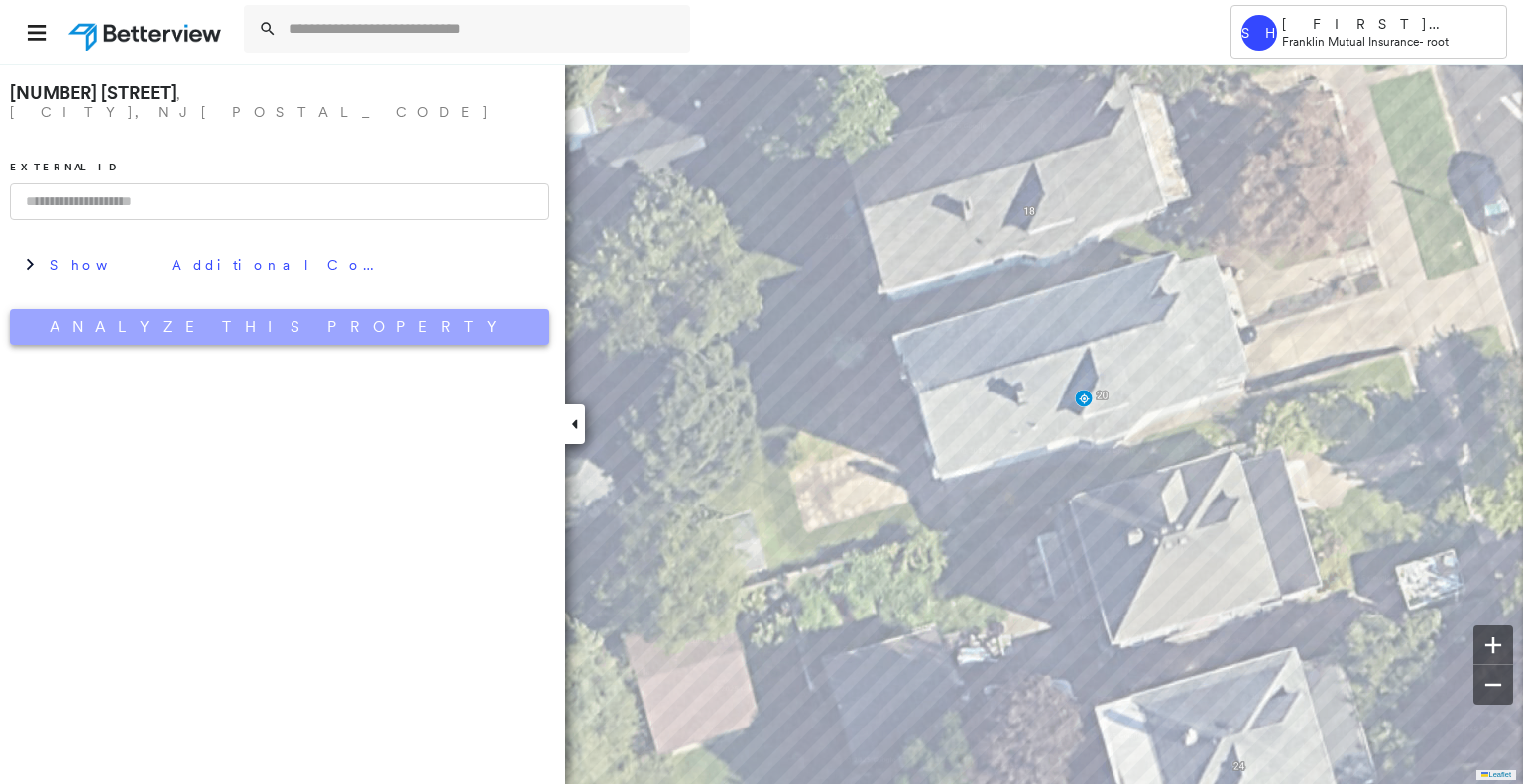 click on "Analyze This Property" at bounding box center [280, 327] 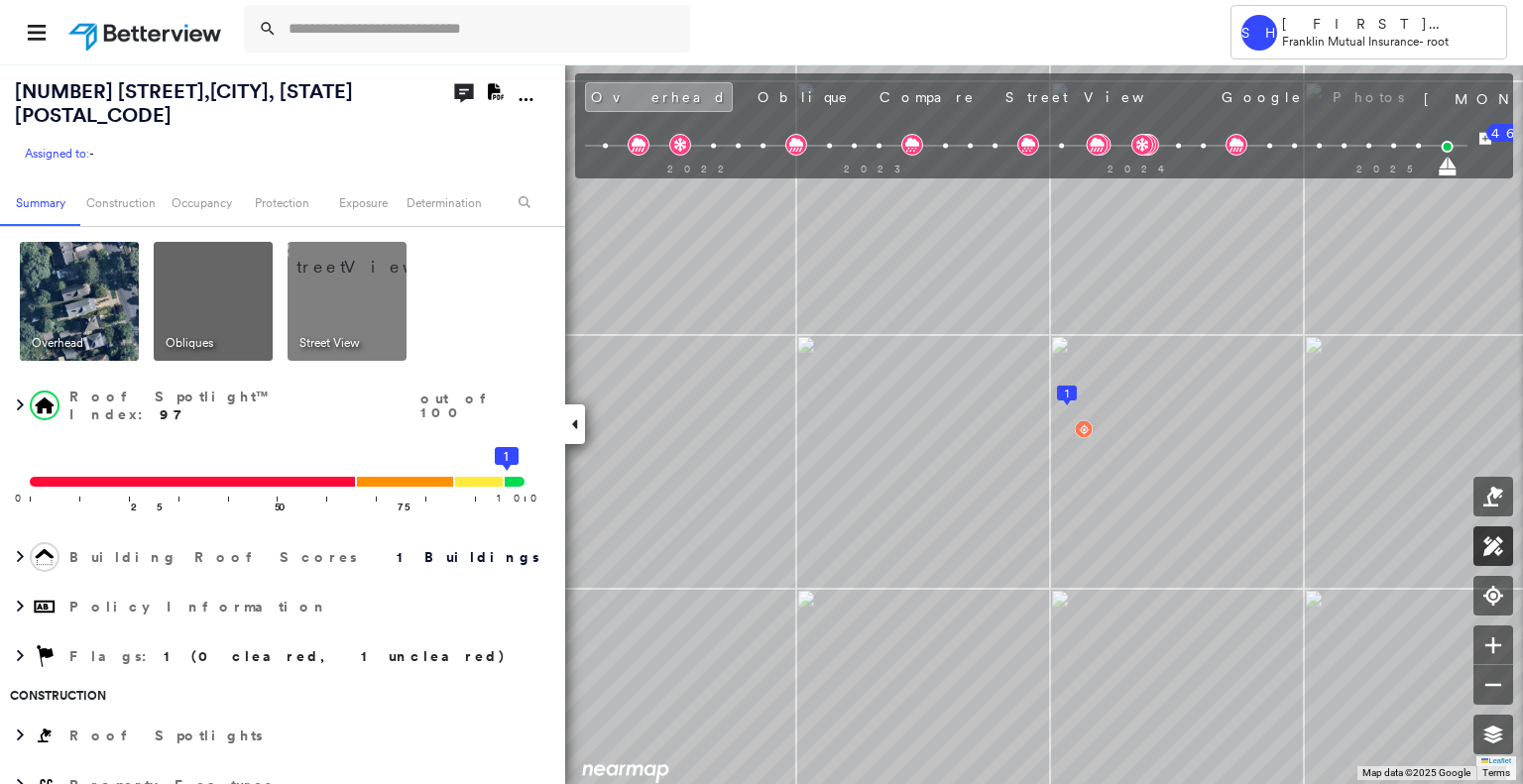 click 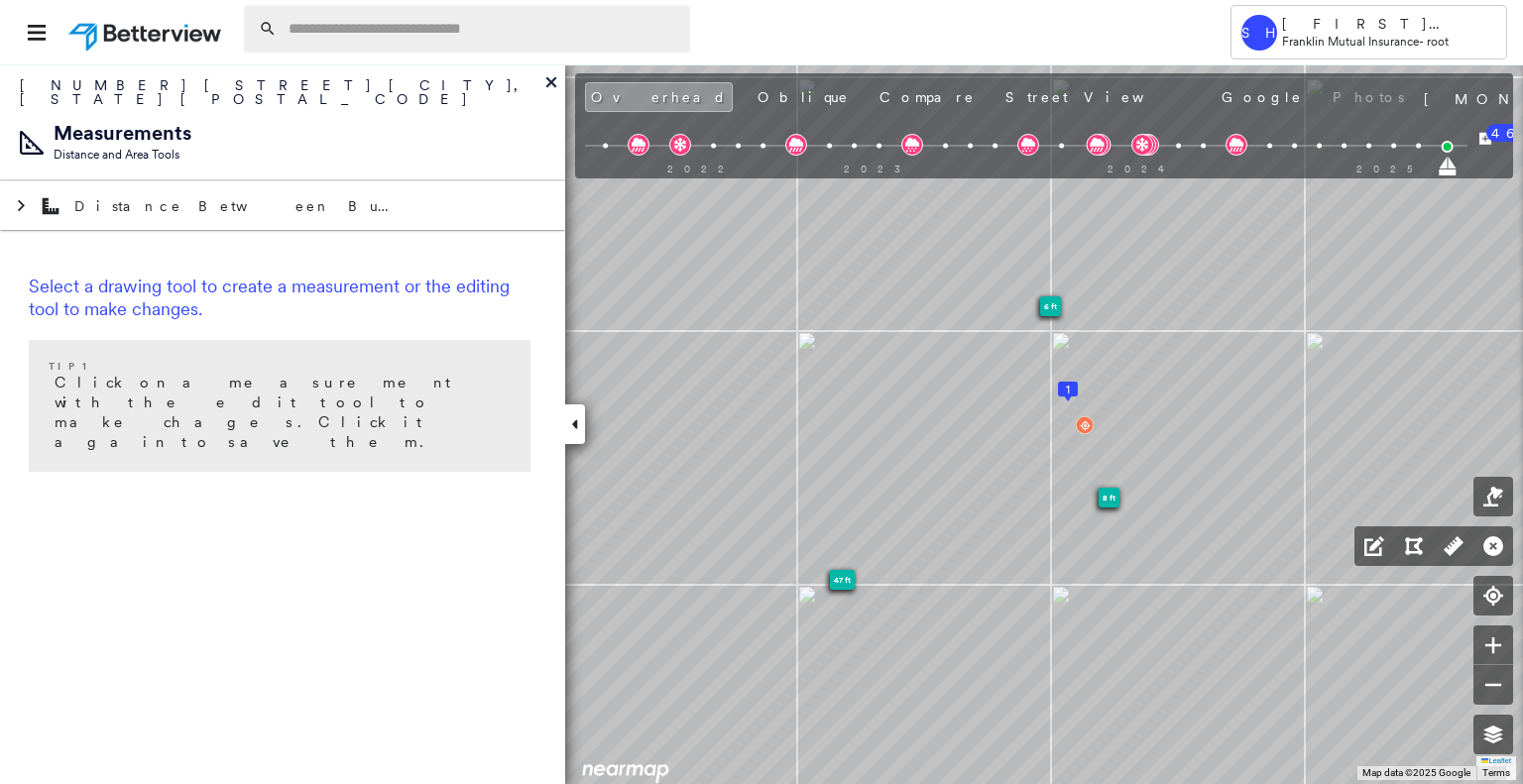 click at bounding box center [483, 29] 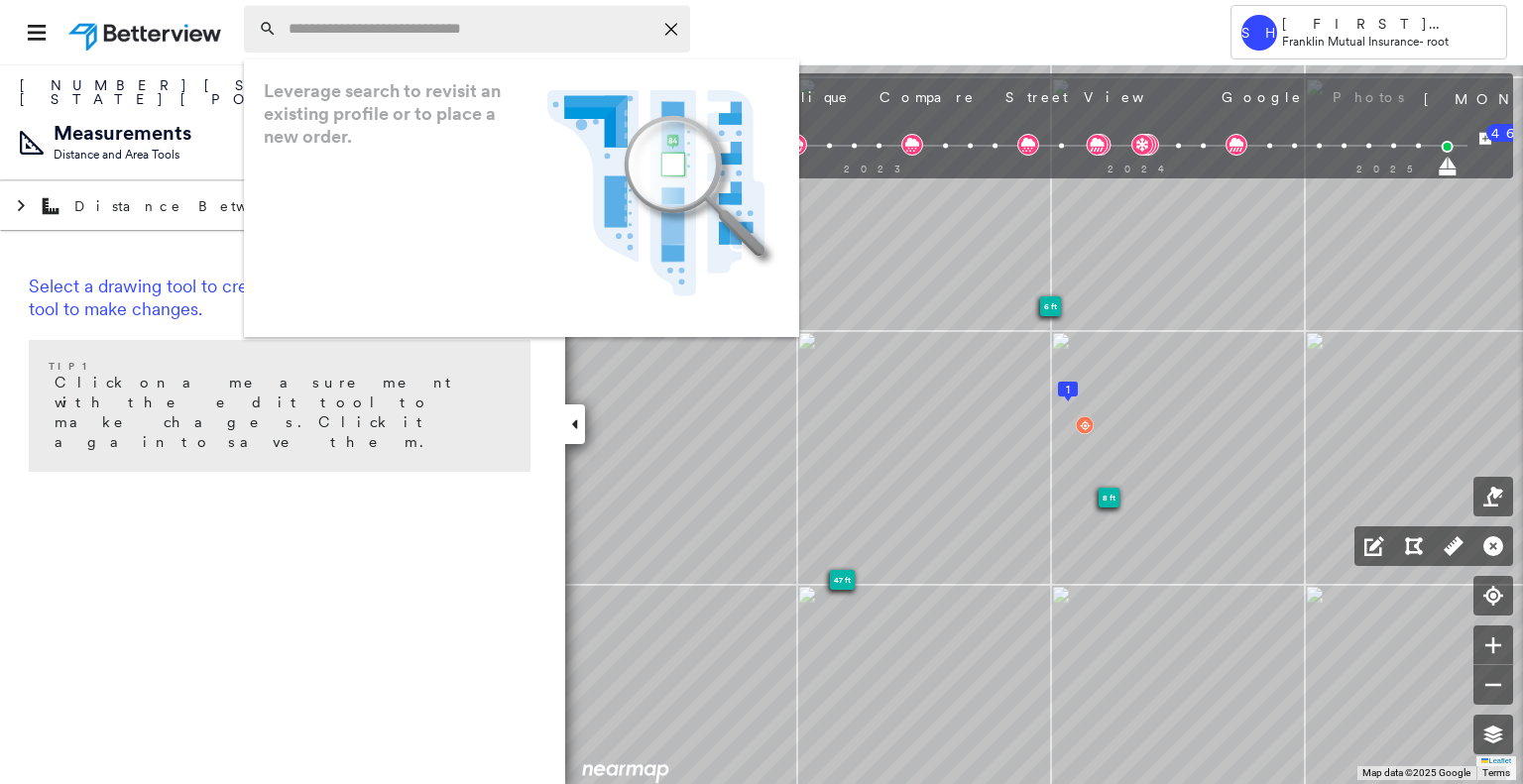 paste on "**********" 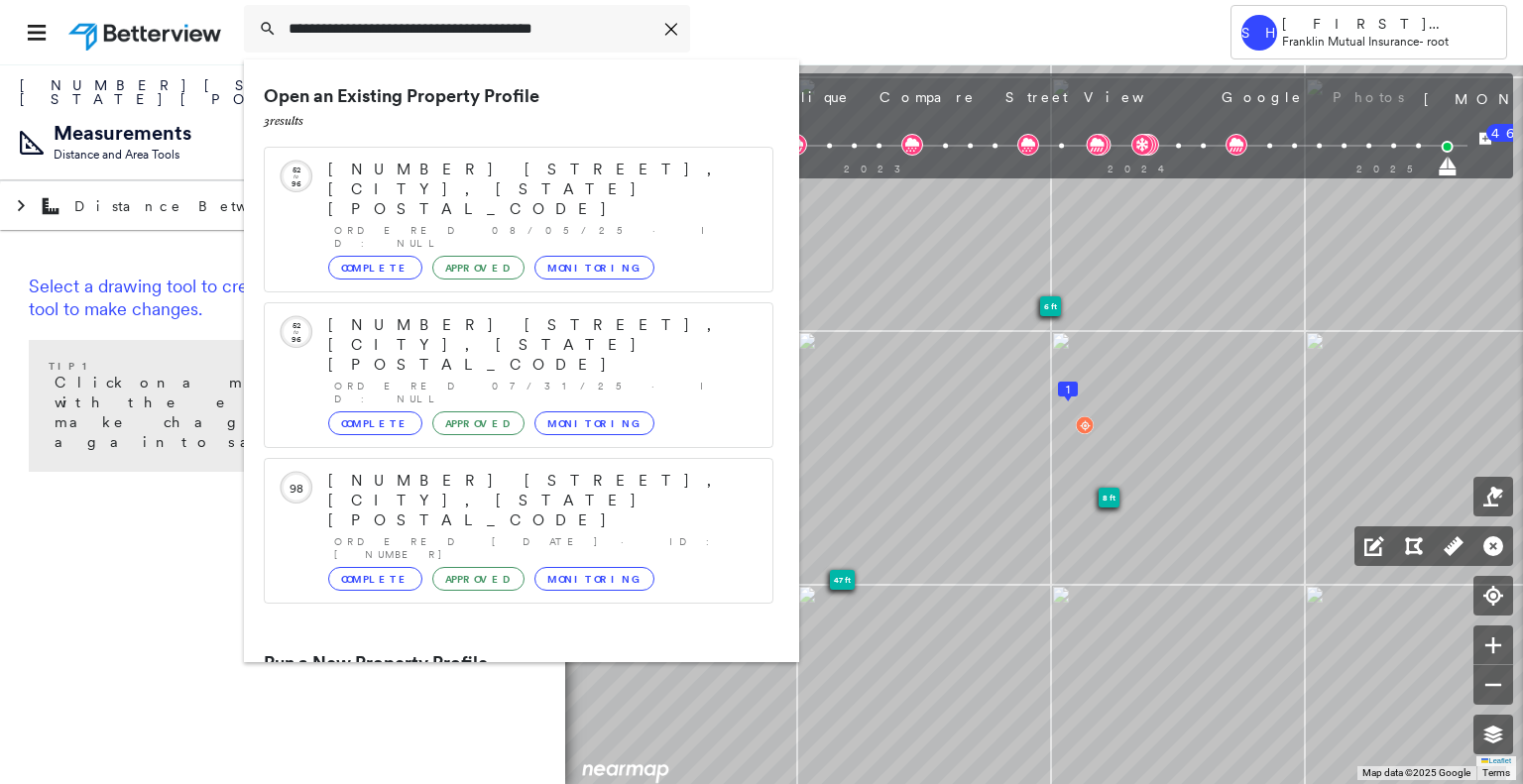 type on "**********" 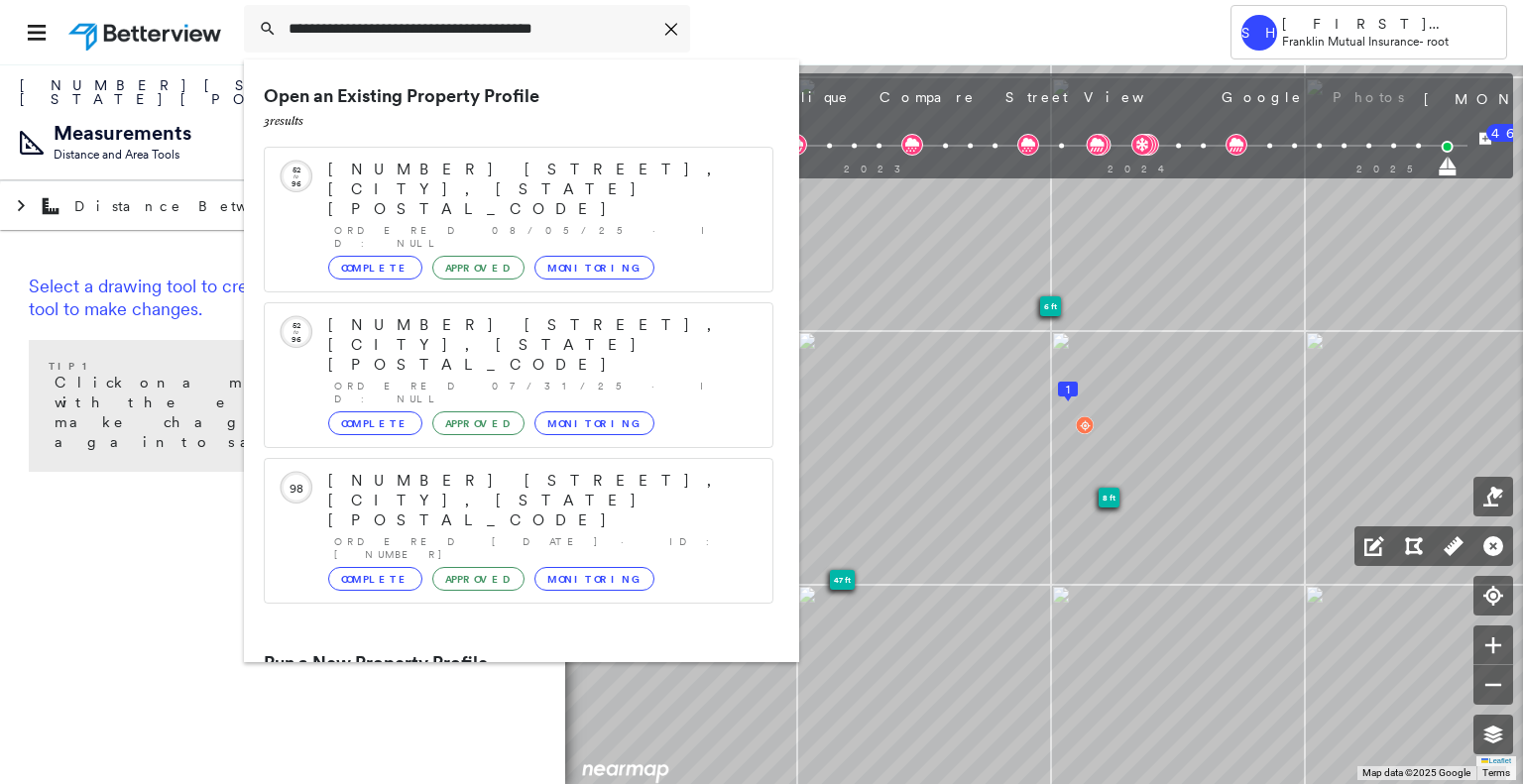 click on "68 Linden St Apt 2, Everett, MA 02149" at bounding box center (497, 748) 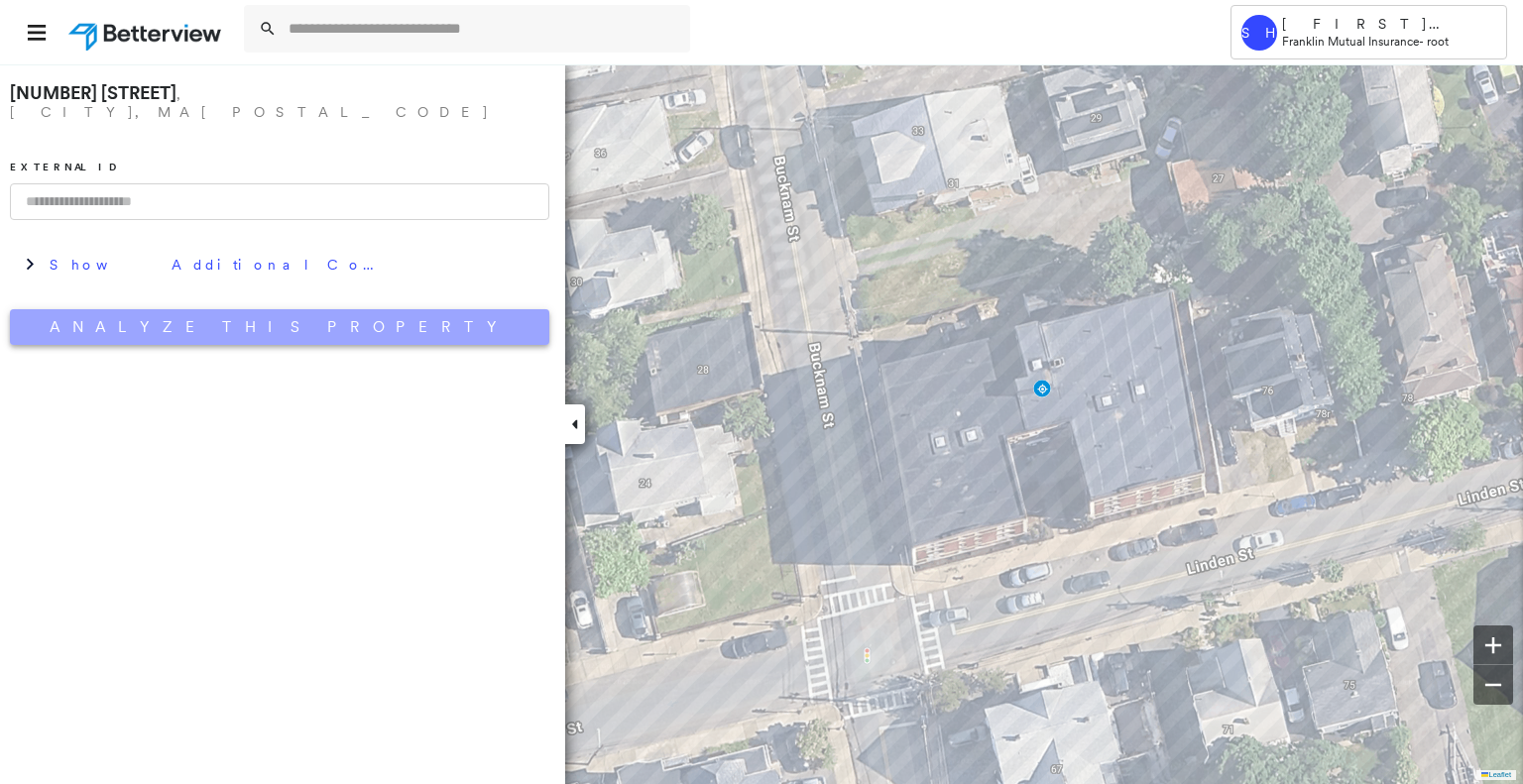 click on "Analyze This Property" at bounding box center (280, 327) 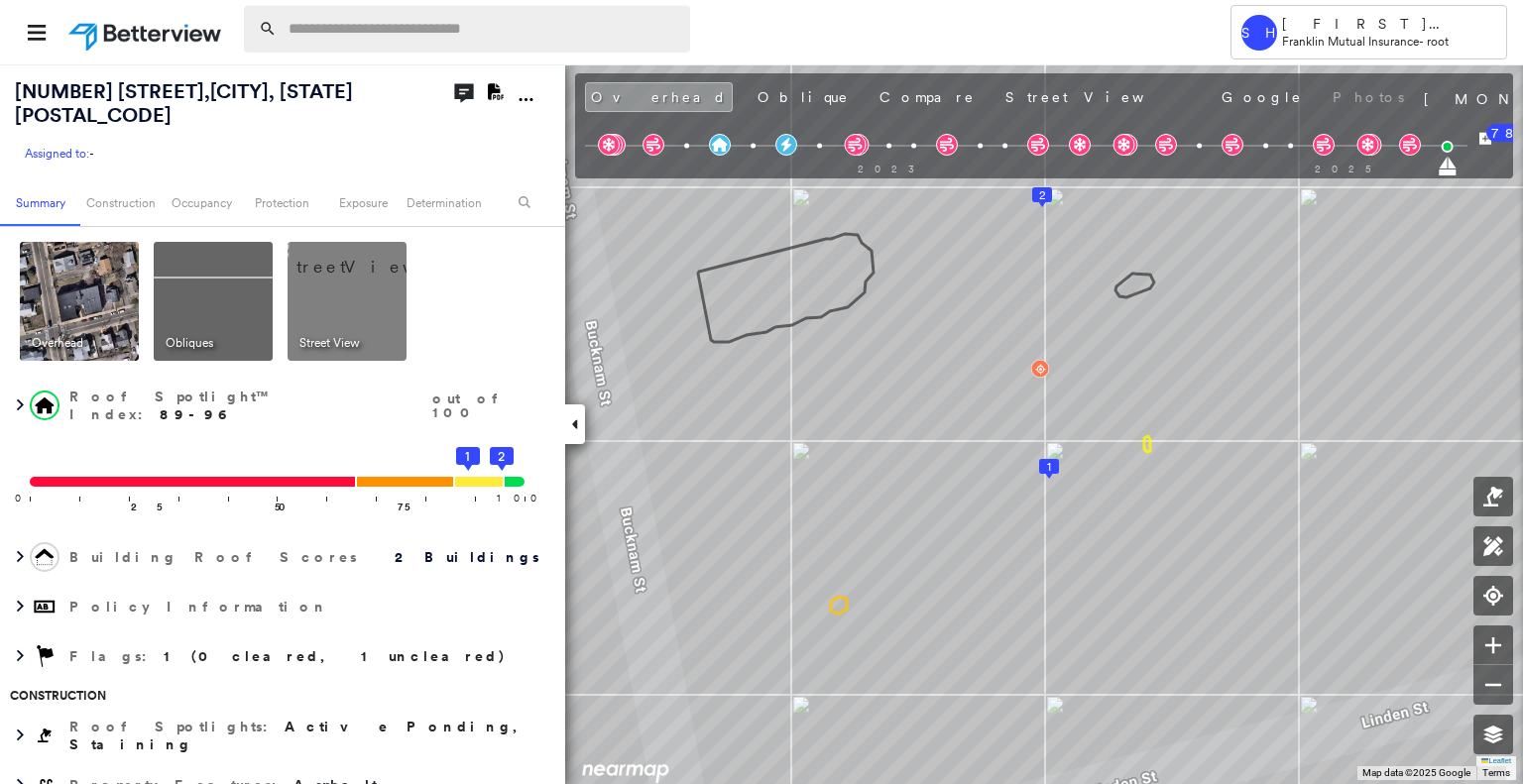 click at bounding box center [483, 29] 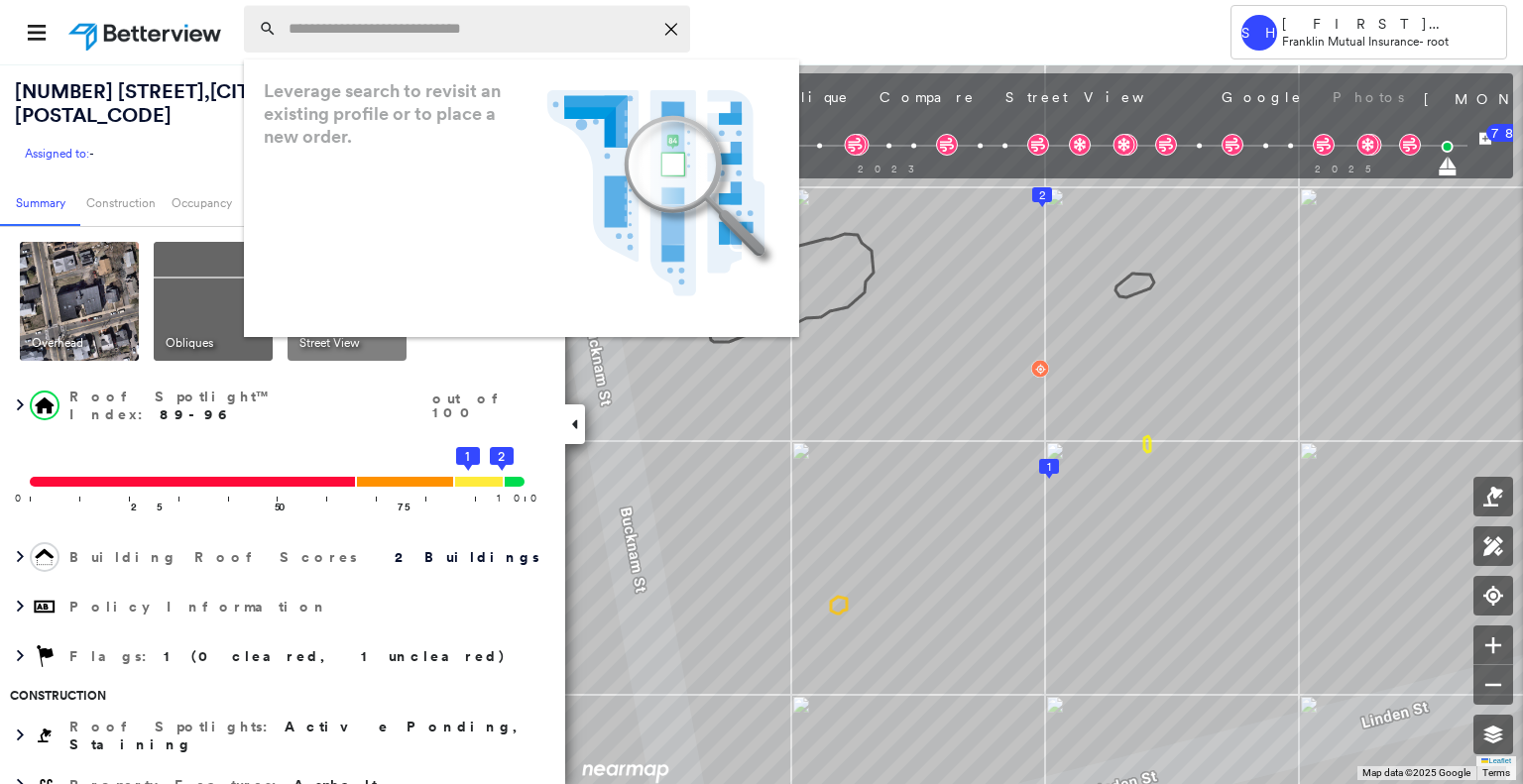 paste on "**********" 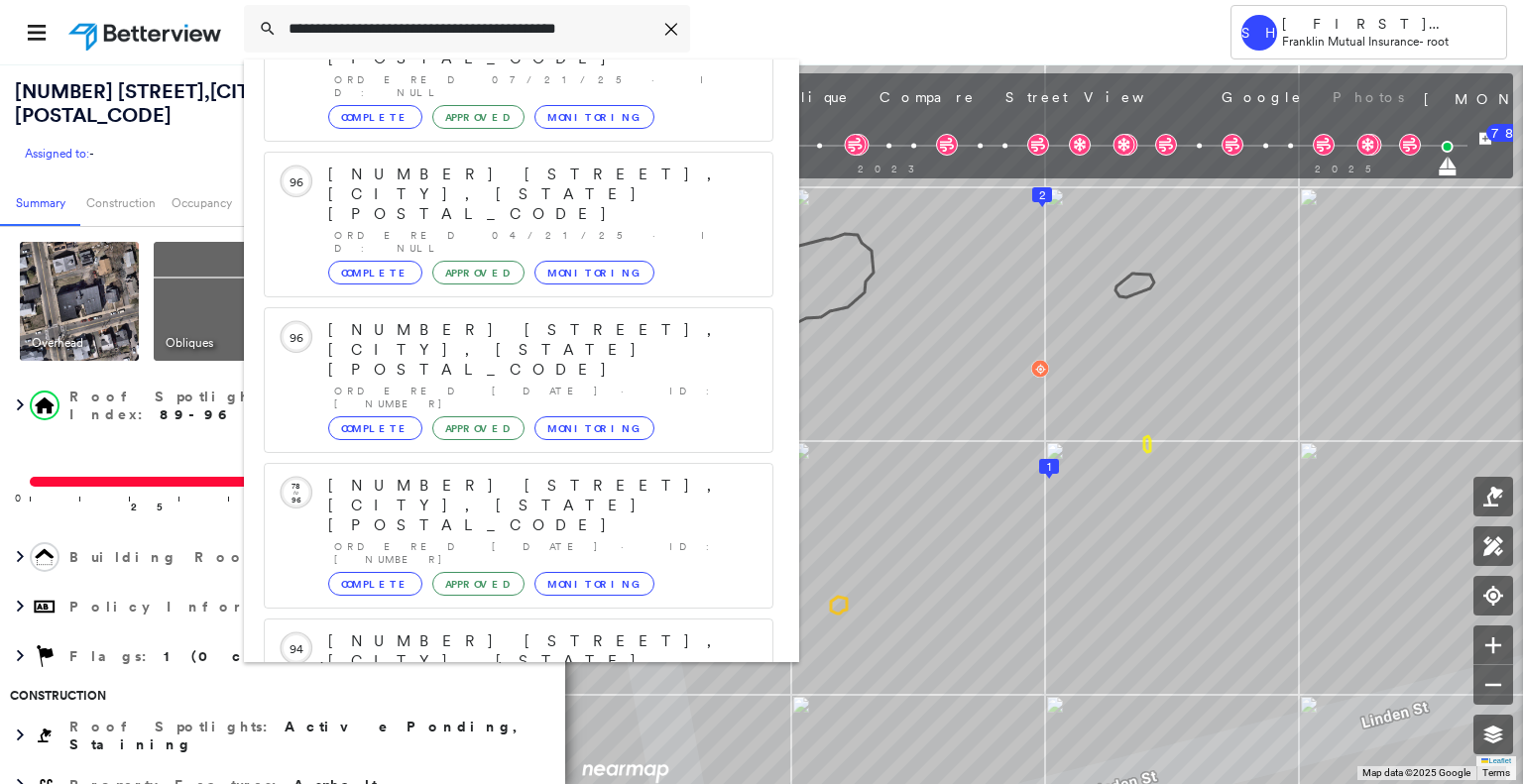 scroll, scrollTop: 206, scrollLeft: 0, axis: vertical 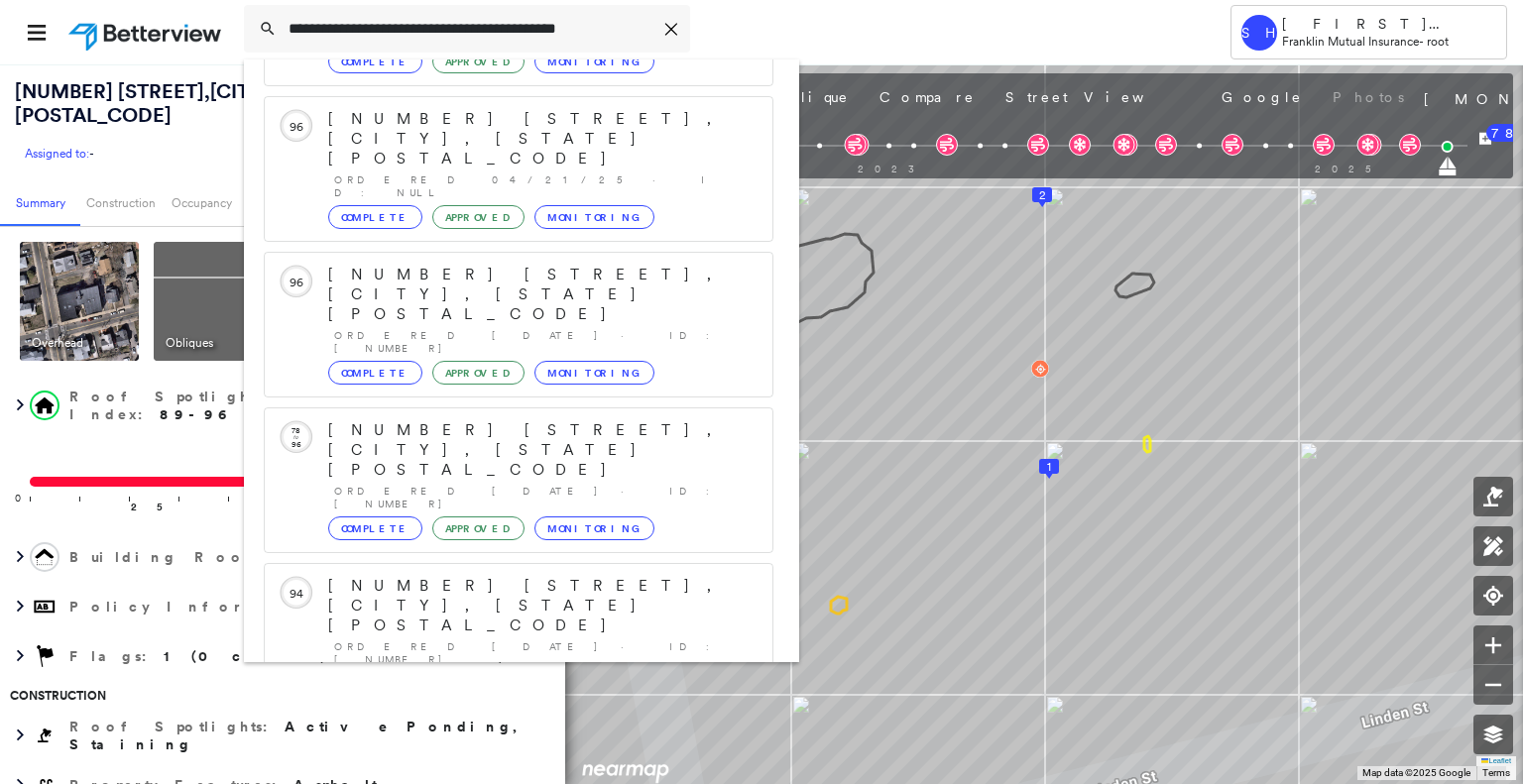 type on "**********" 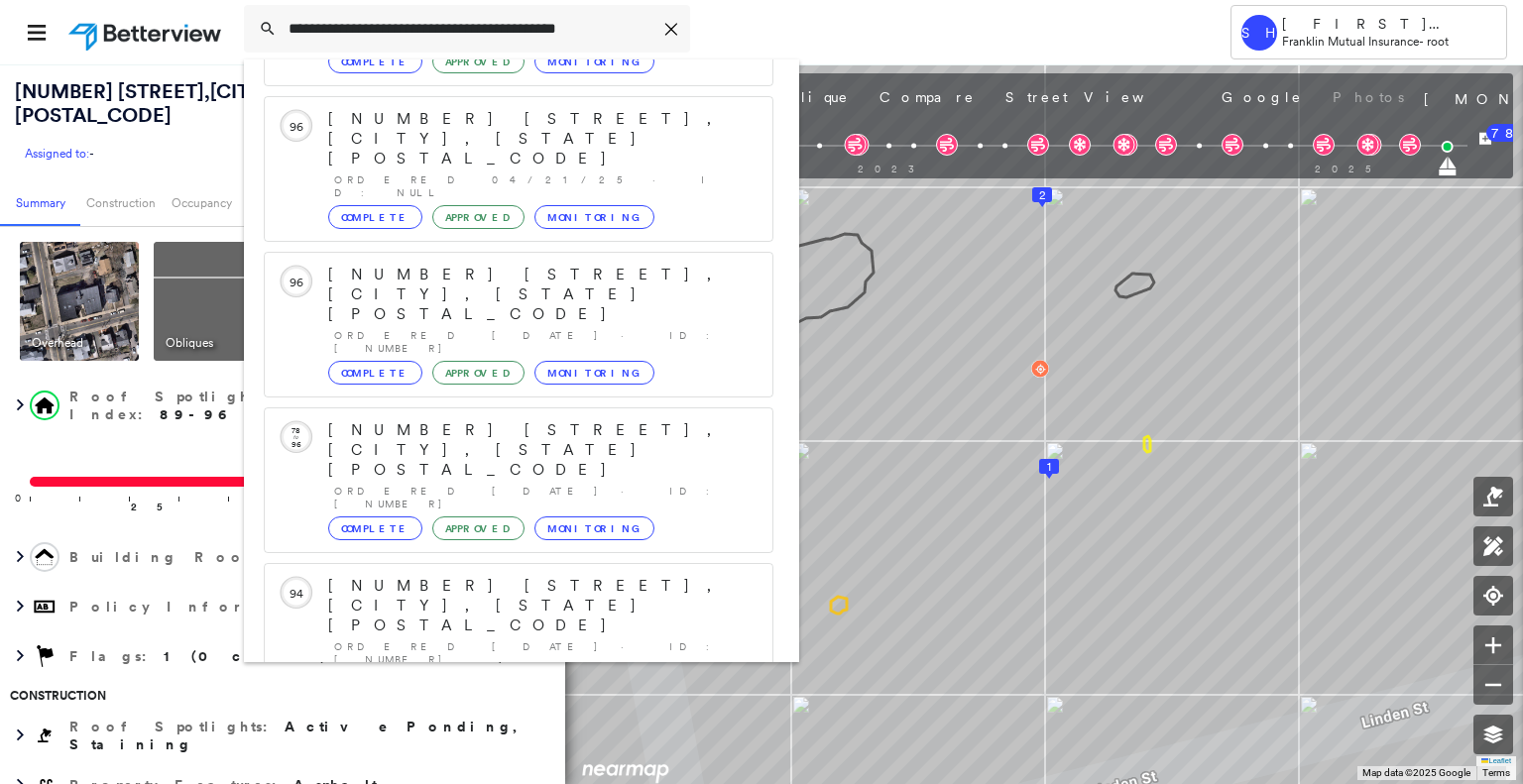 click on "1409 River St Apt 43, Hyde Park, MA 02136" at bounding box center [497, 905] 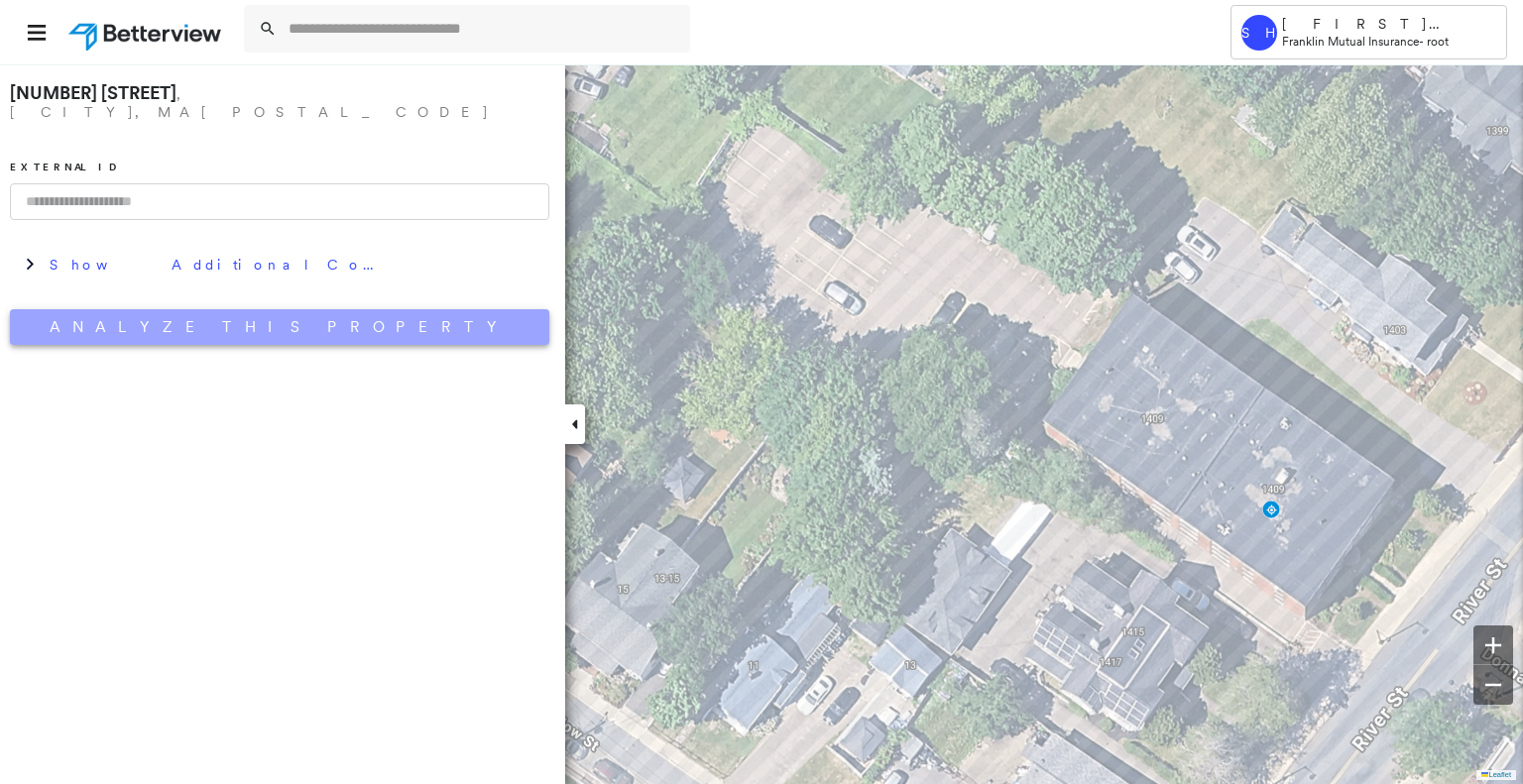 click on "Analyze This Property" at bounding box center (280, 327) 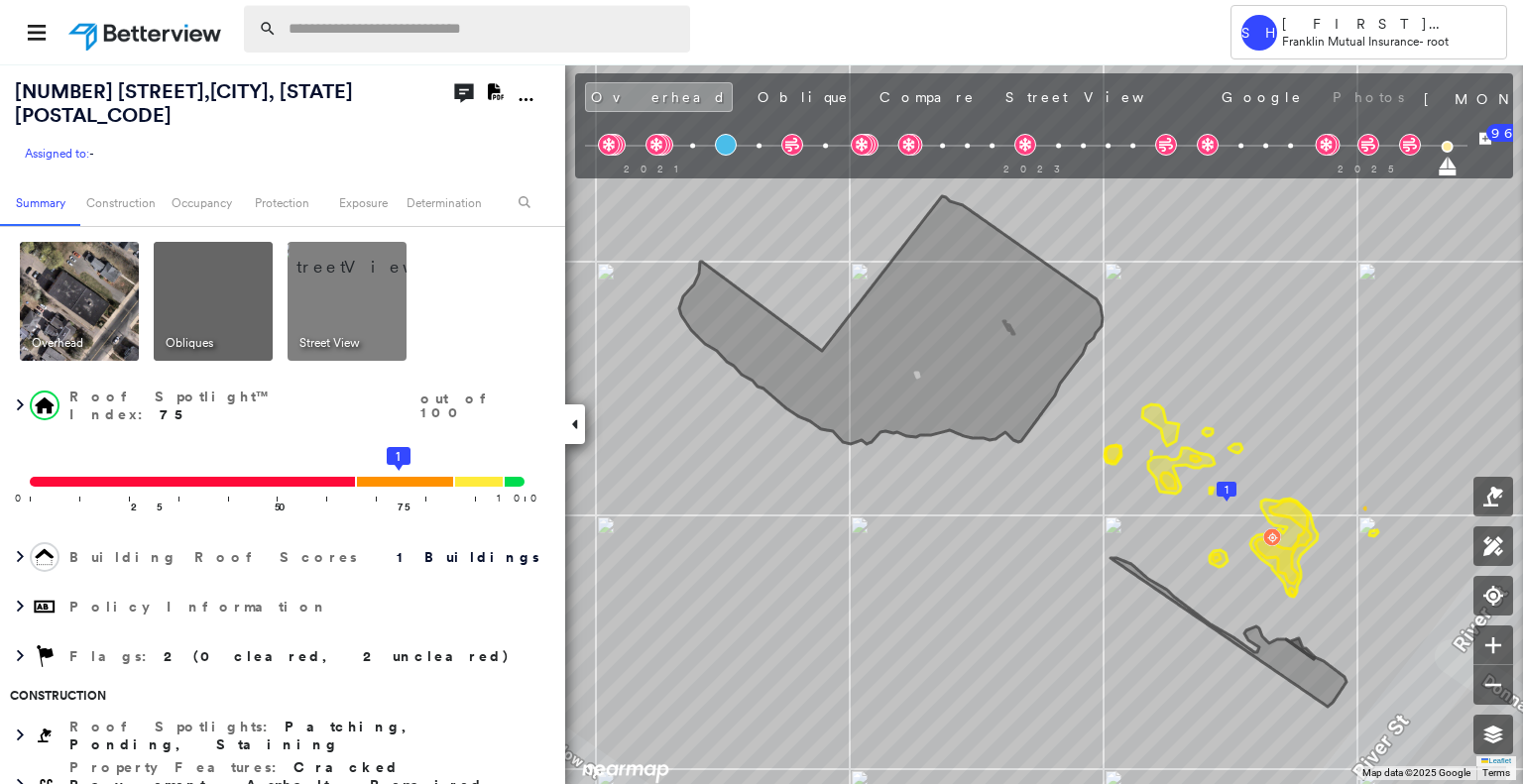 click at bounding box center [483, 29] 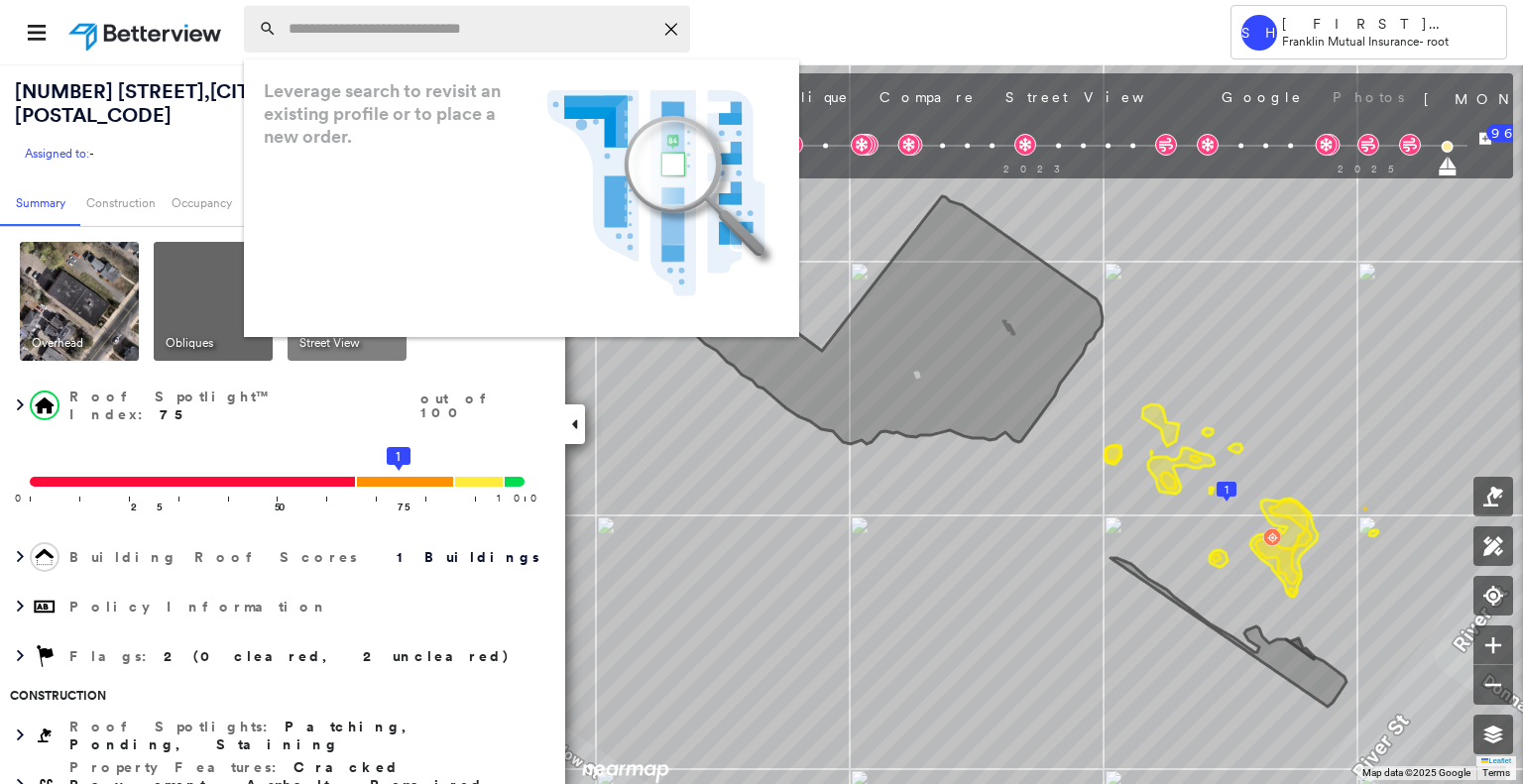 paste on "**********" 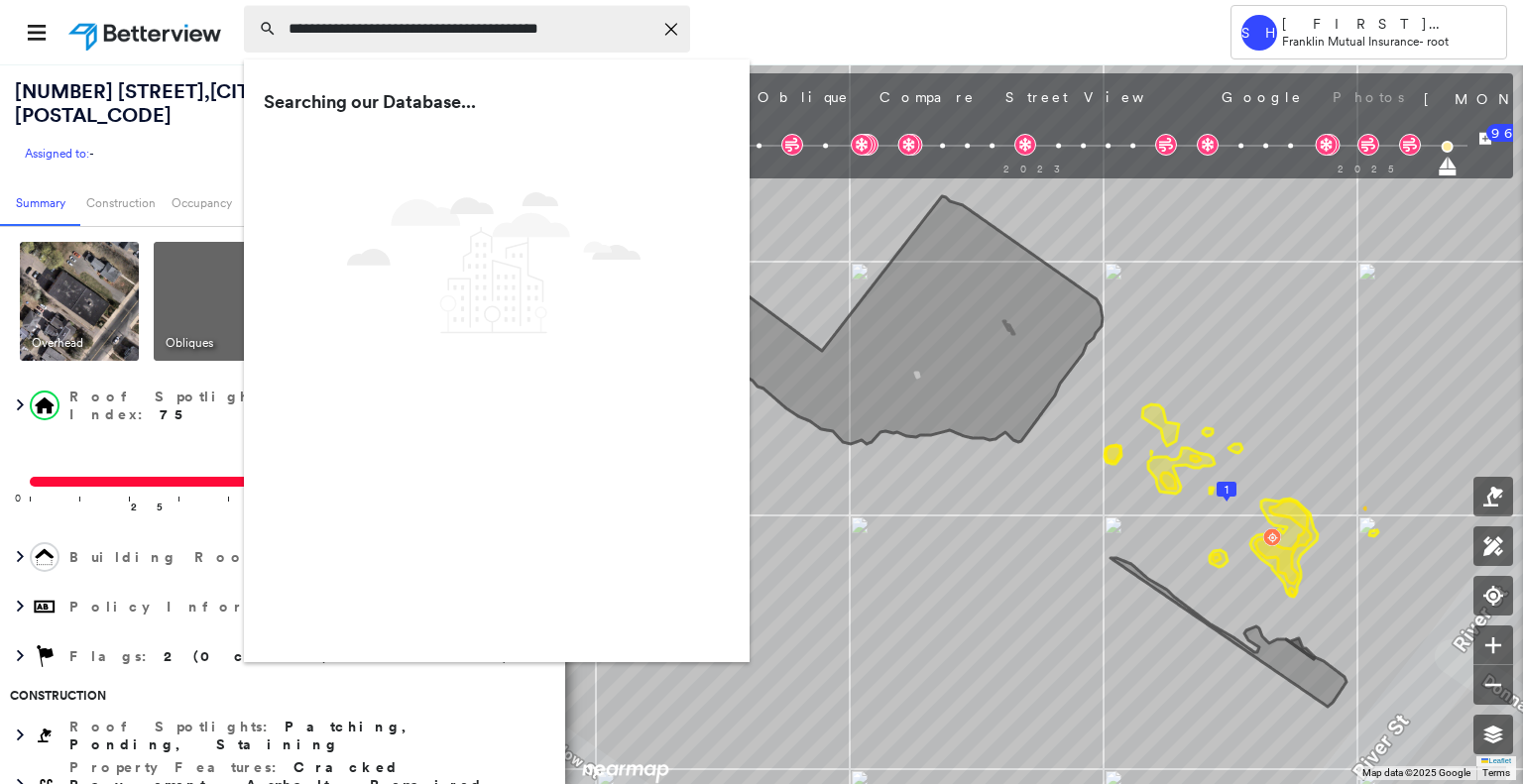 type on "**********" 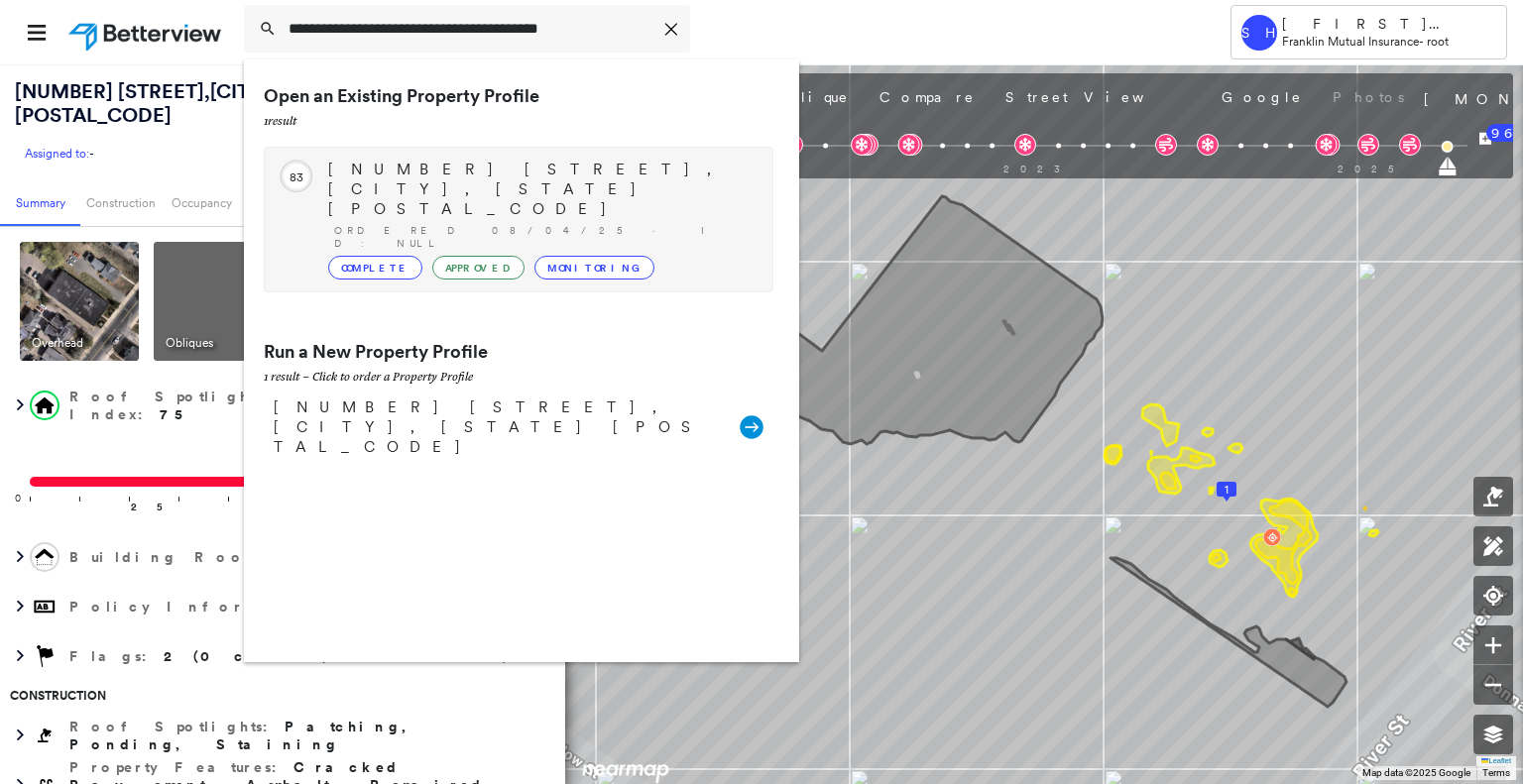 click on "84  Westervelt Pl, Cresskill, NJ 07626" at bounding box center [540, 189] 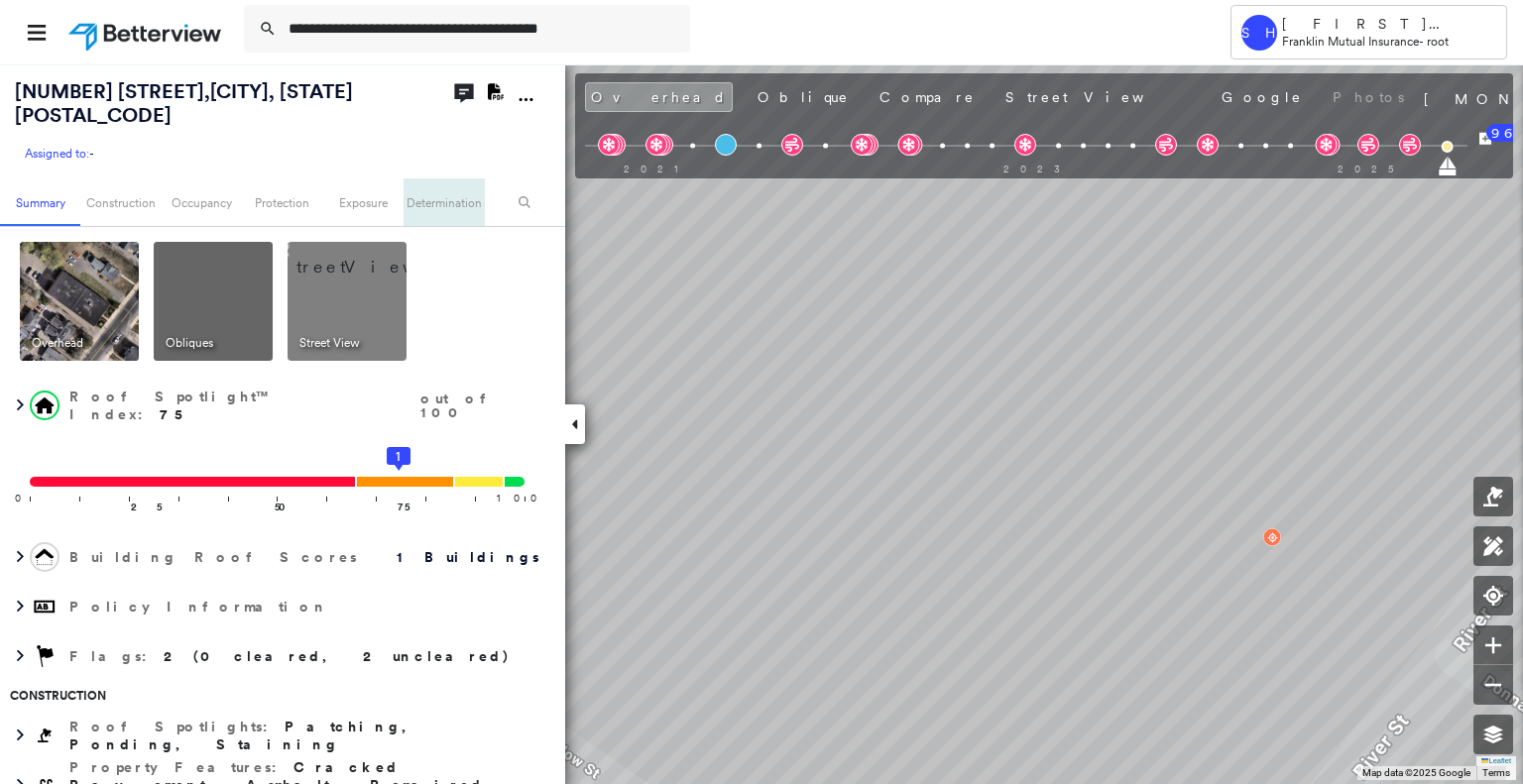 type 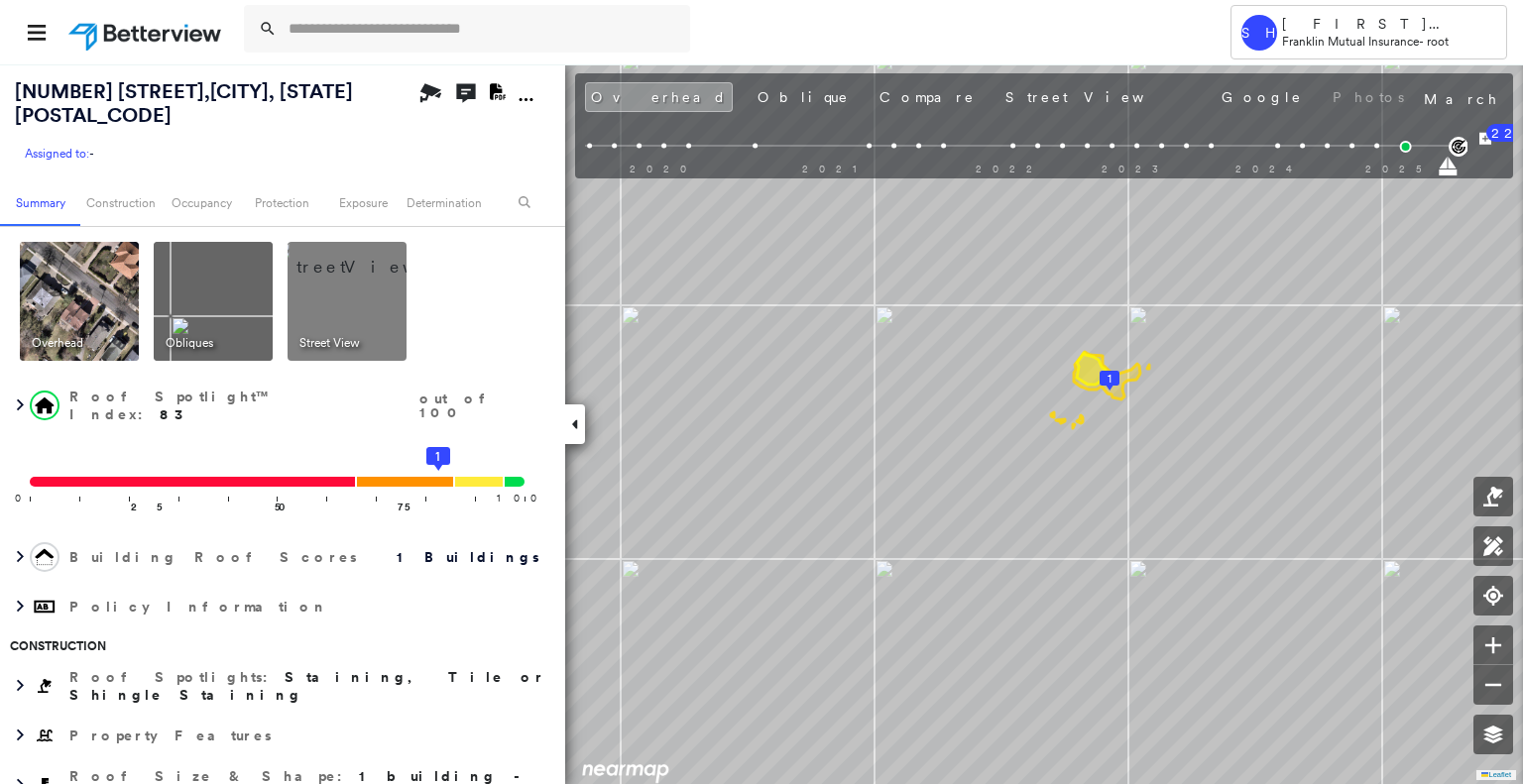 scroll, scrollTop: 0, scrollLeft: 0, axis: both 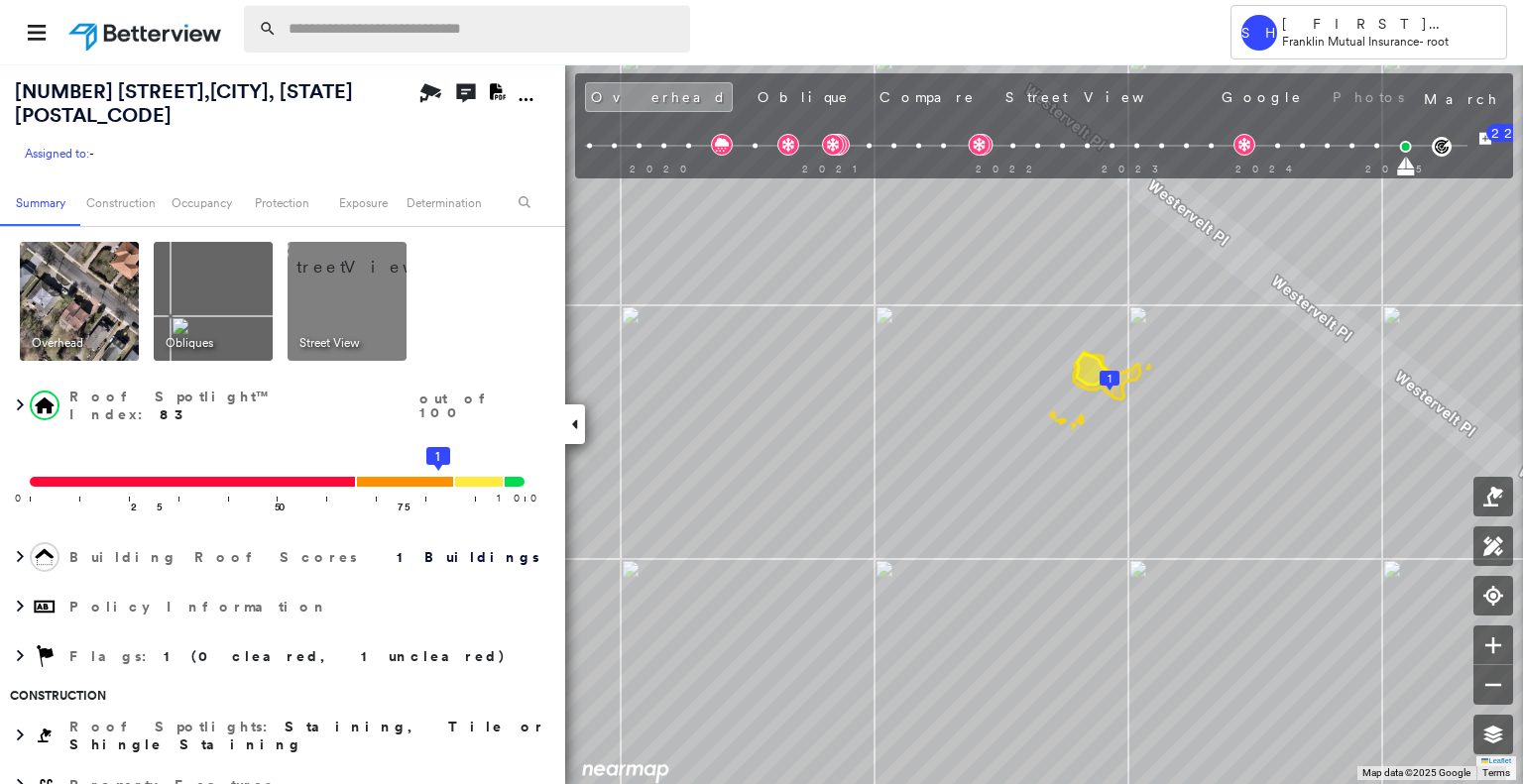 click at bounding box center [483, 29] 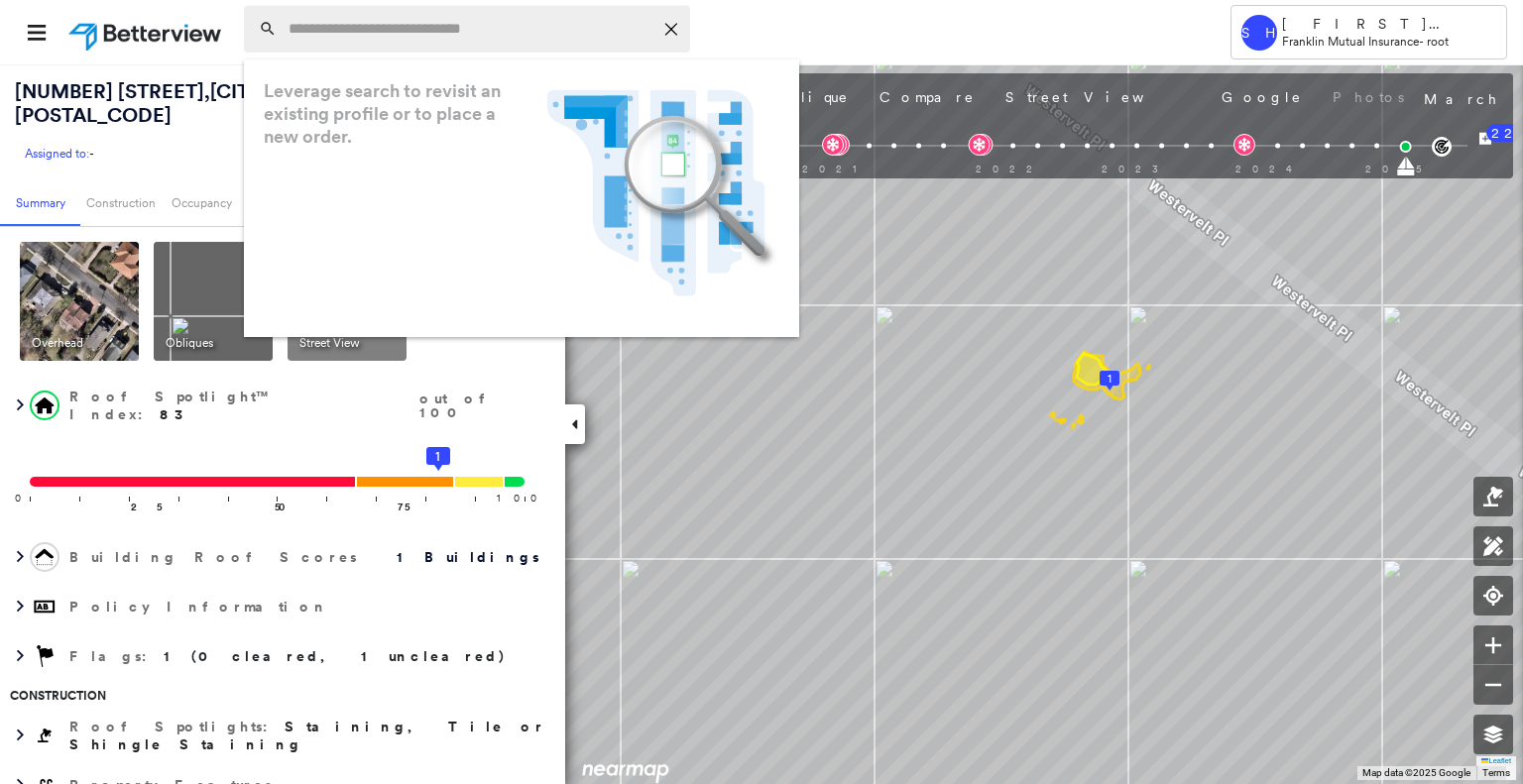 paste on "**********" 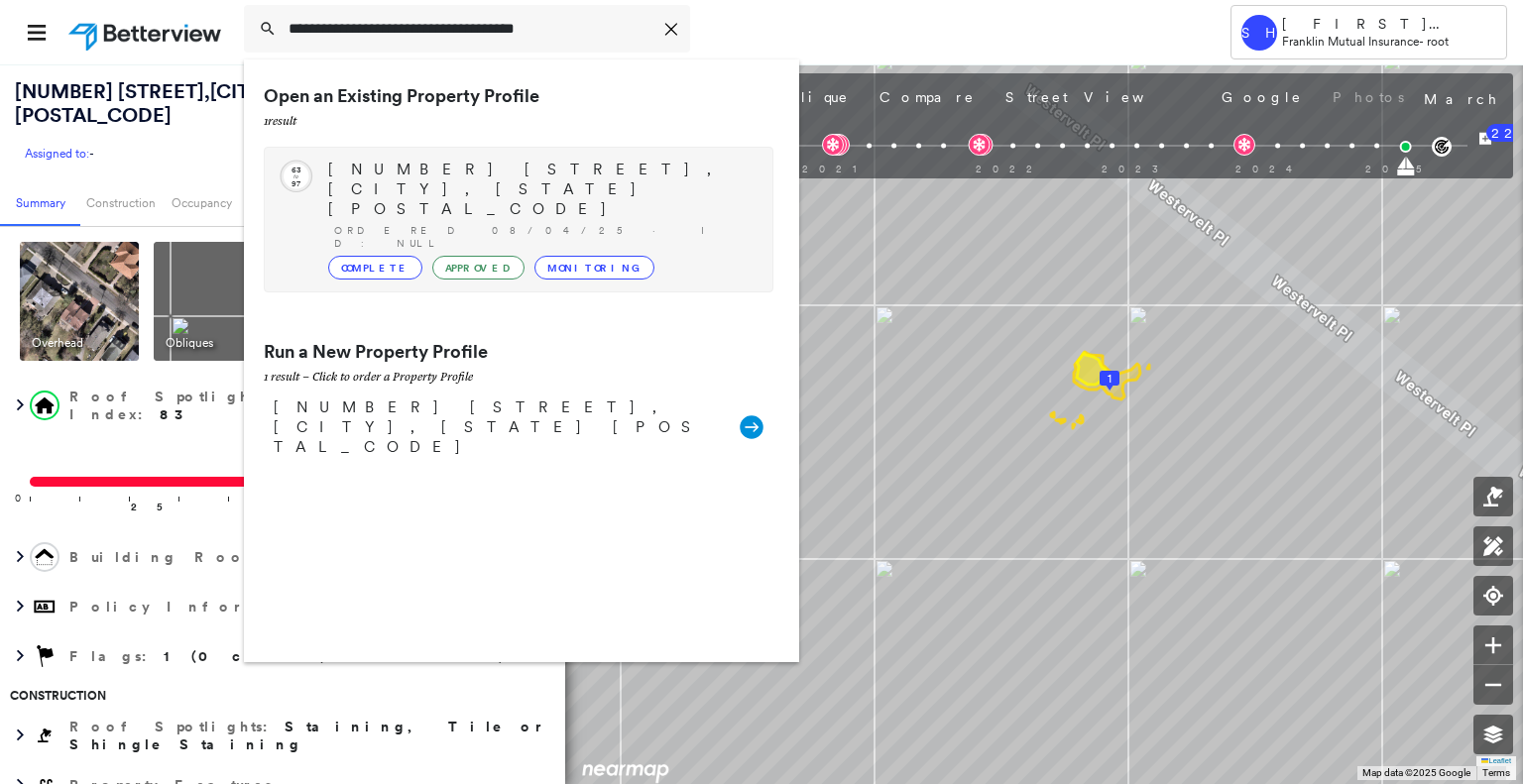 type on "**********" 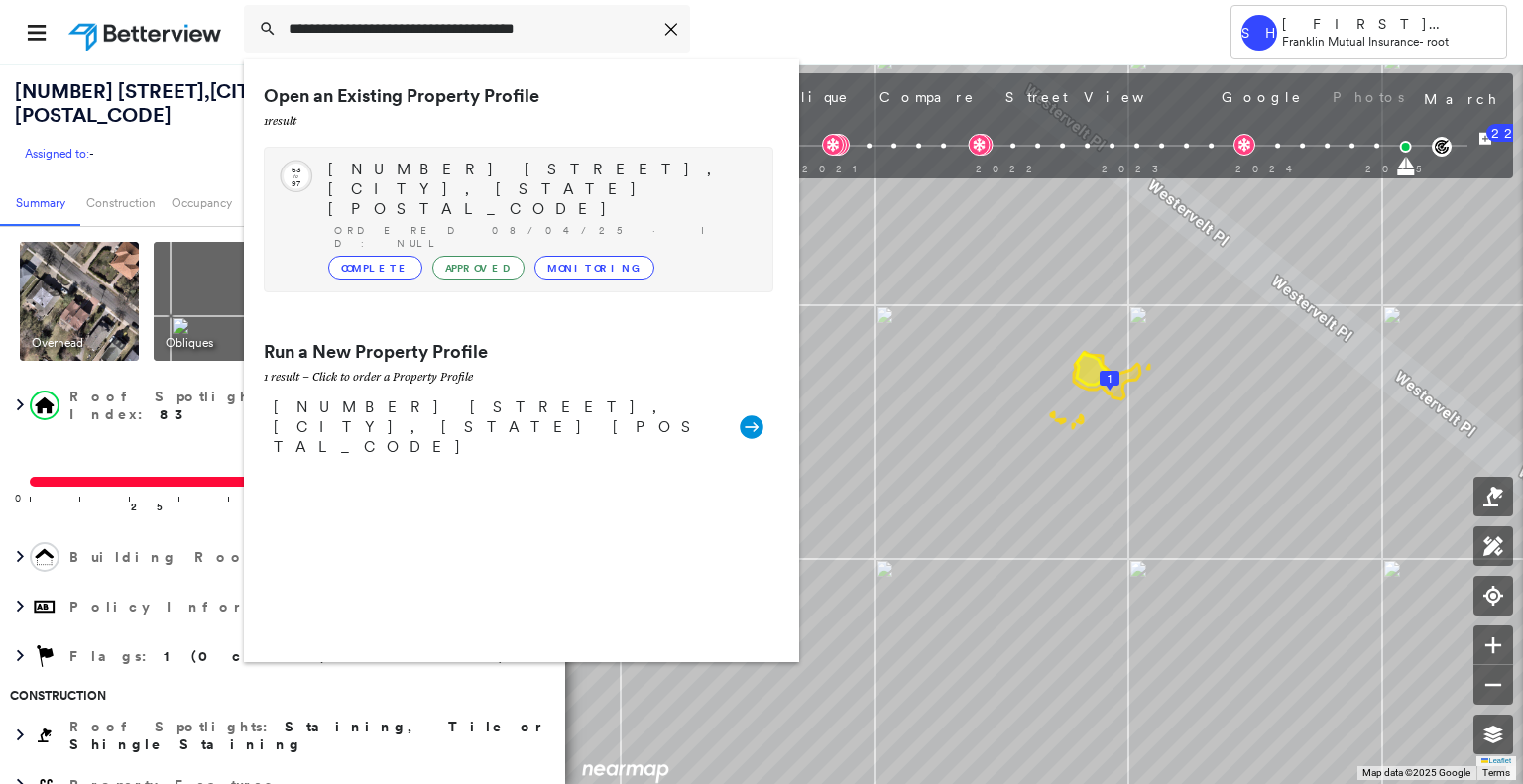 click on "550  Main St, Sayreville, NJ 08872" at bounding box center (540, 189) 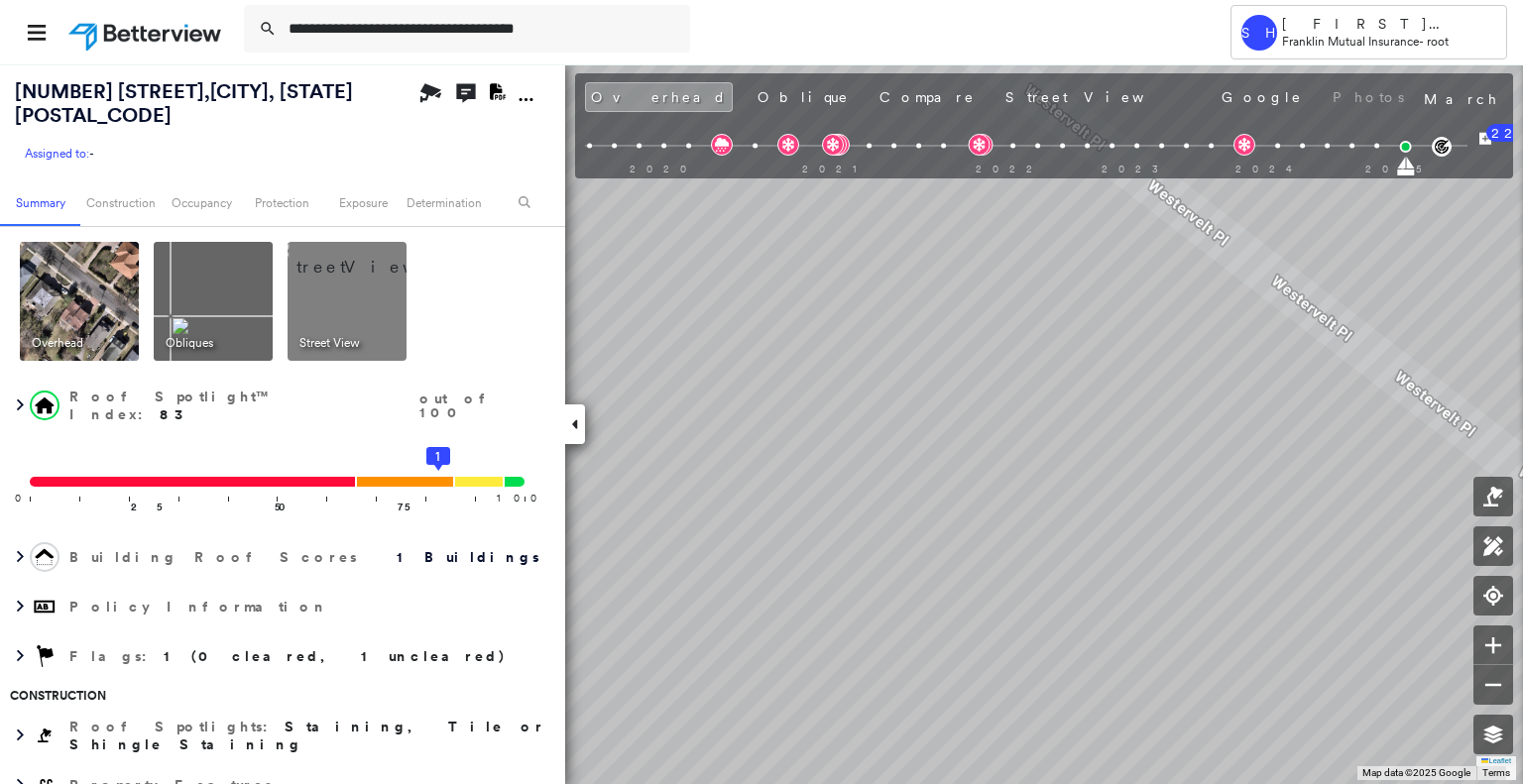 type 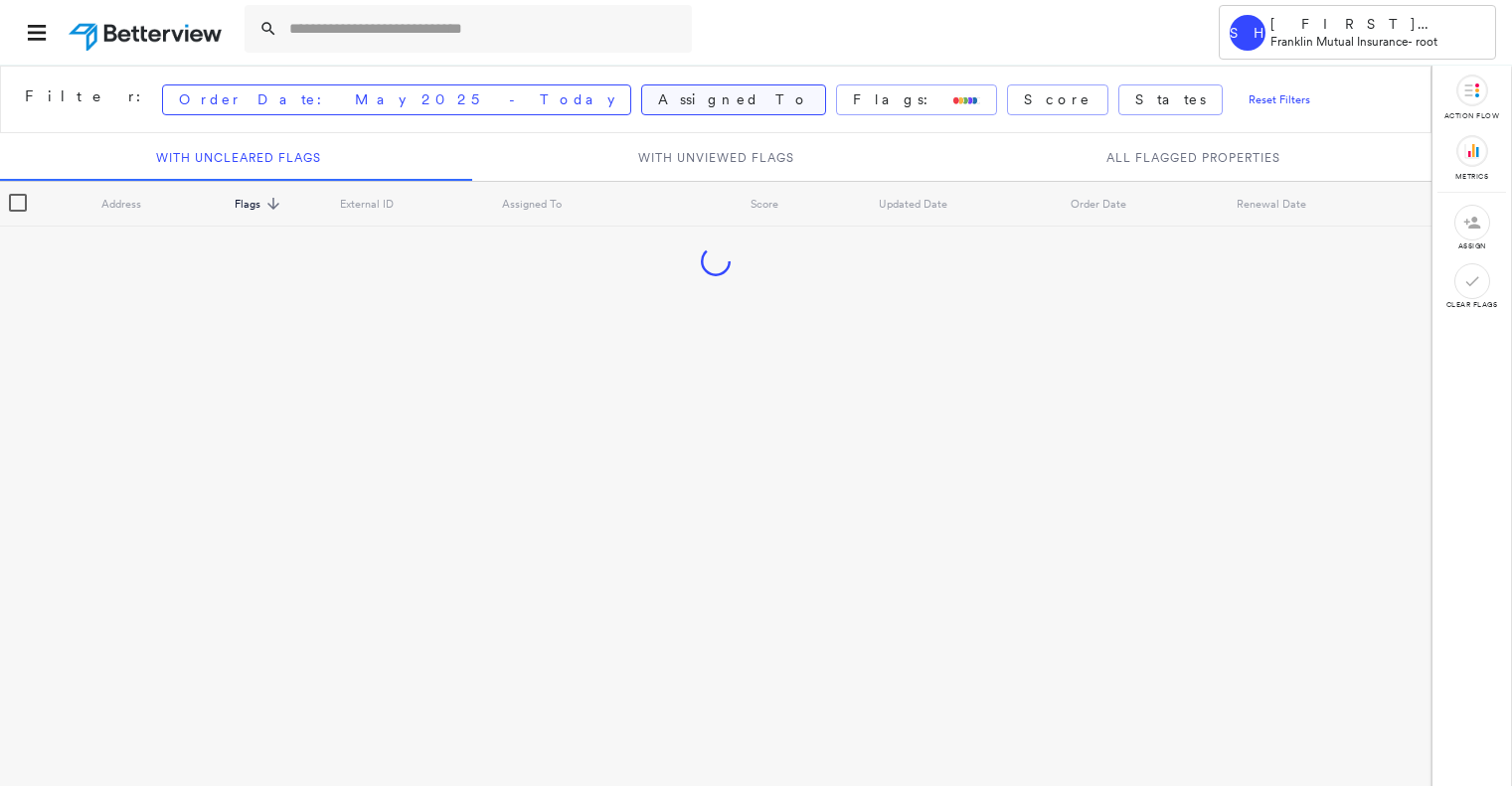 scroll, scrollTop: 0, scrollLeft: 0, axis: both 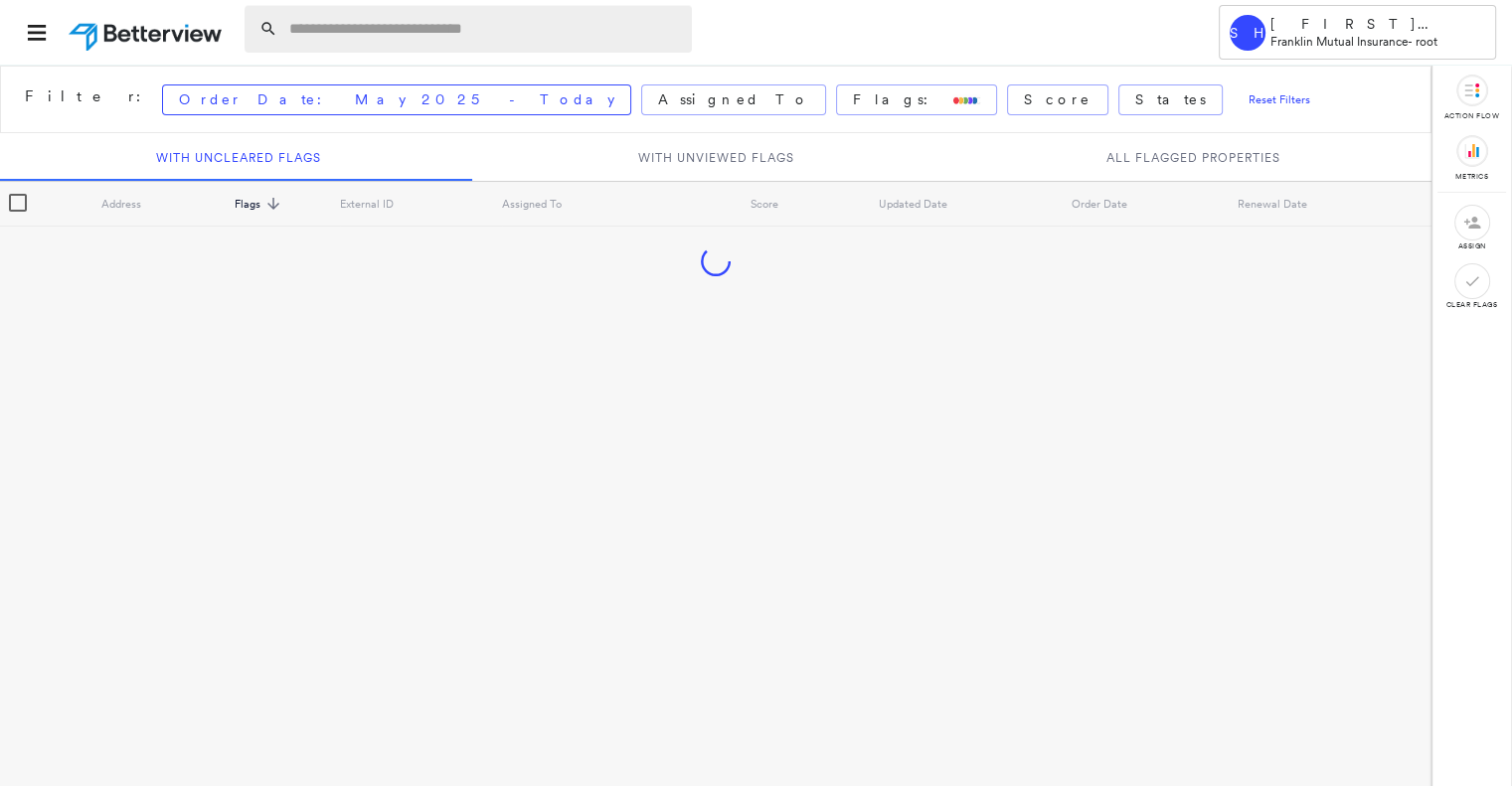 click at bounding box center (484, 29) 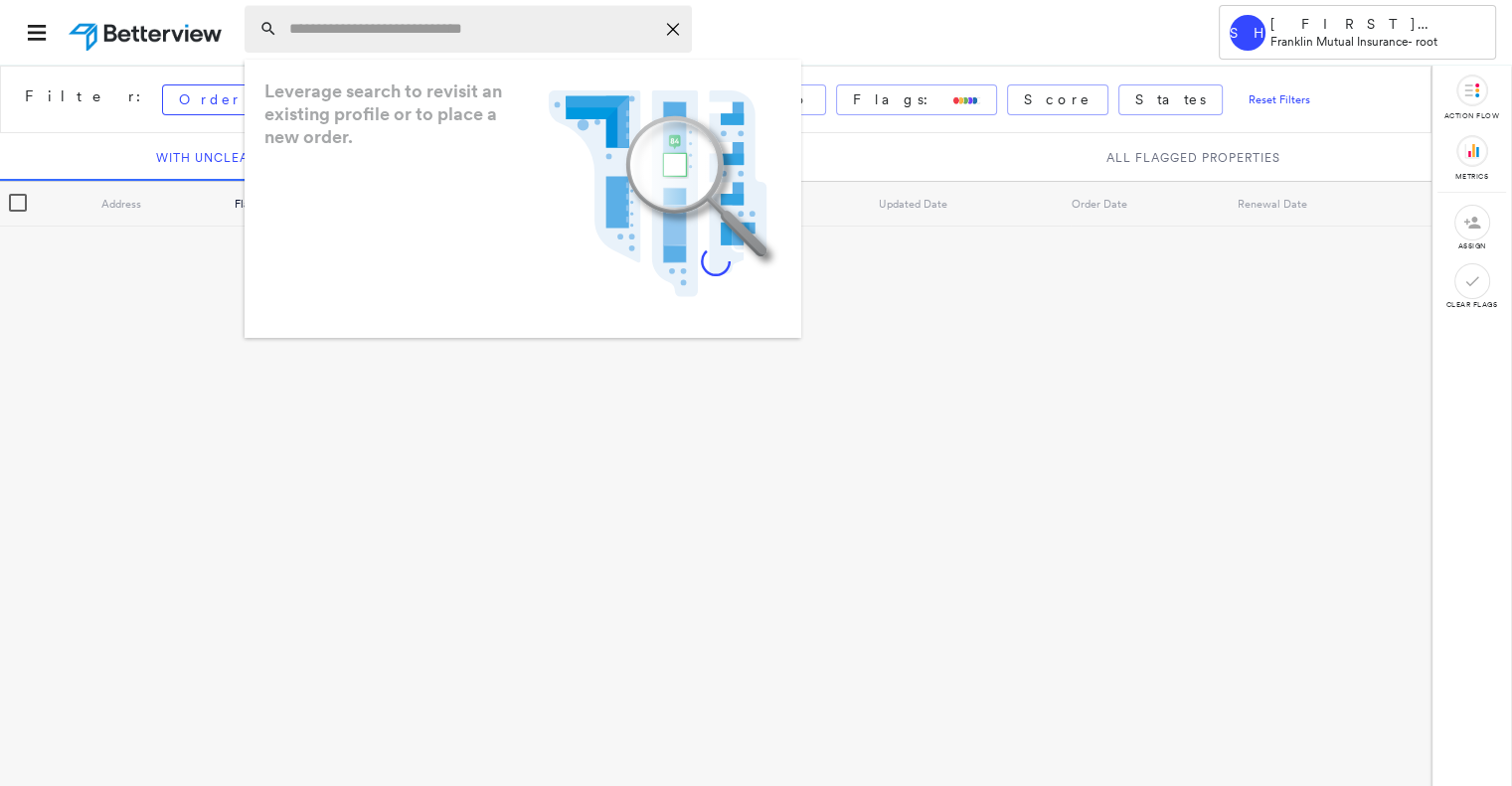 paste on "**********" 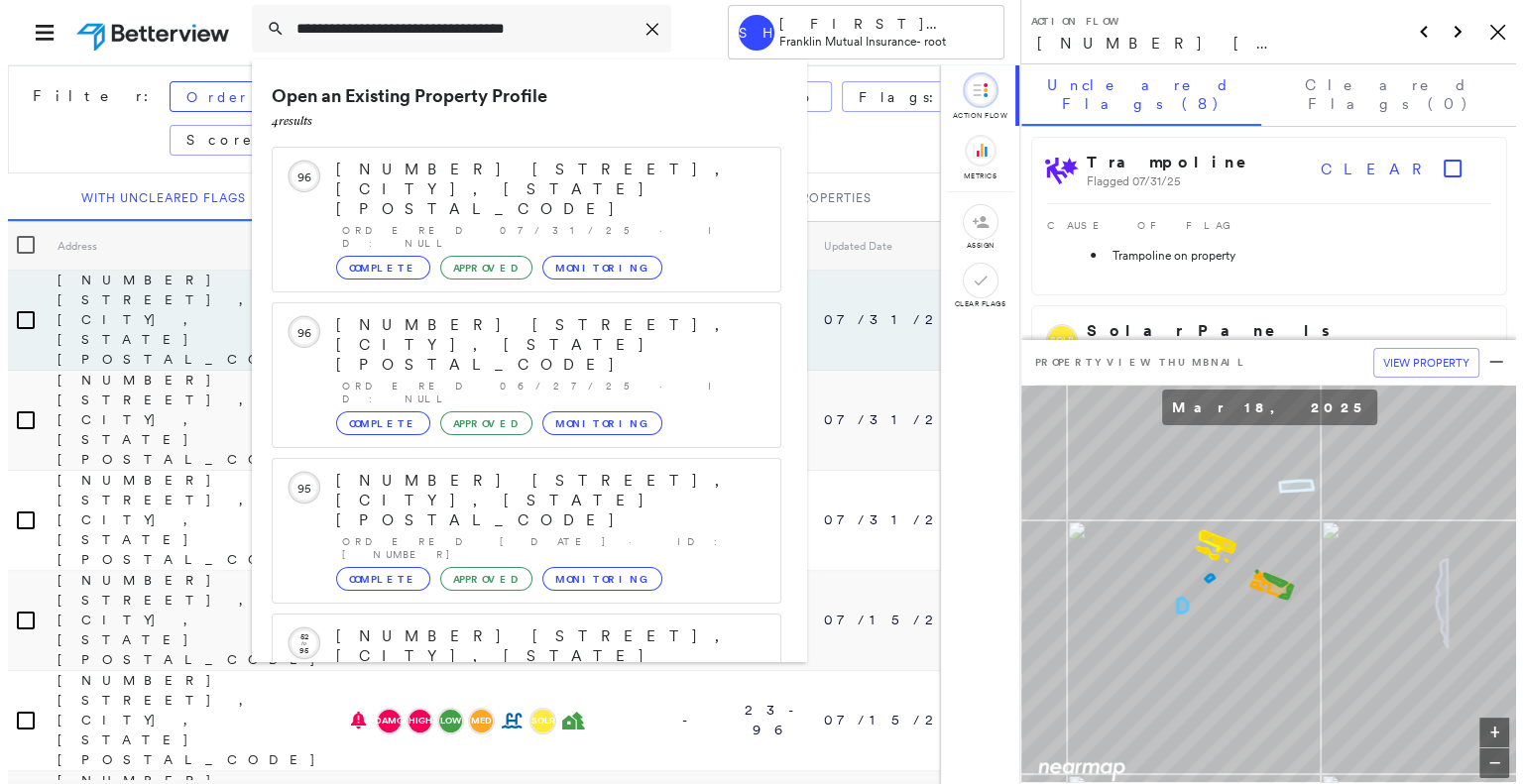 scroll, scrollTop: 52, scrollLeft: 0, axis: vertical 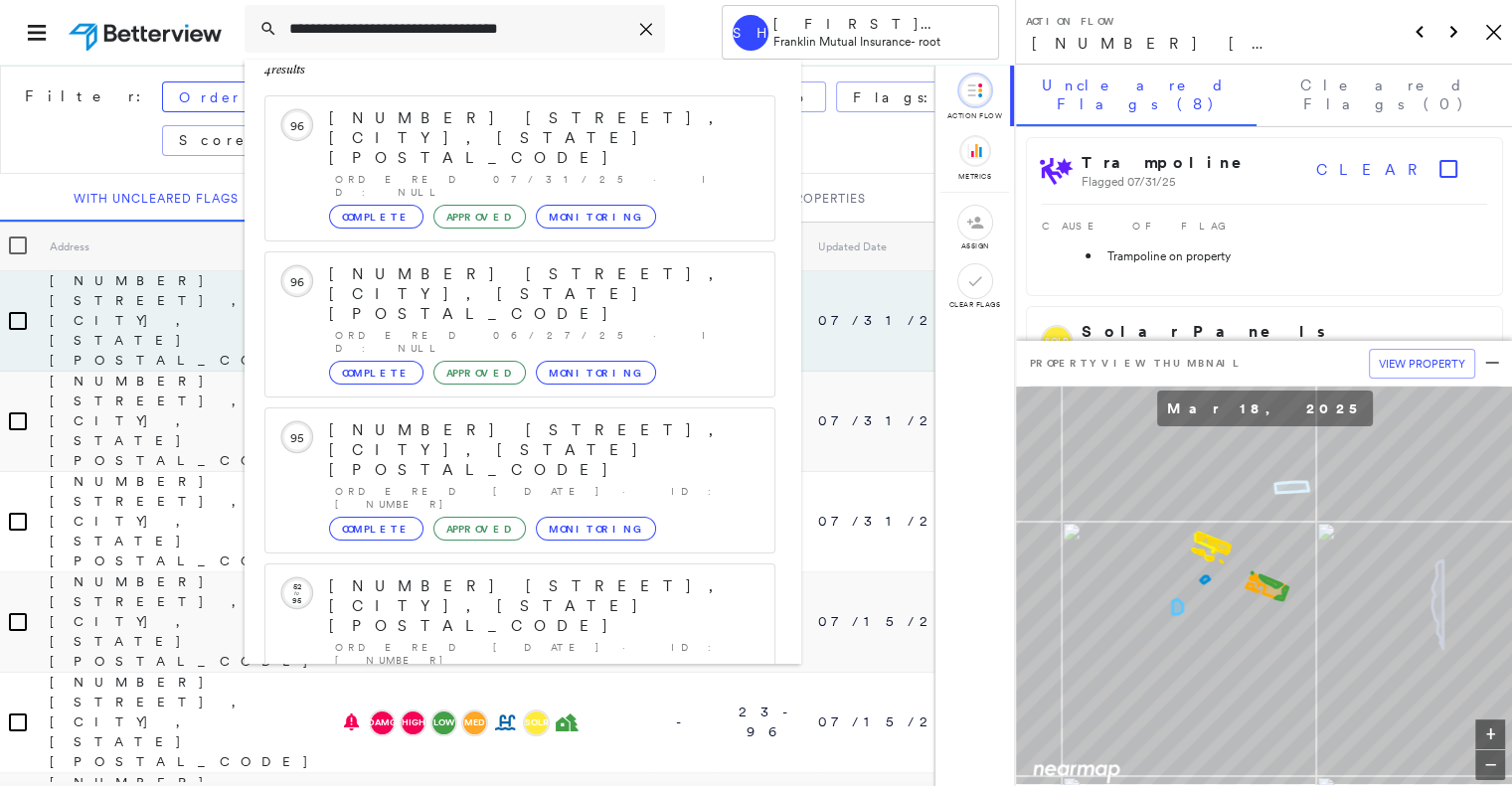 type on "**********" 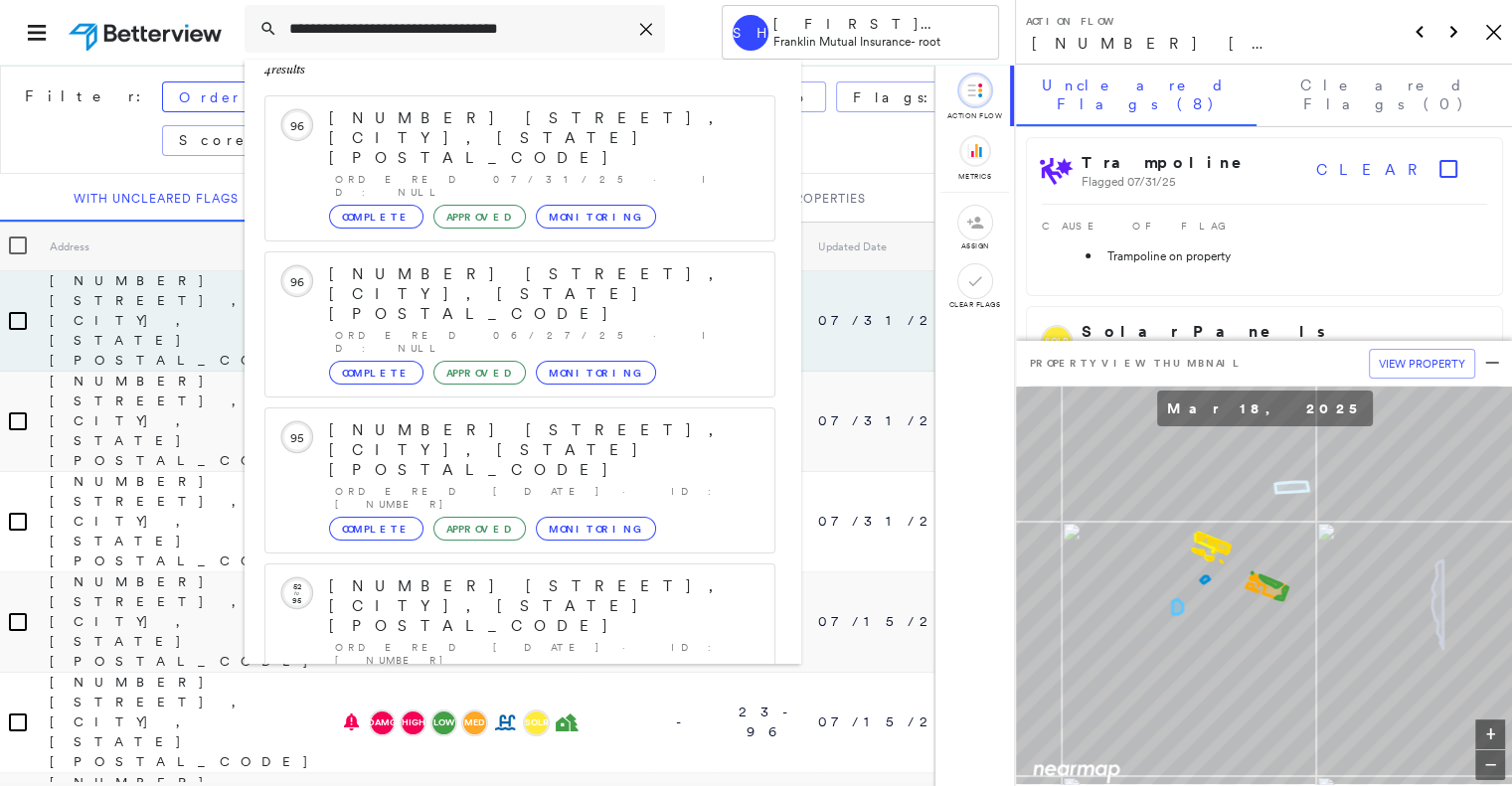 click on "[NUMBER] [STREET], [CITY], [STATE] [POSTAL_CODE] Group Created with Sketch." at bounding box center [520, 845] 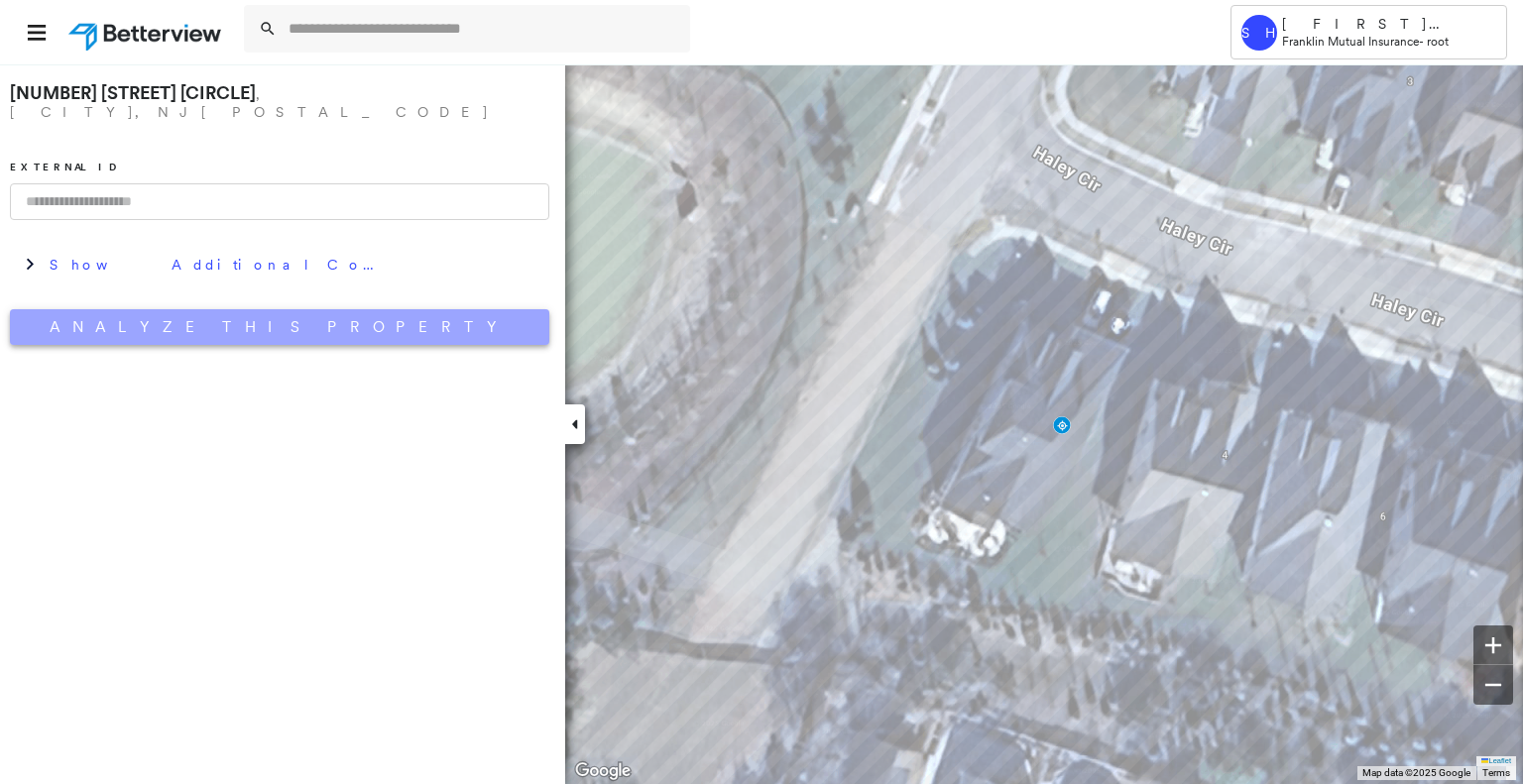 click on "Analyze This Property" at bounding box center [280, 327] 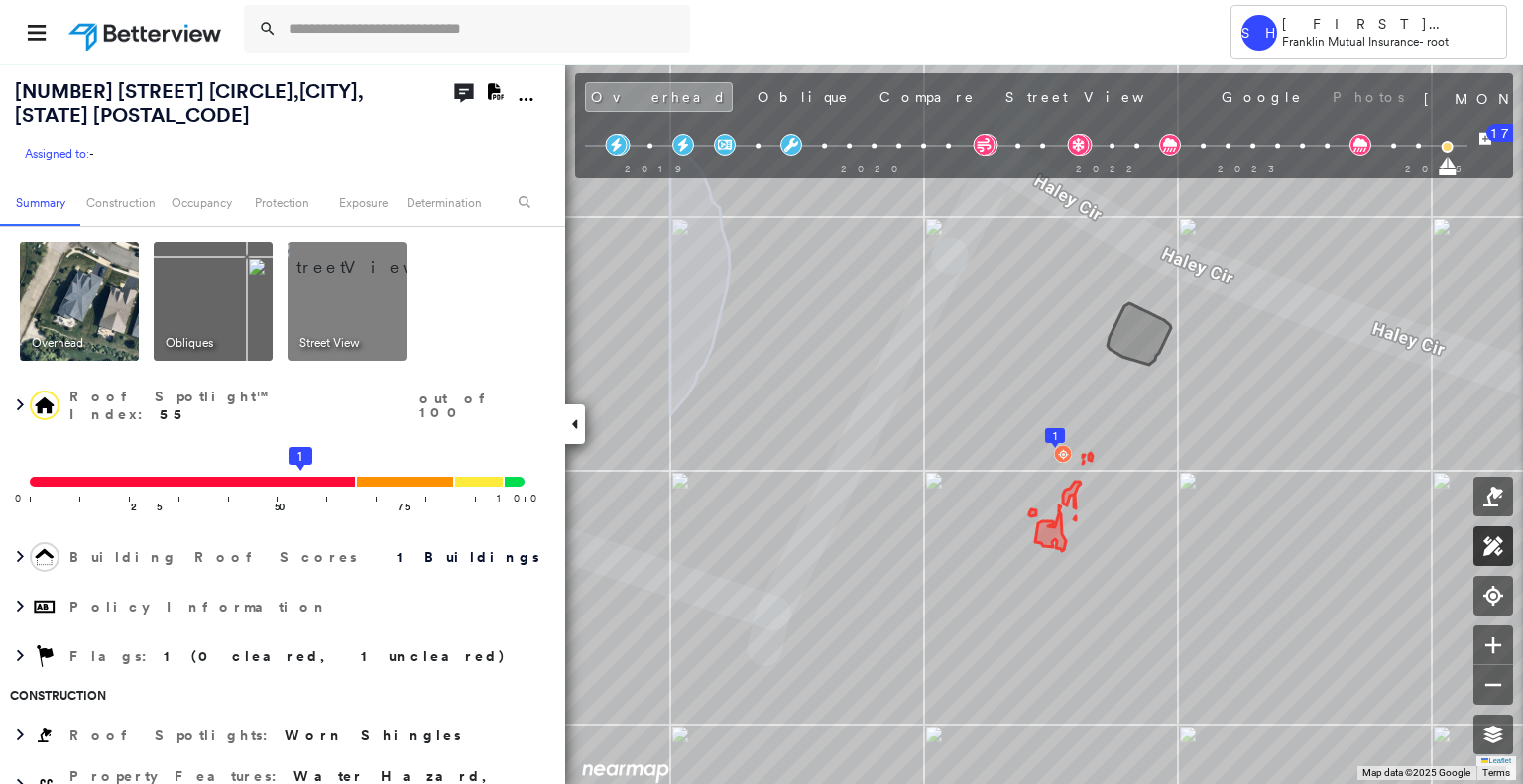 click 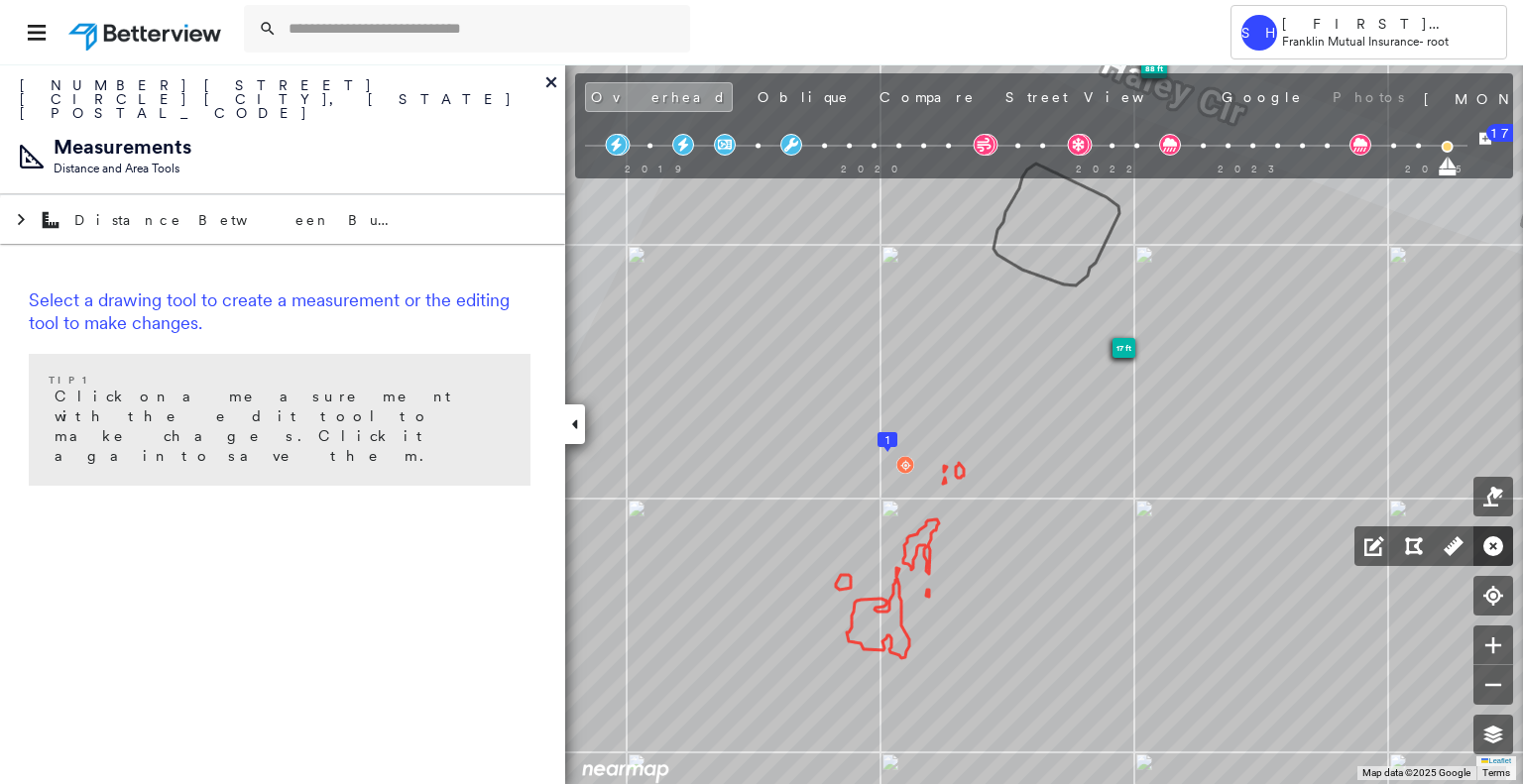 click 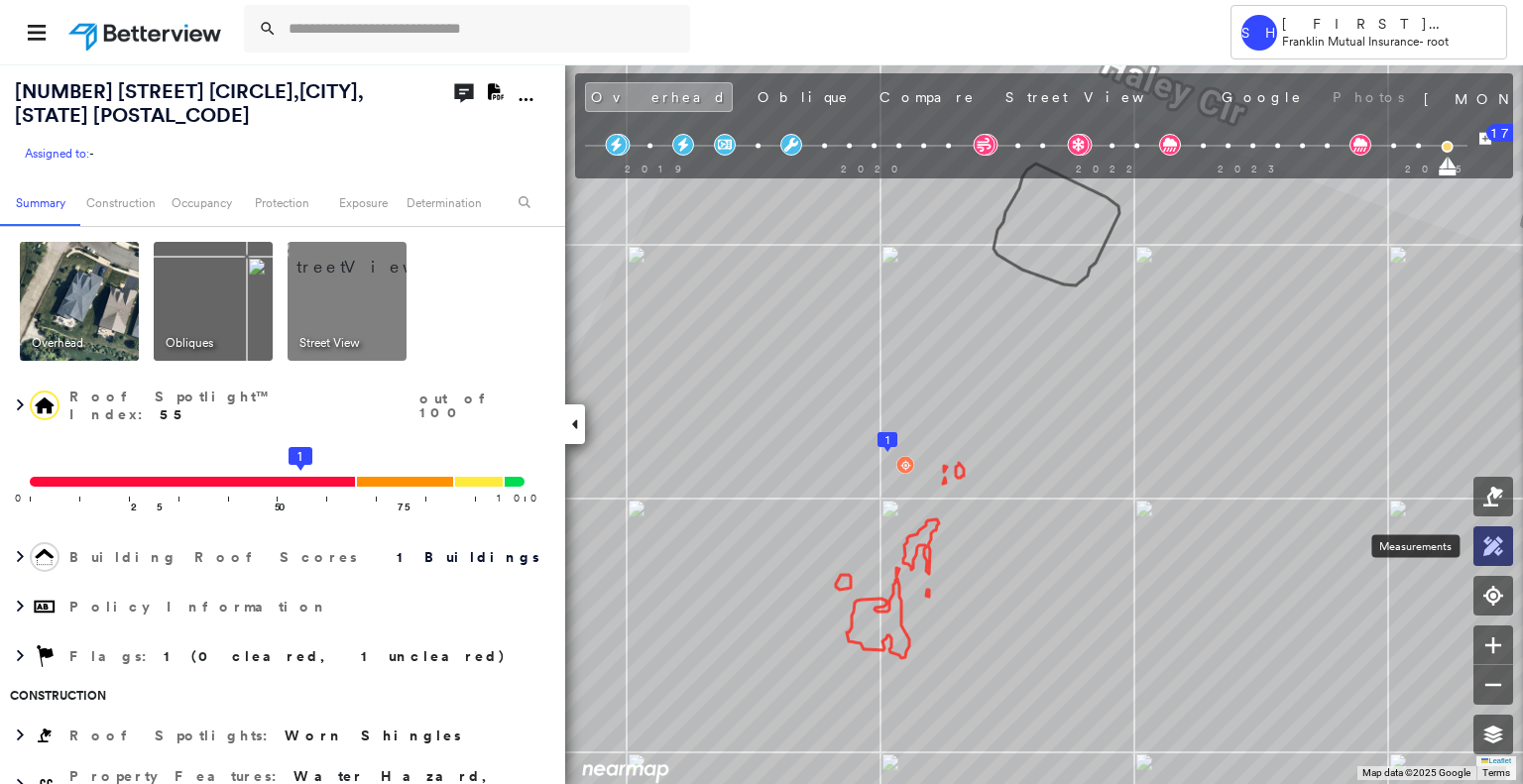 click at bounding box center (1493, 546) 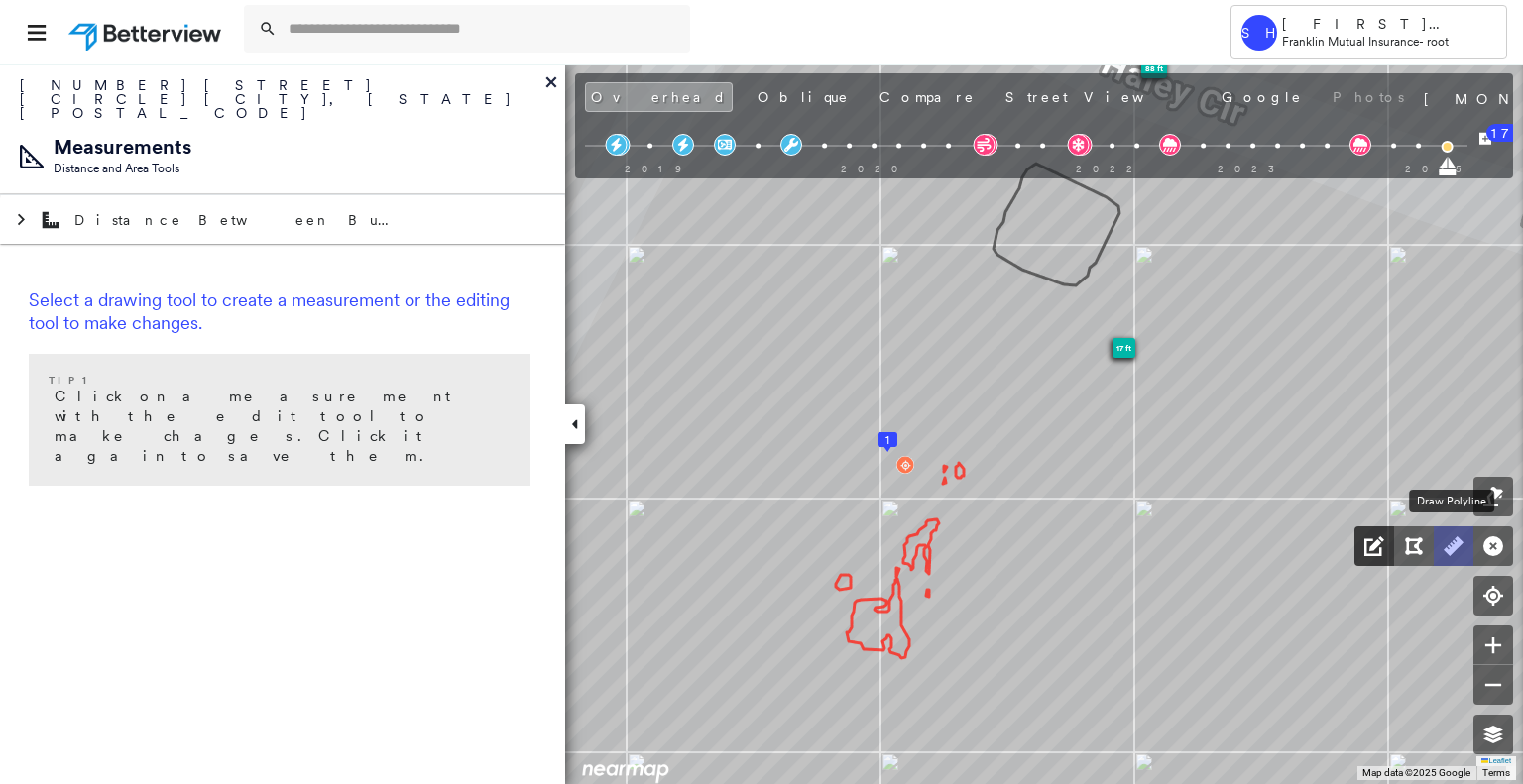 drag, startPoint x: 1452, startPoint y: 556, endPoint x: 1353, endPoint y: 545, distance: 99.60924 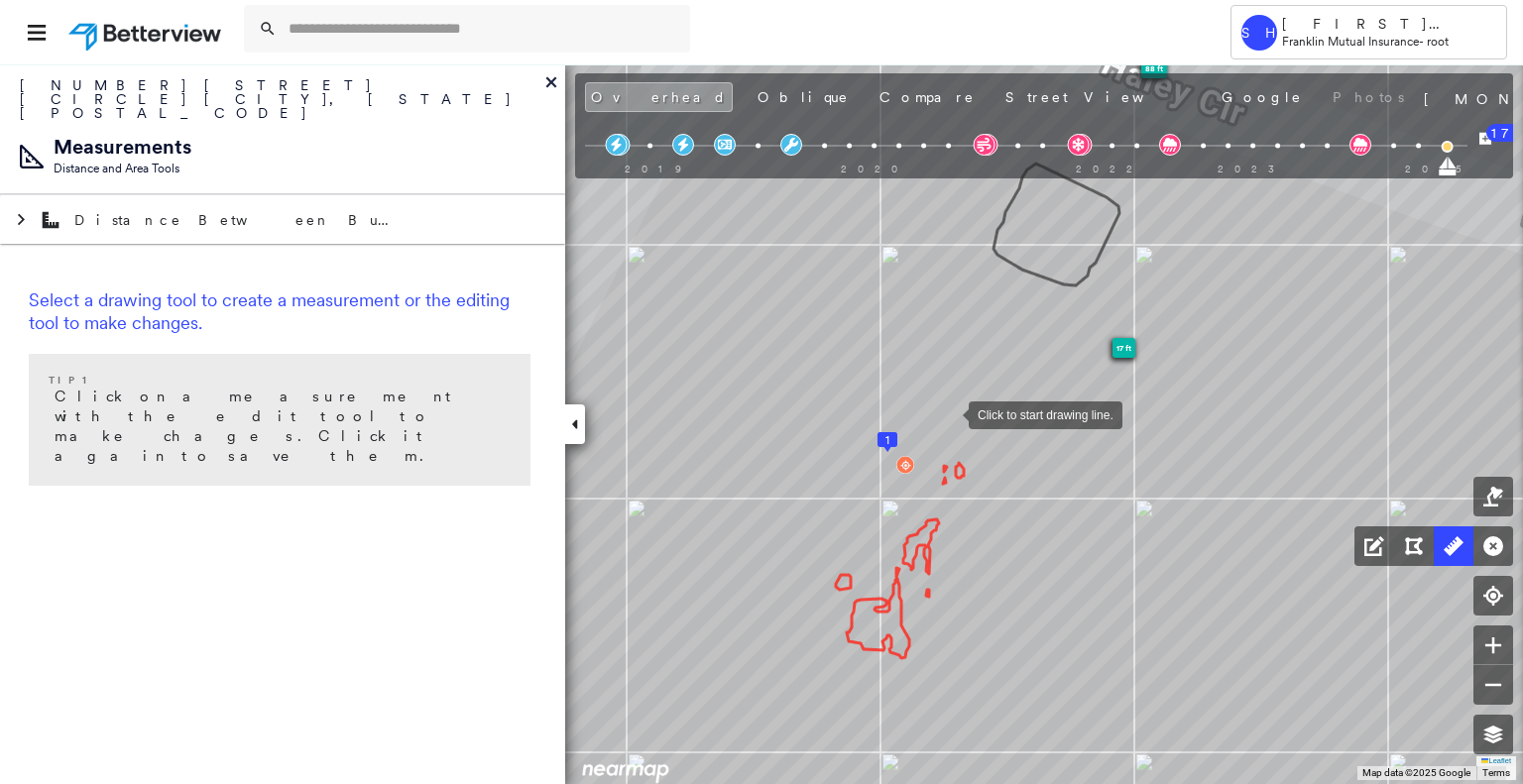 click at bounding box center (949, 413) 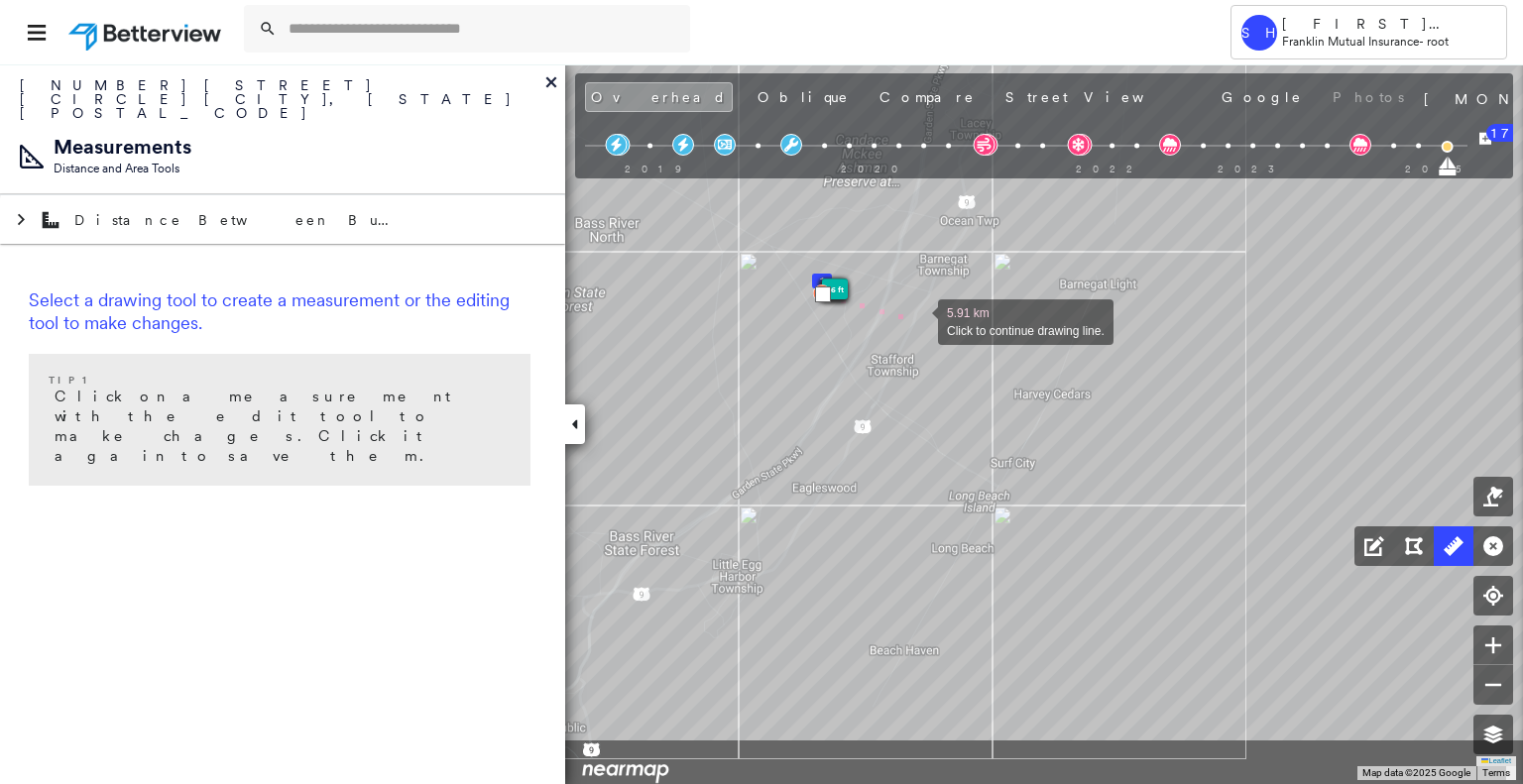drag, startPoint x: 1053, startPoint y: 447, endPoint x: 904, endPoint y: 301, distance: 208.60729 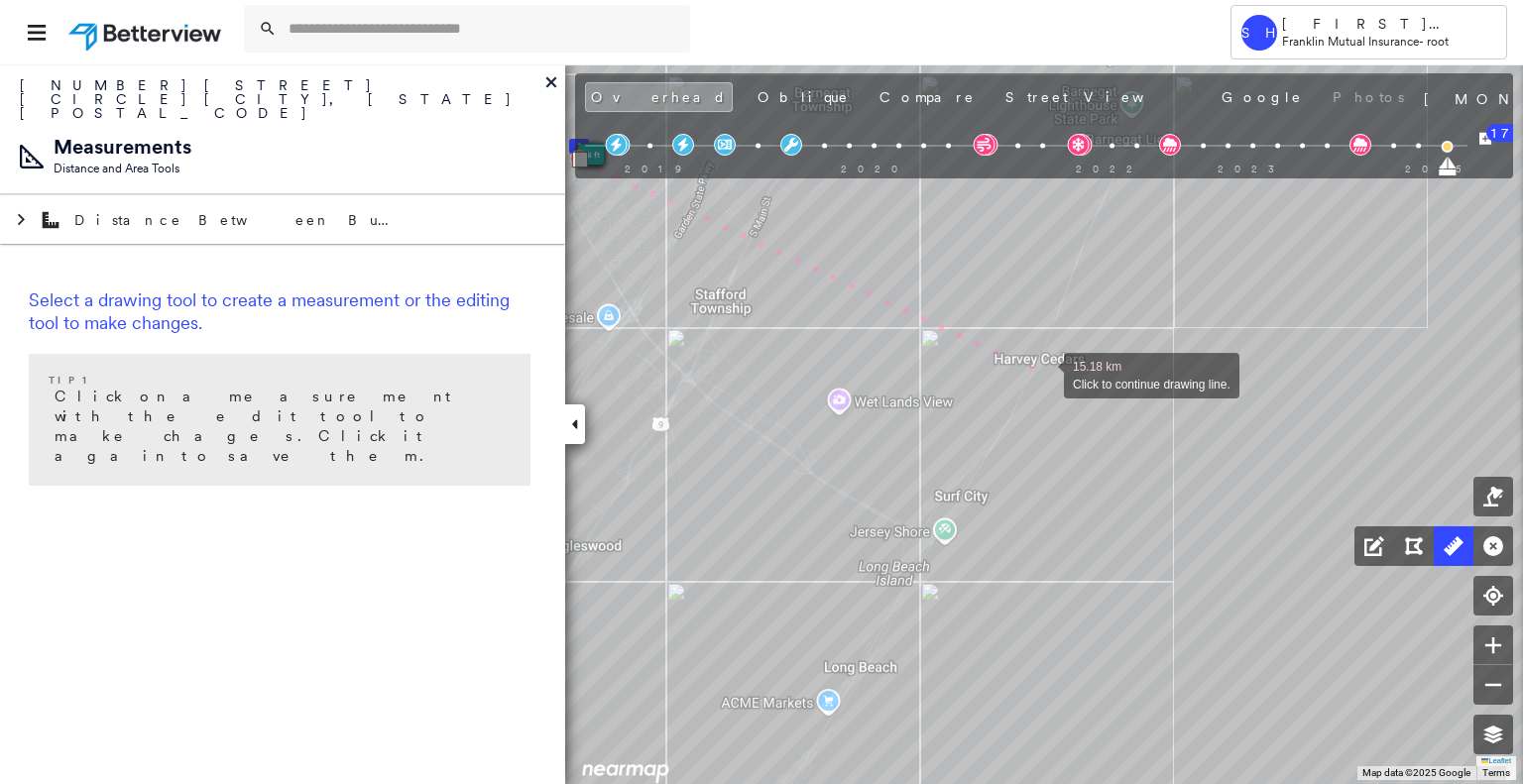 click at bounding box center [1044, 374] 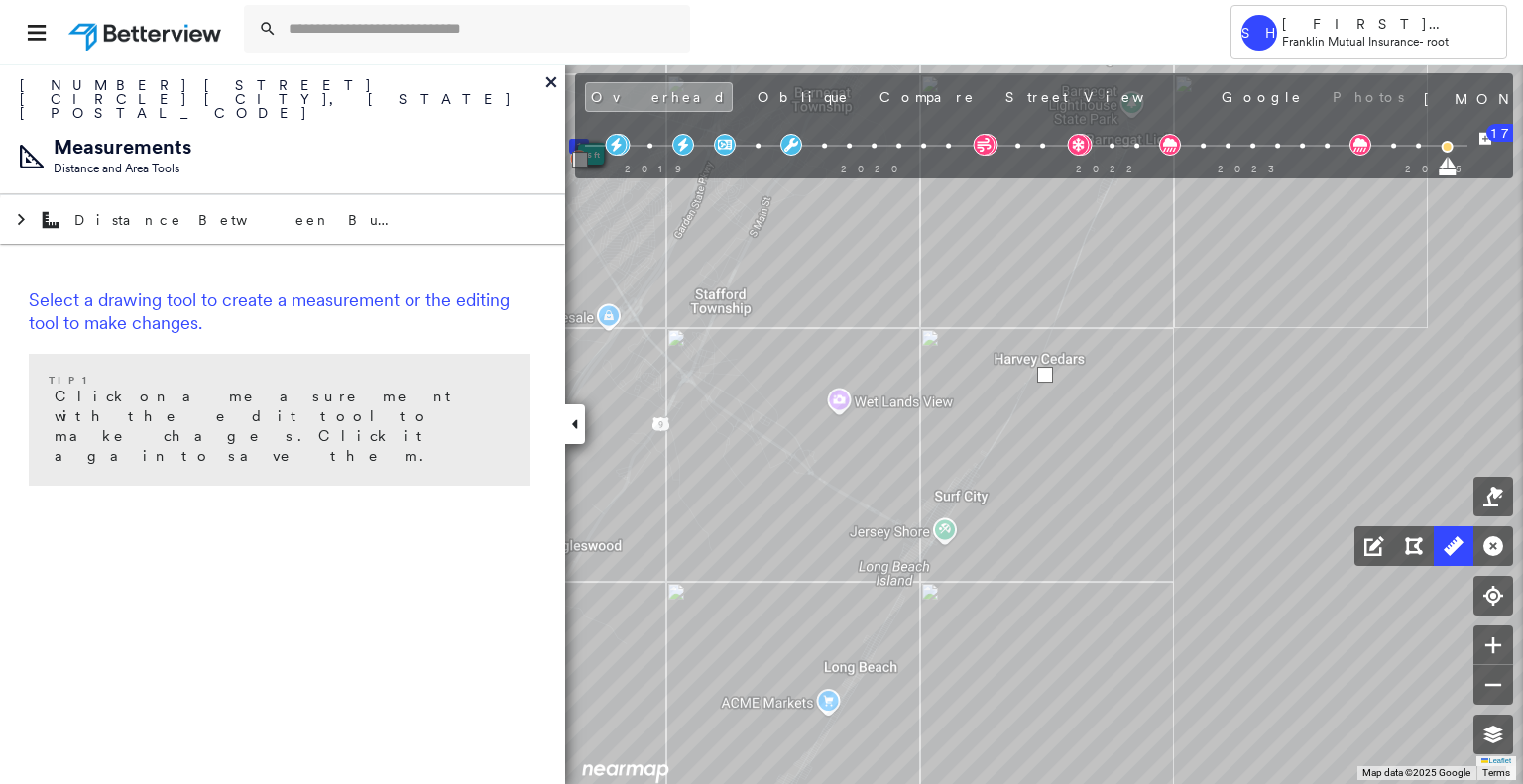 click at bounding box center [1045, 375] 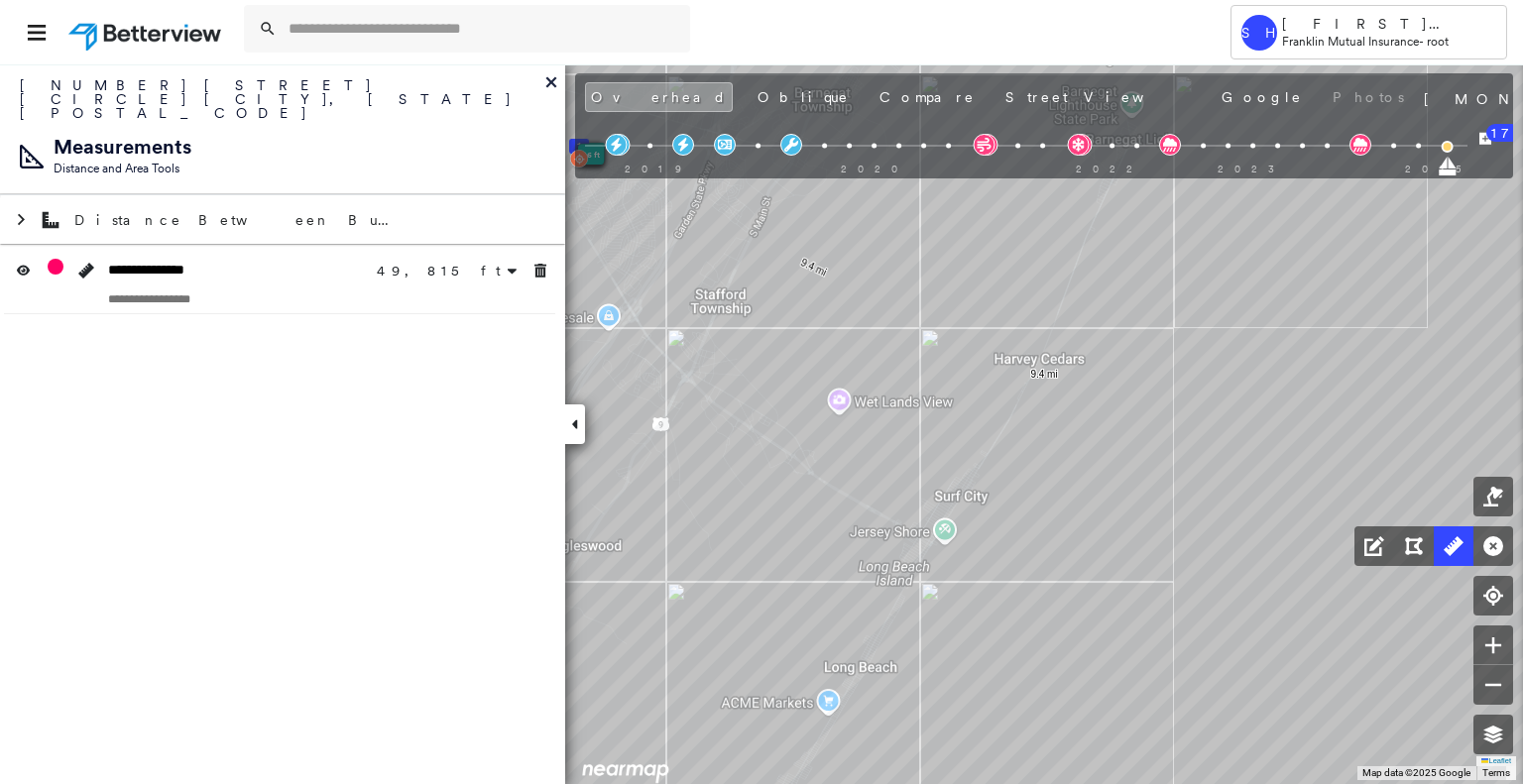 click 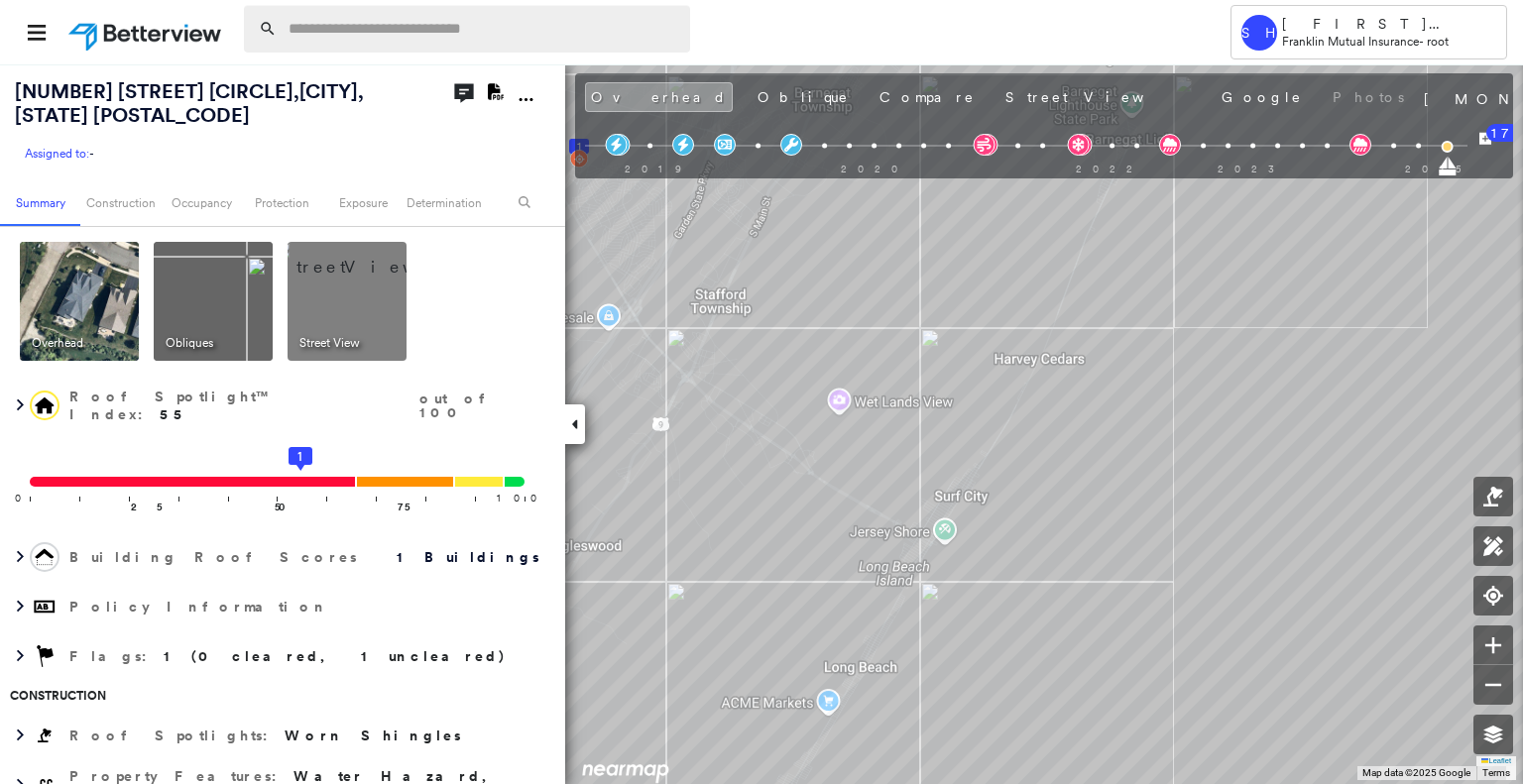 click at bounding box center (483, 29) 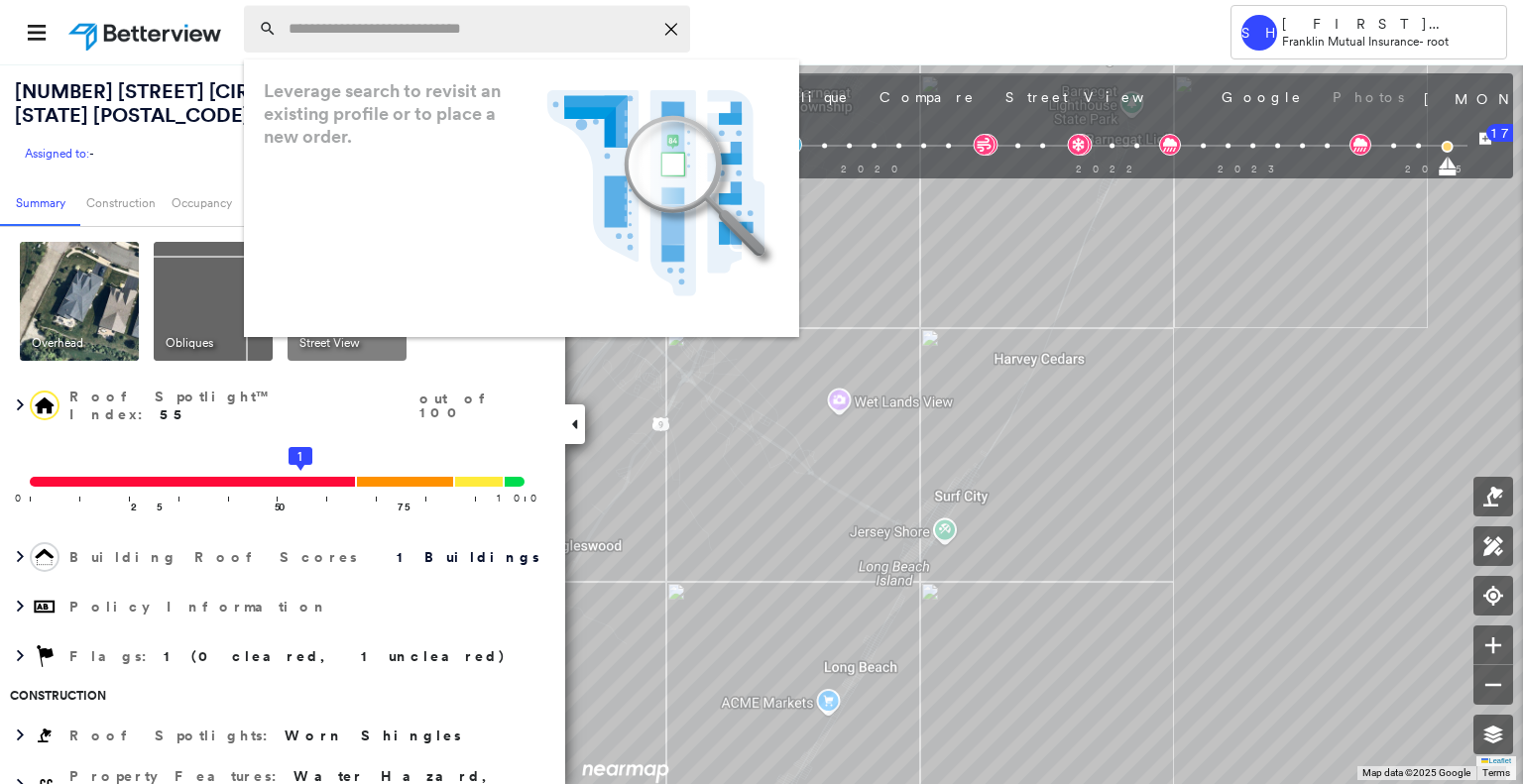 paste on "**********" 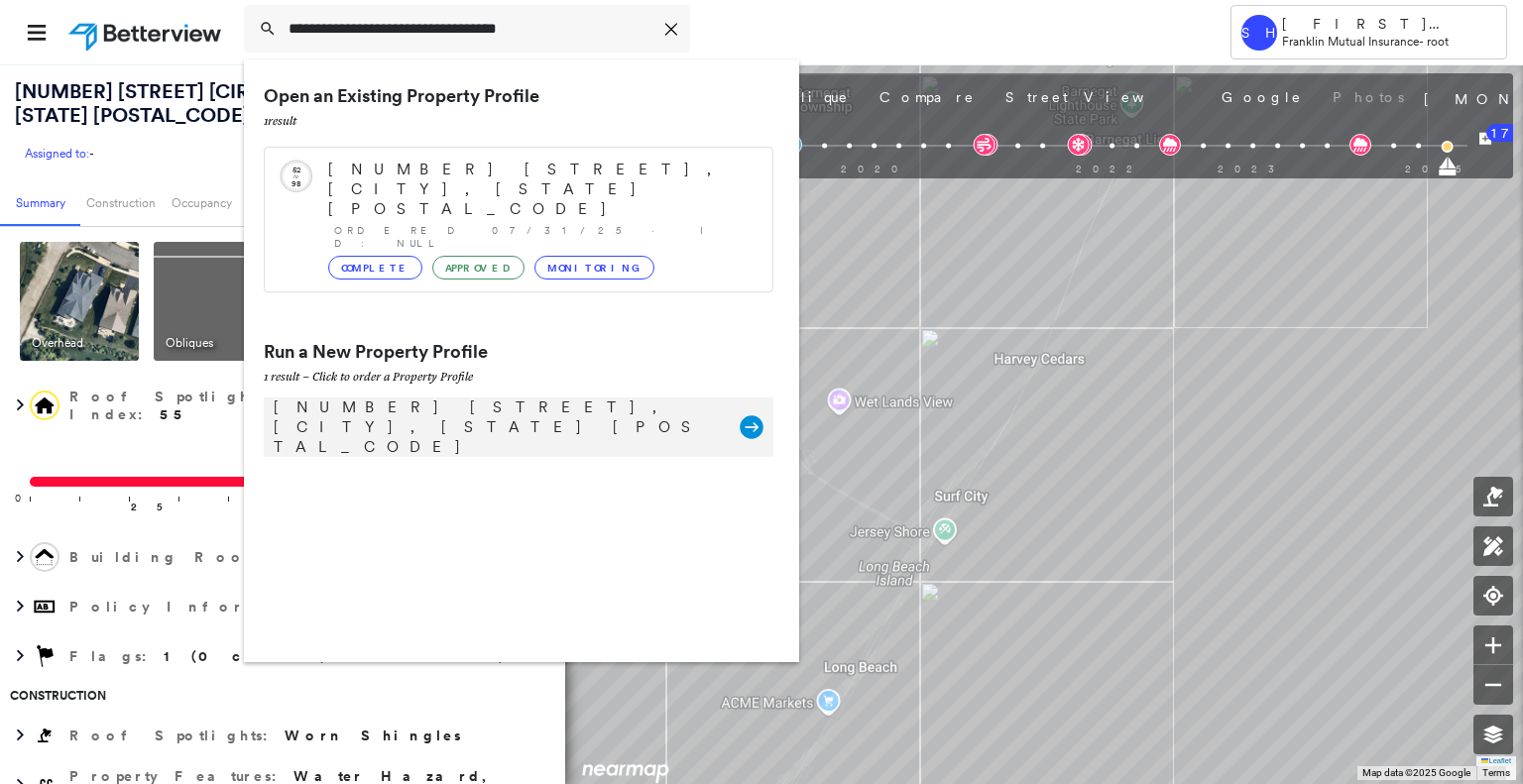 type on "**********" 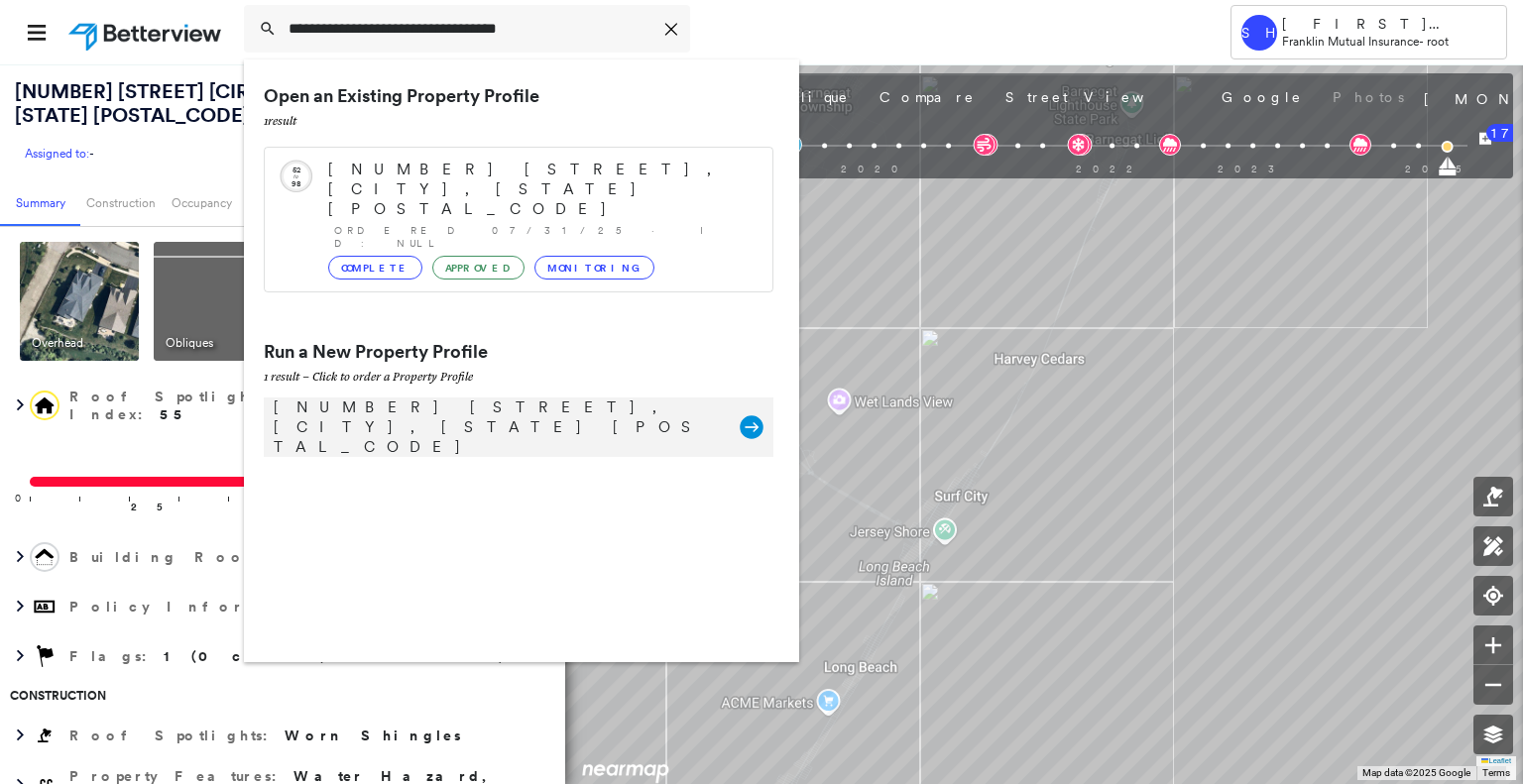 click on "[NUMBER]  [STREET], [CITY], [STATE] [POSTAL_CODE]" at bounding box center [497, 427] 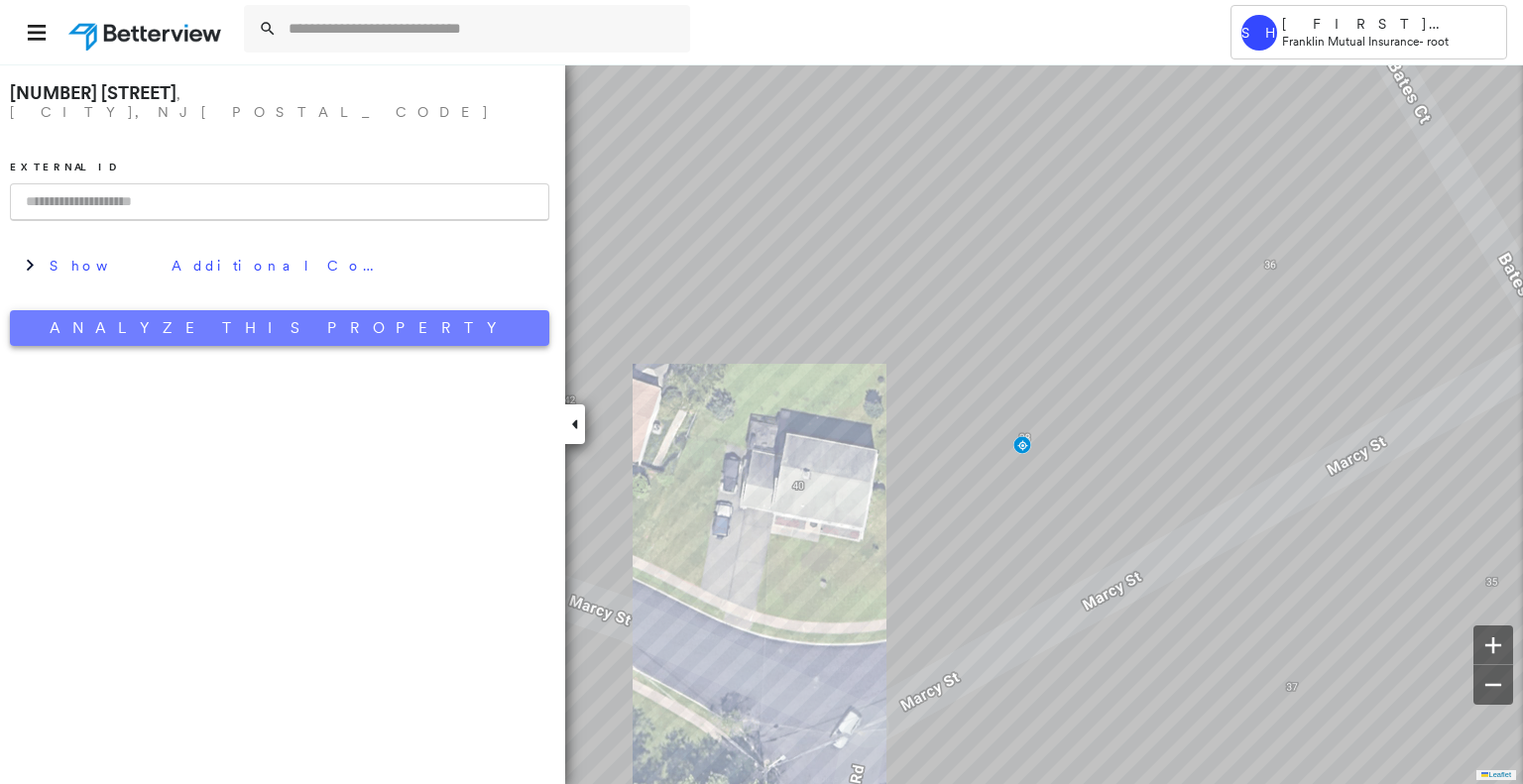 click on "Analyze This Property" at bounding box center (280, 328) 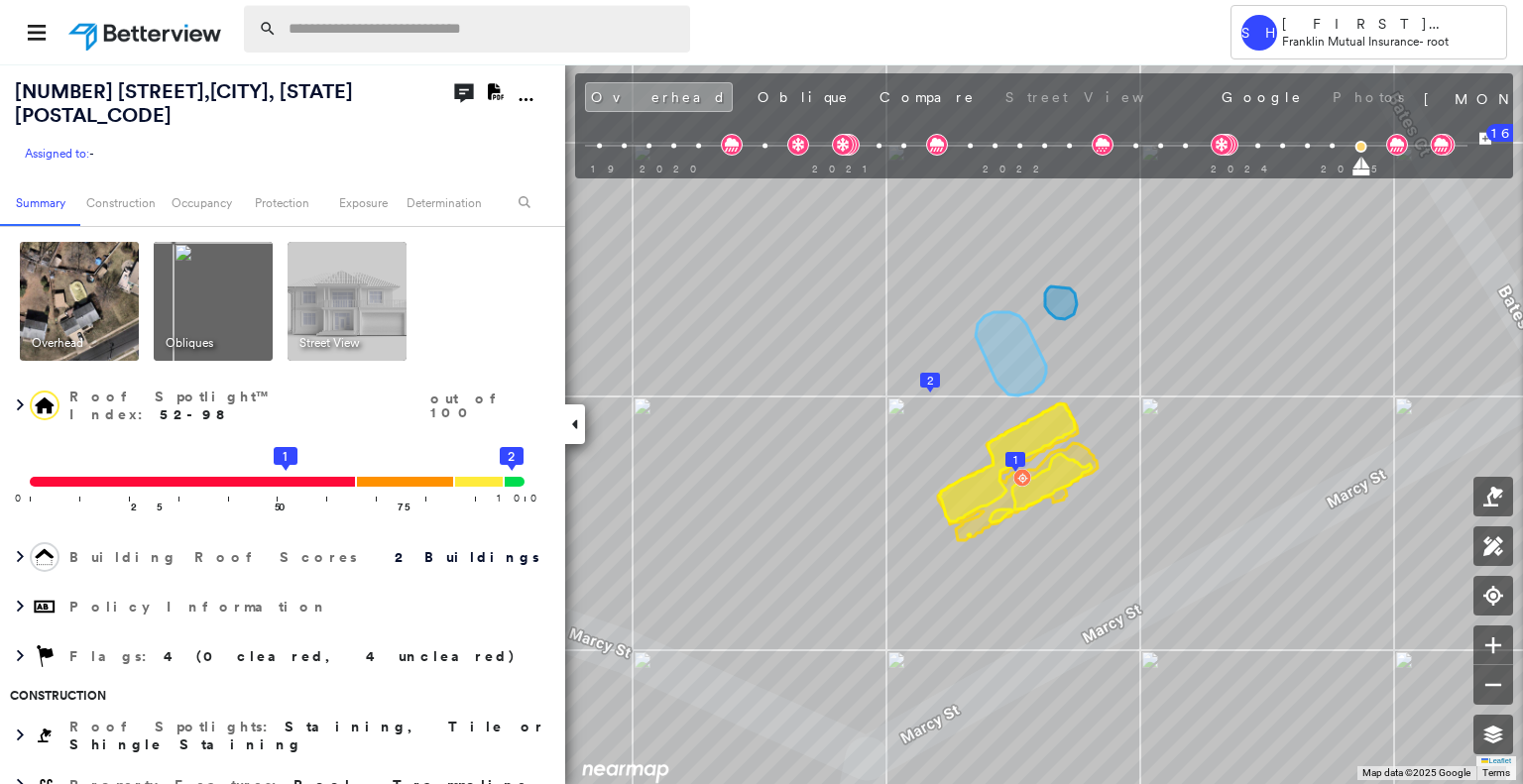 click at bounding box center (483, 29) 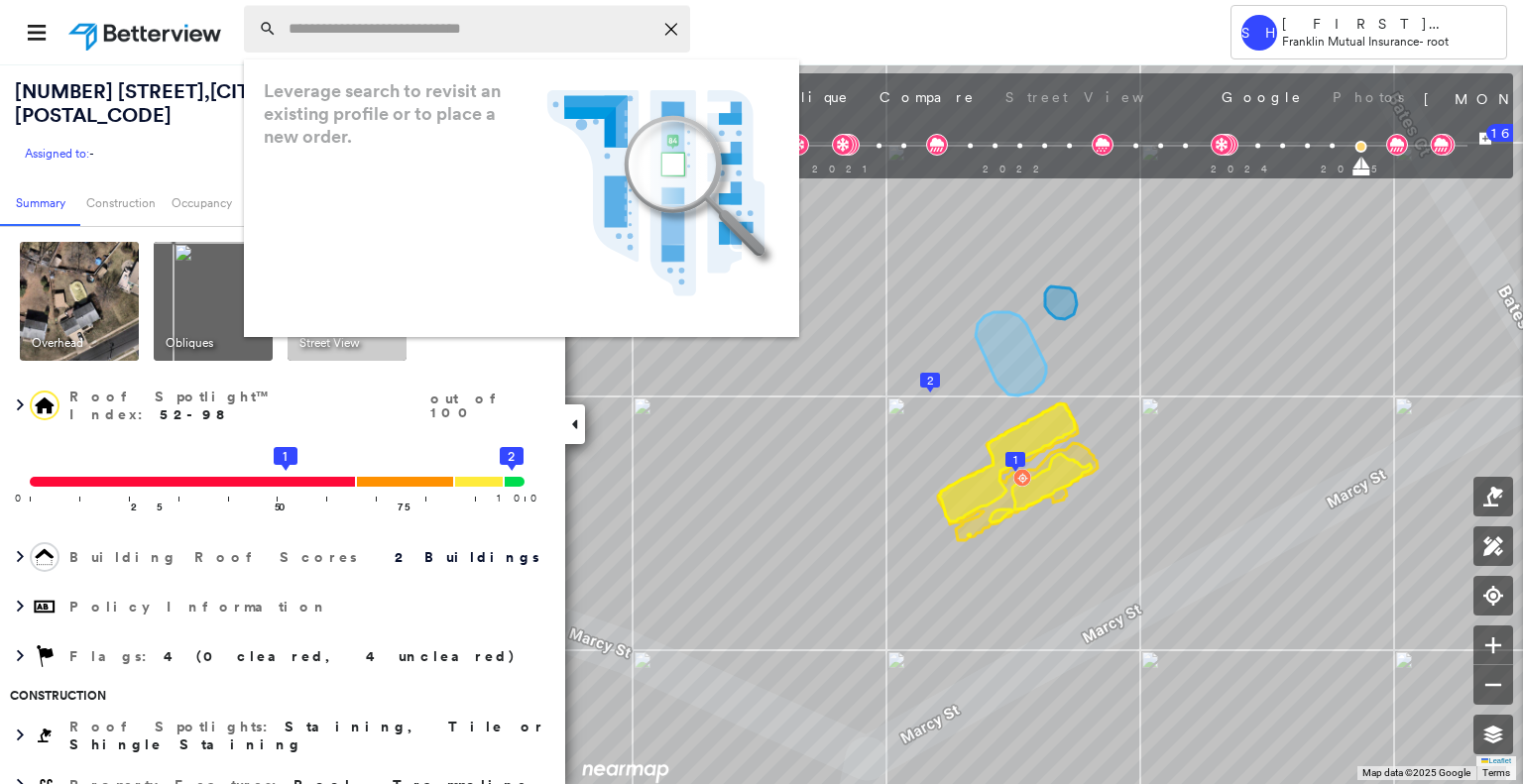 paste on "**********" 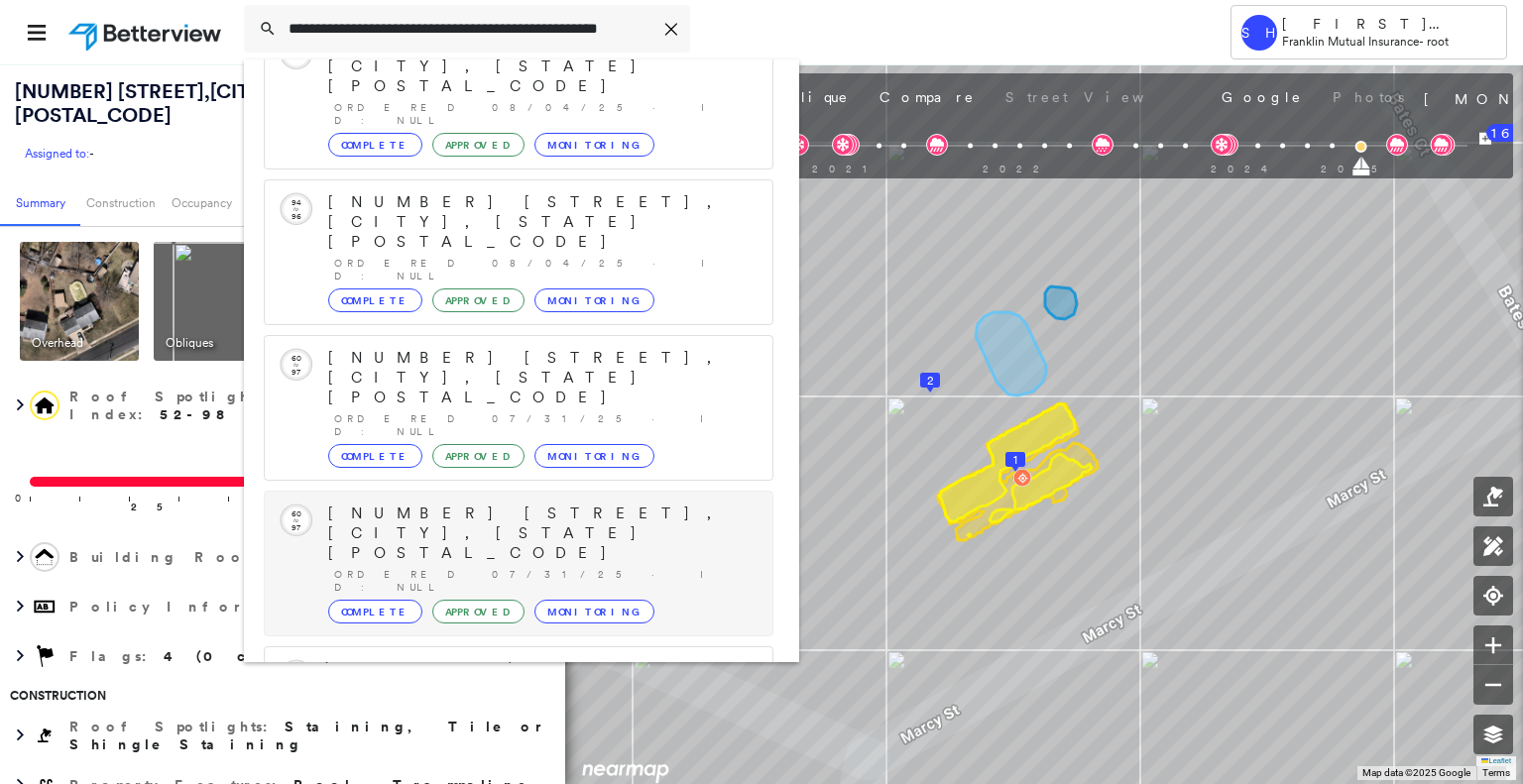 scroll, scrollTop: 206, scrollLeft: 0, axis: vertical 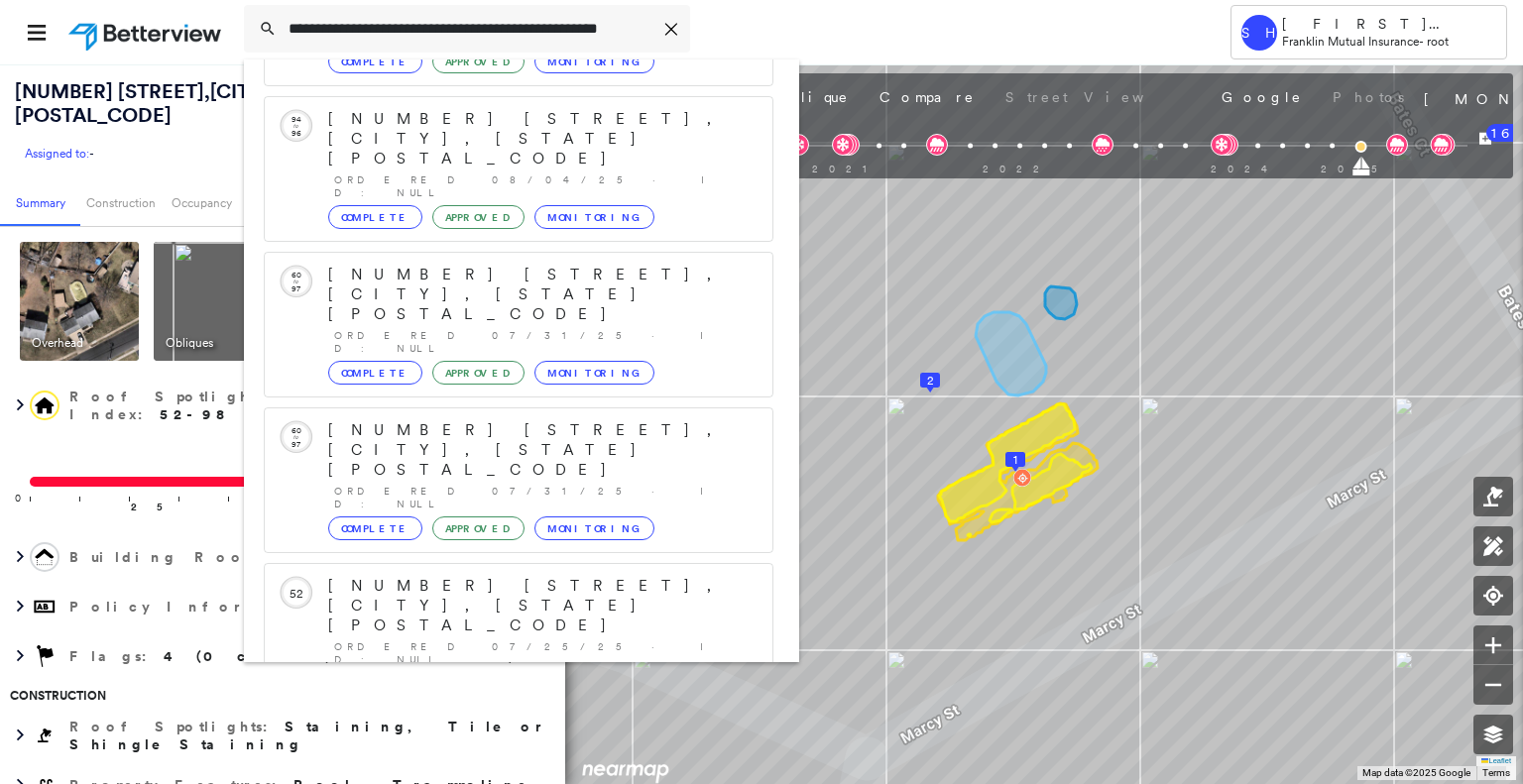 type on "**********" 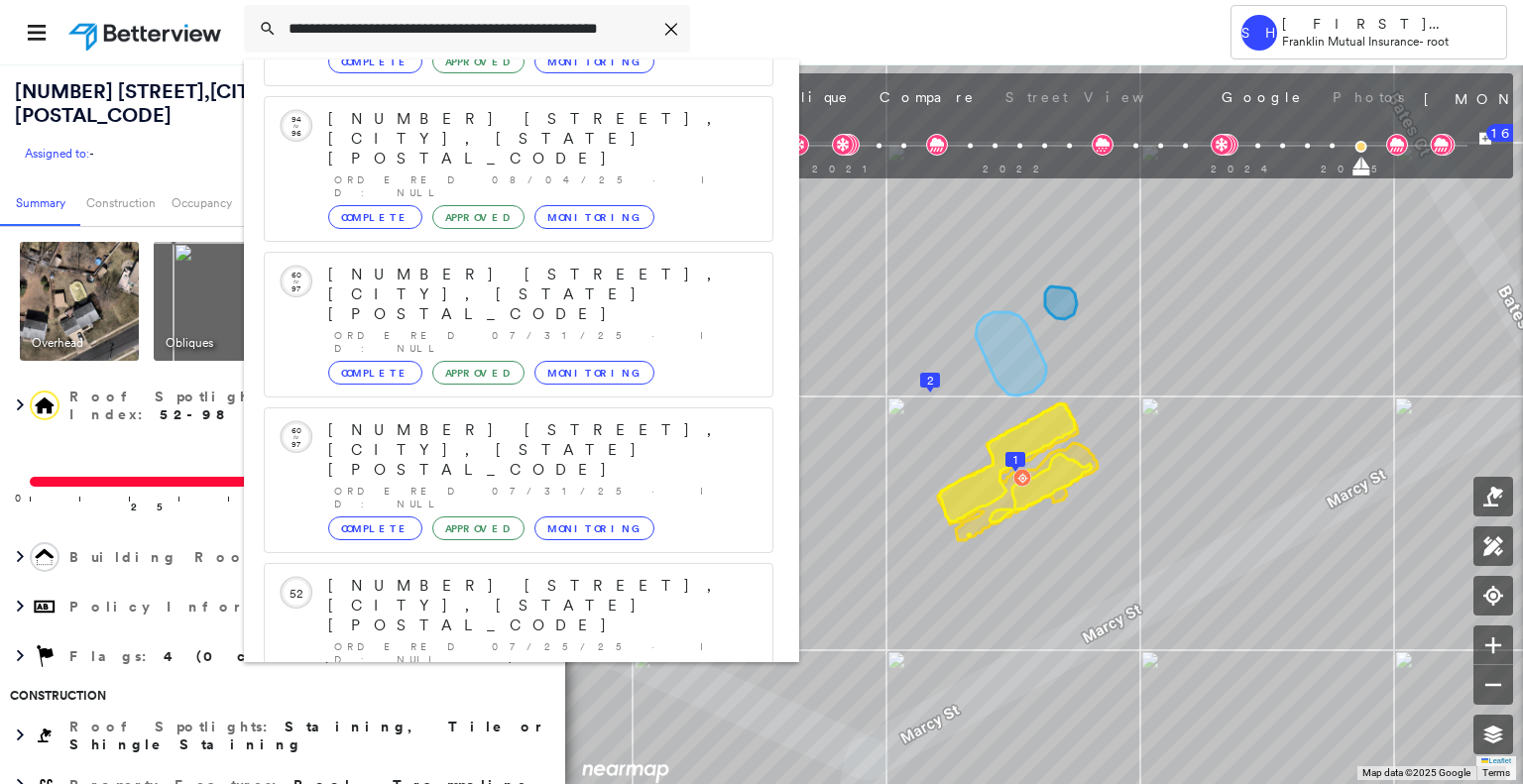 click on "[NUMBER] [STREET], [CITY], [STATE] [POSTAL_CODE]" at bounding box center (497, 895) 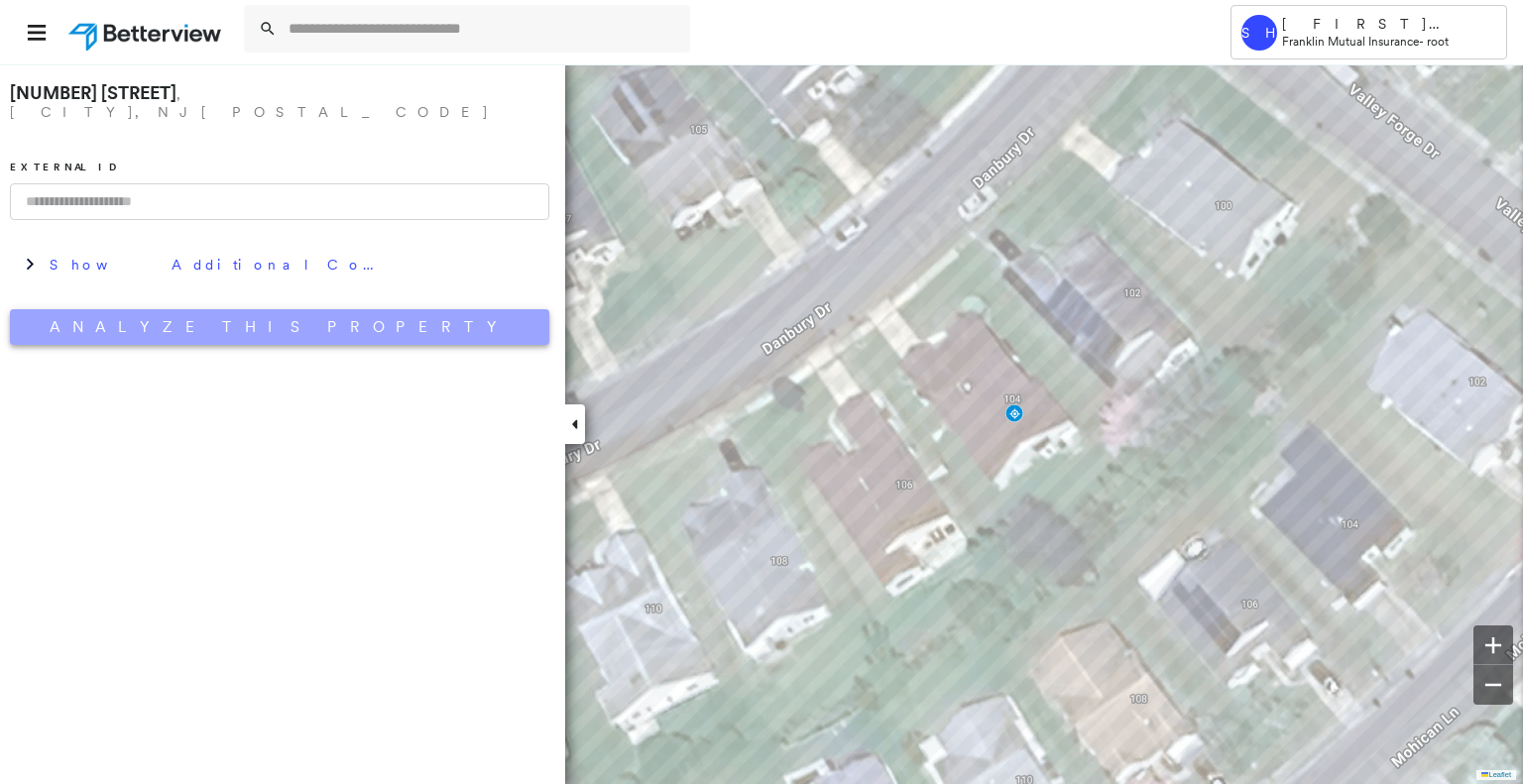 click on "Analyze This Property" at bounding box center [280, 327] 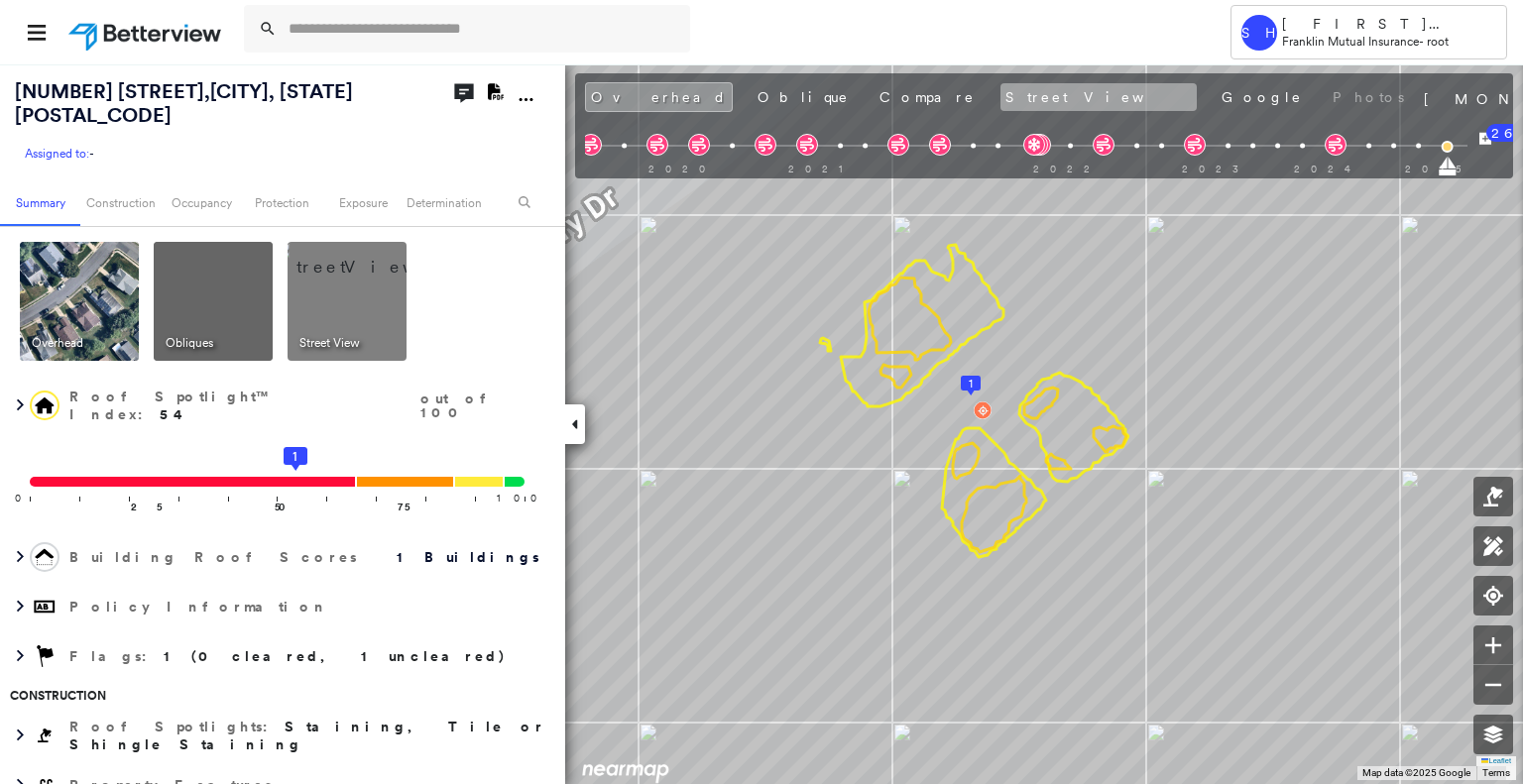 click on "Street View" at bounding box center (1099, 97) 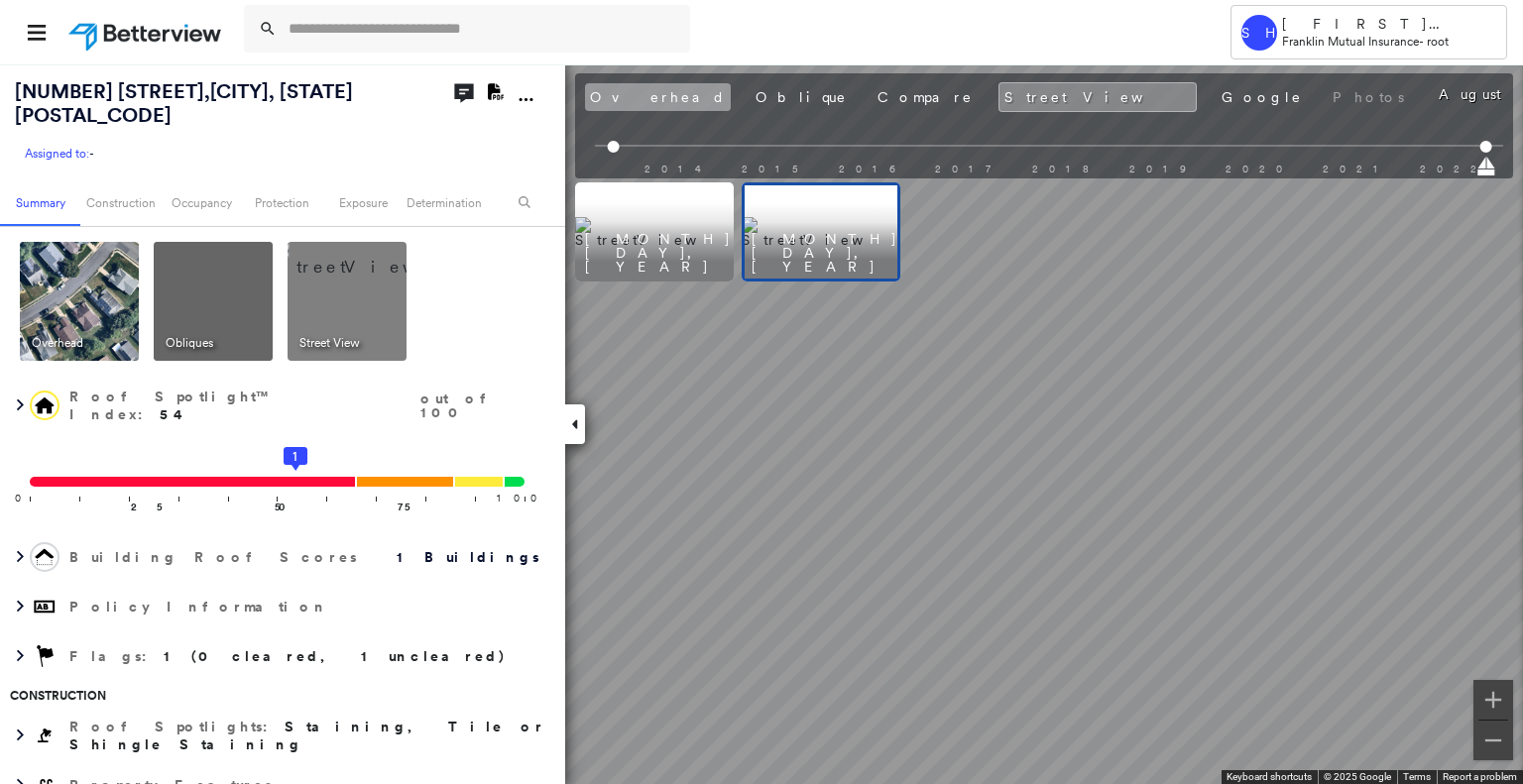 click on "Overhead" at bounding box center (657, 97) 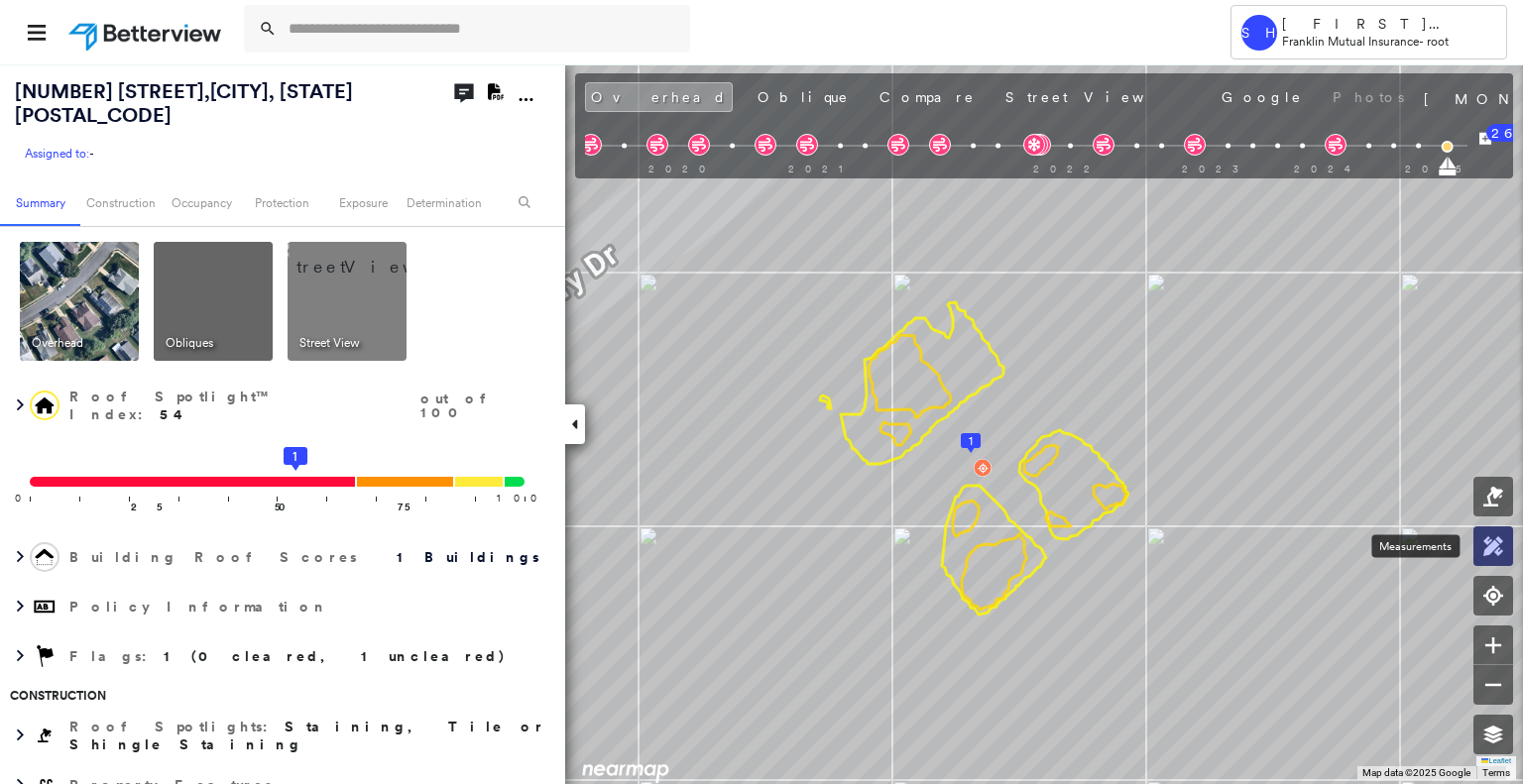 click 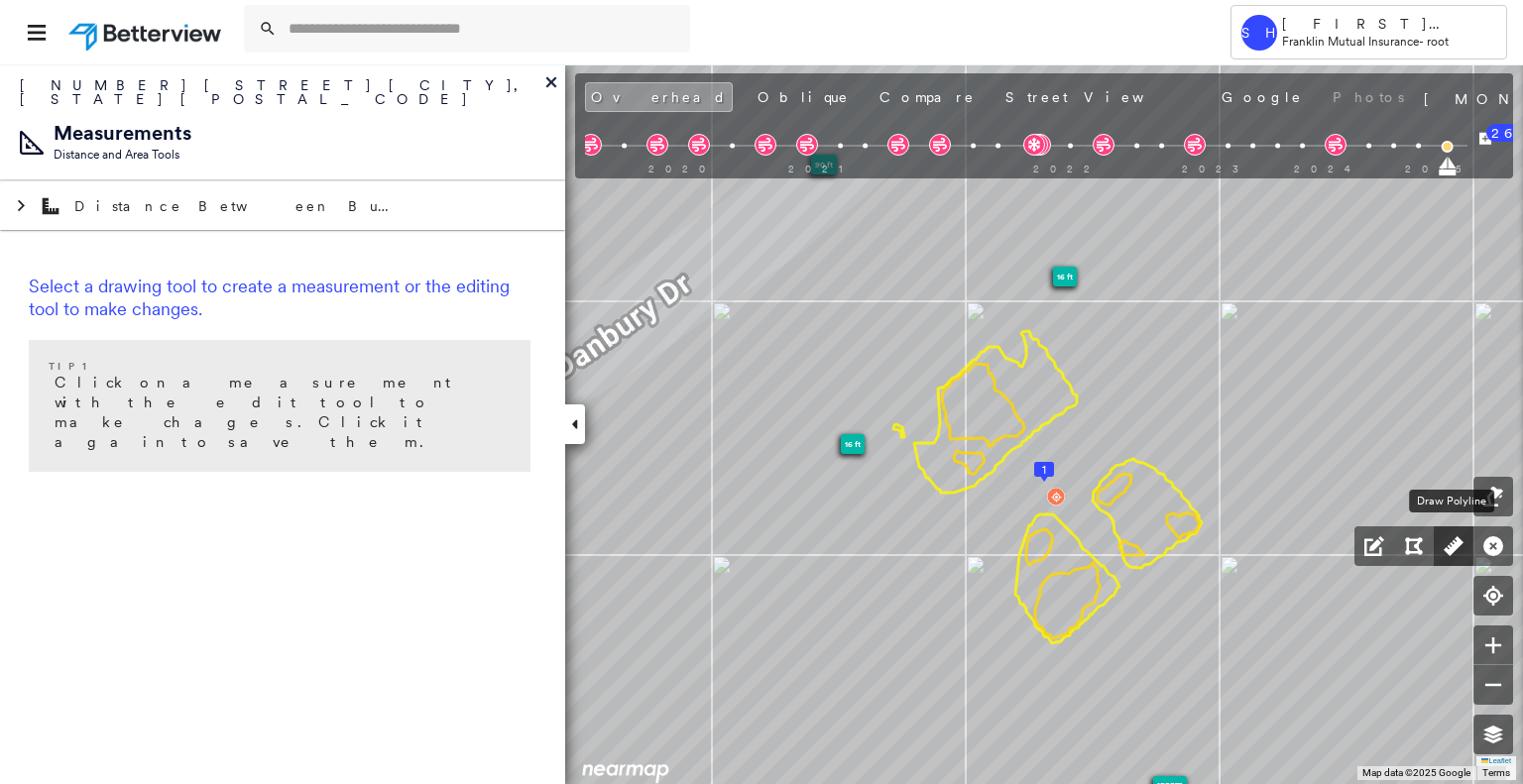 click 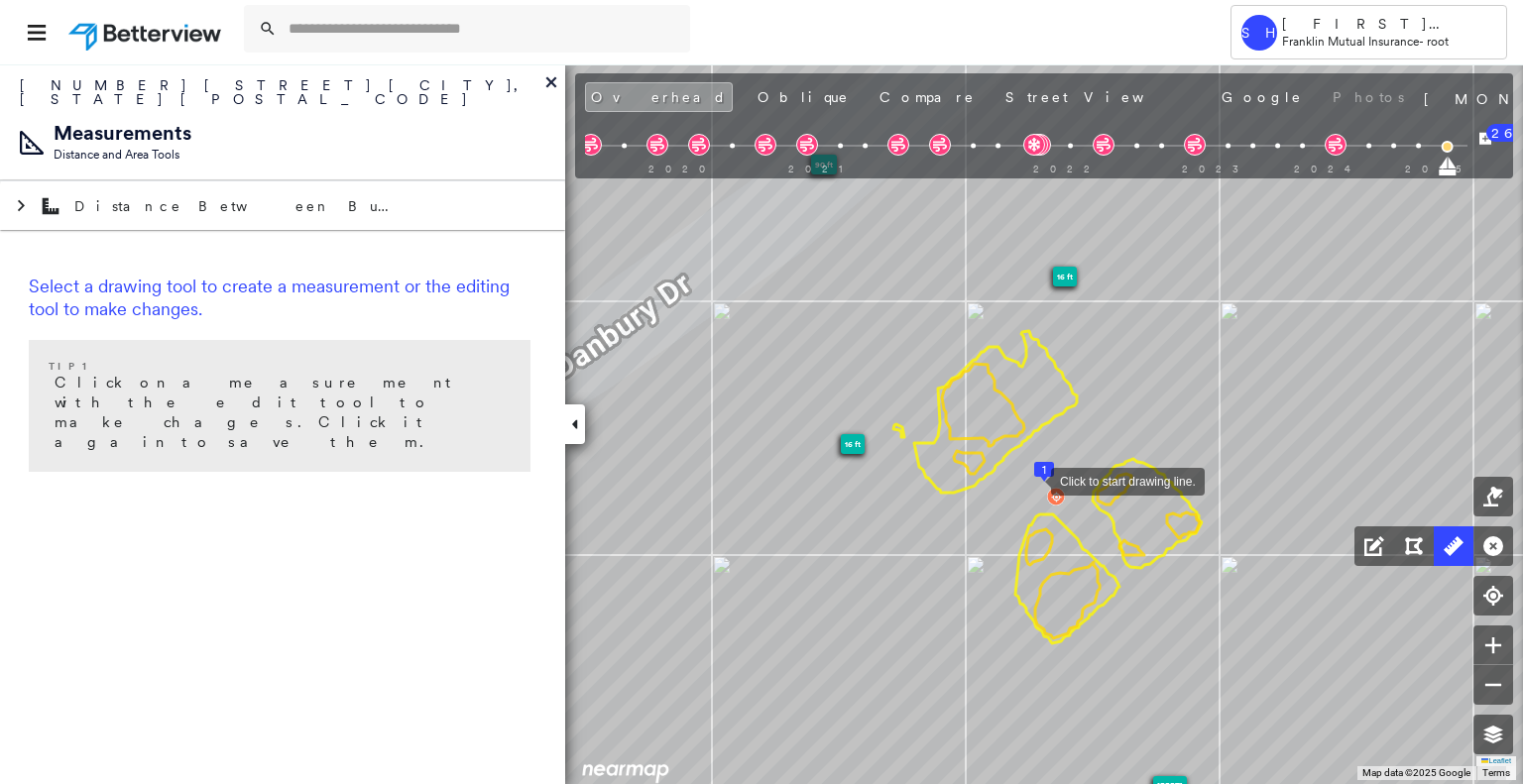 click at bounding box center [1031, 480] 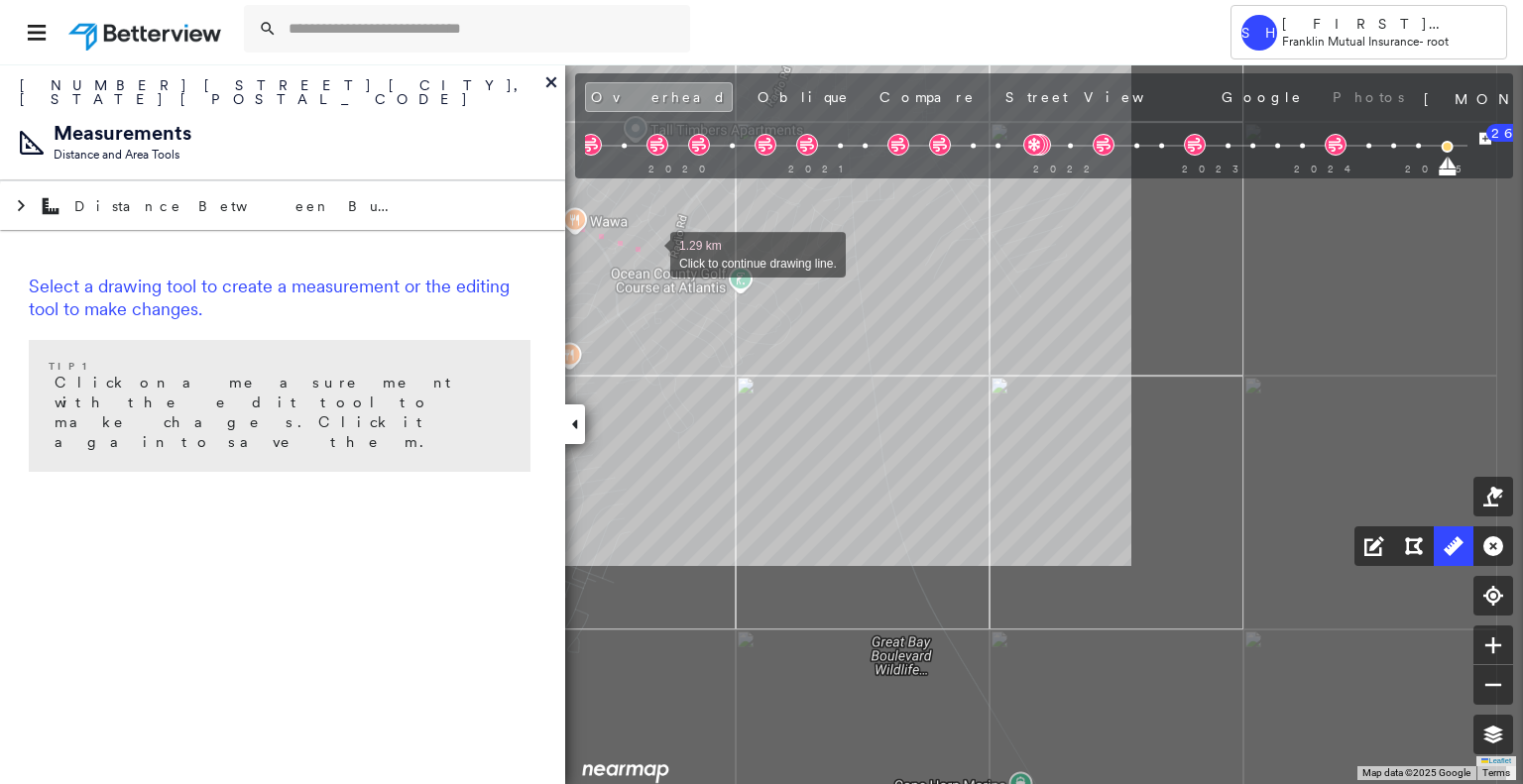 drag, startPoint x: 1206, startPoint y: 546, endPoint x: 687, endPoint y: 263, distance: 591.14296 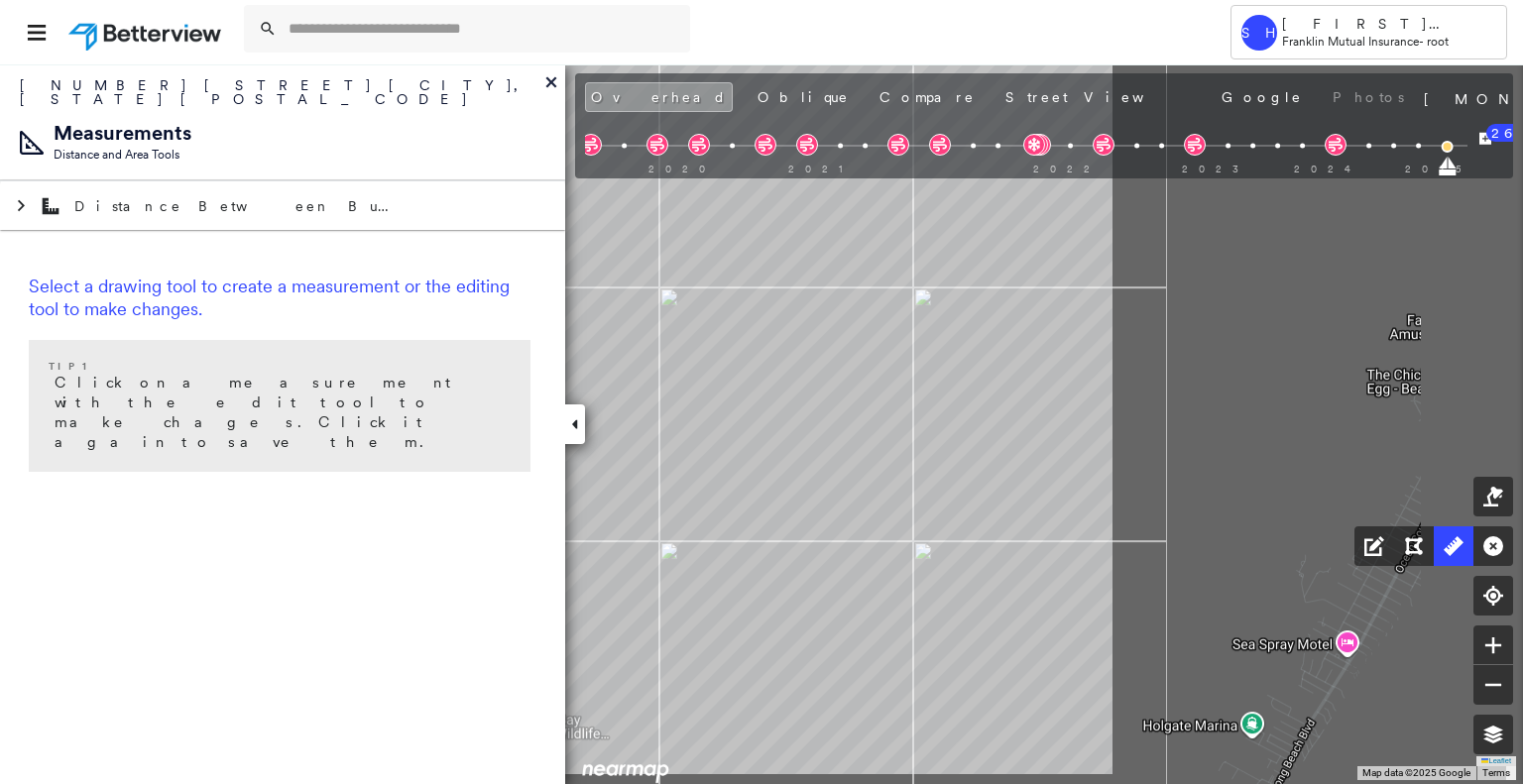 drag, startPoint x: 1122, startPoint y: 351, endPoint x: 538, endPoint y: 297, distance: 586.4913 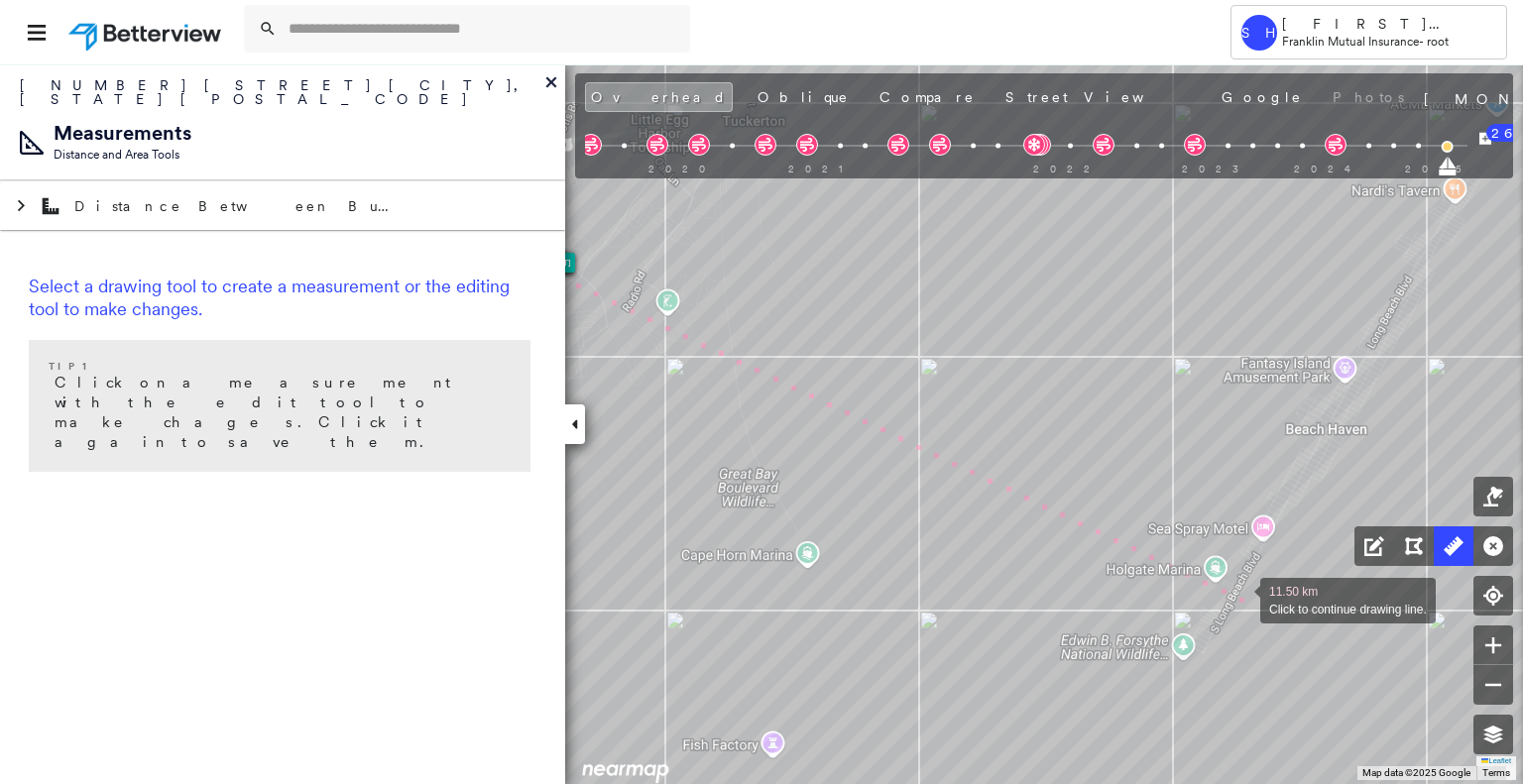 click at bounding box center (1240, 599) 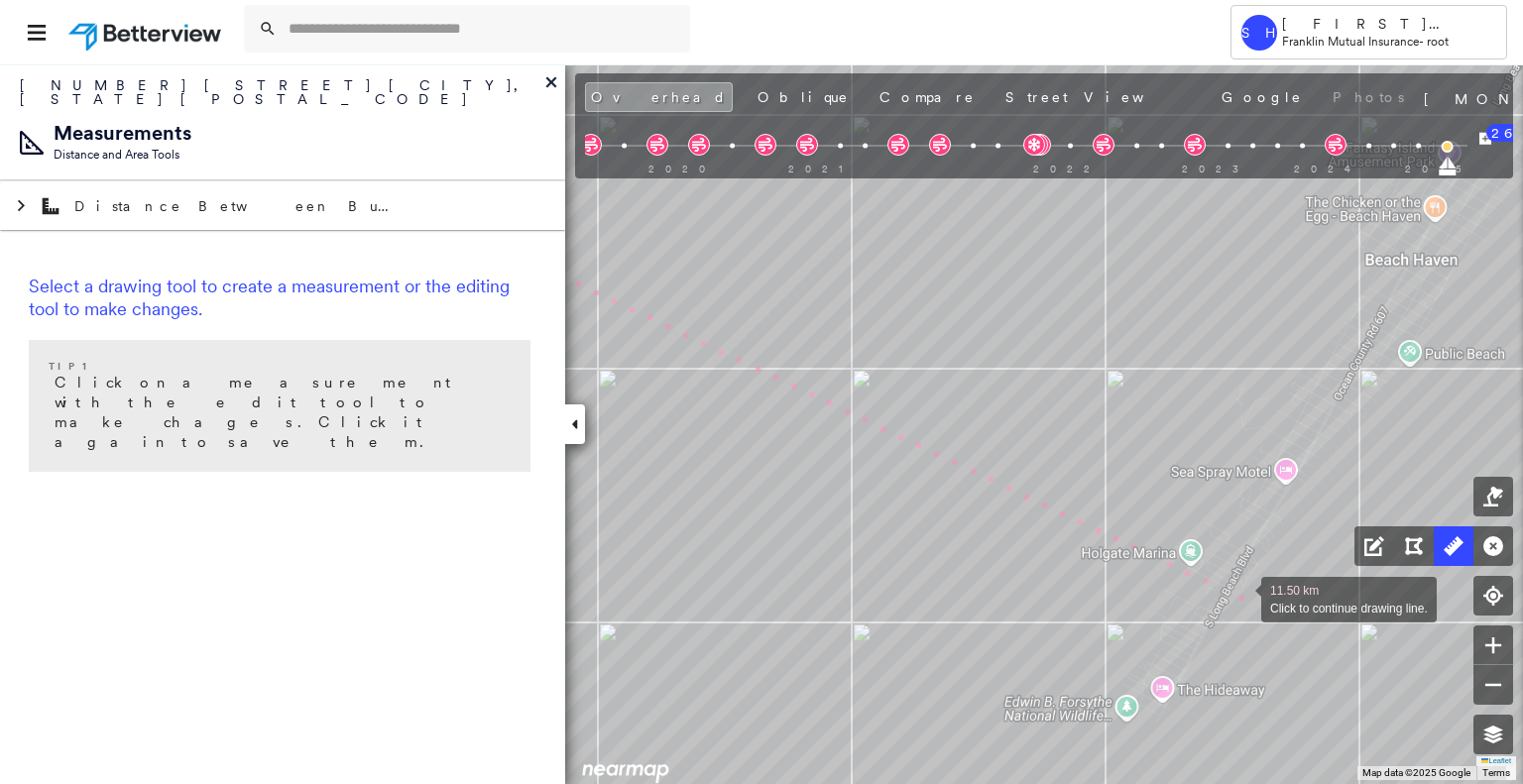 click at bounding box center [1241, 598] 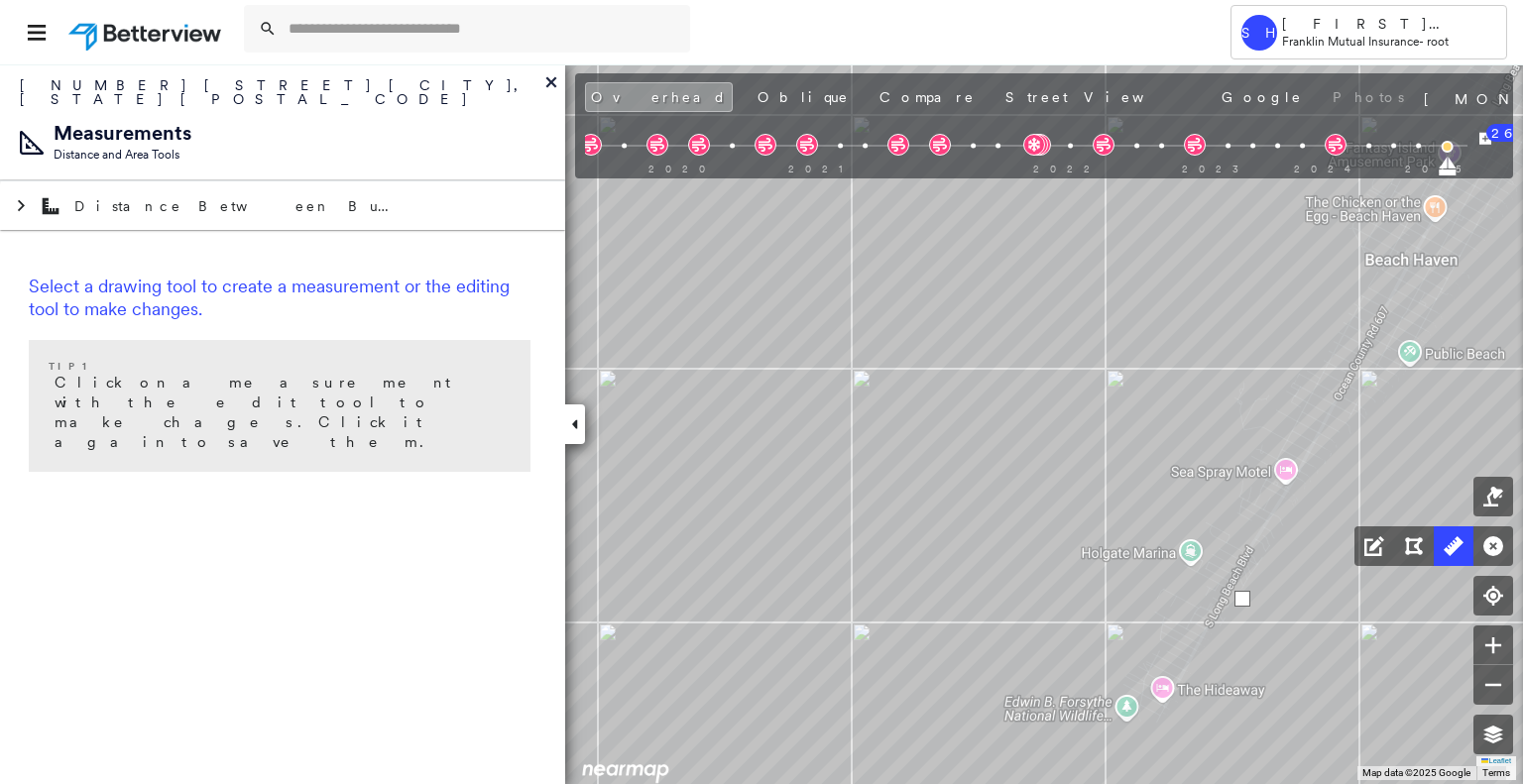 click at bounding box center (1242, 599) 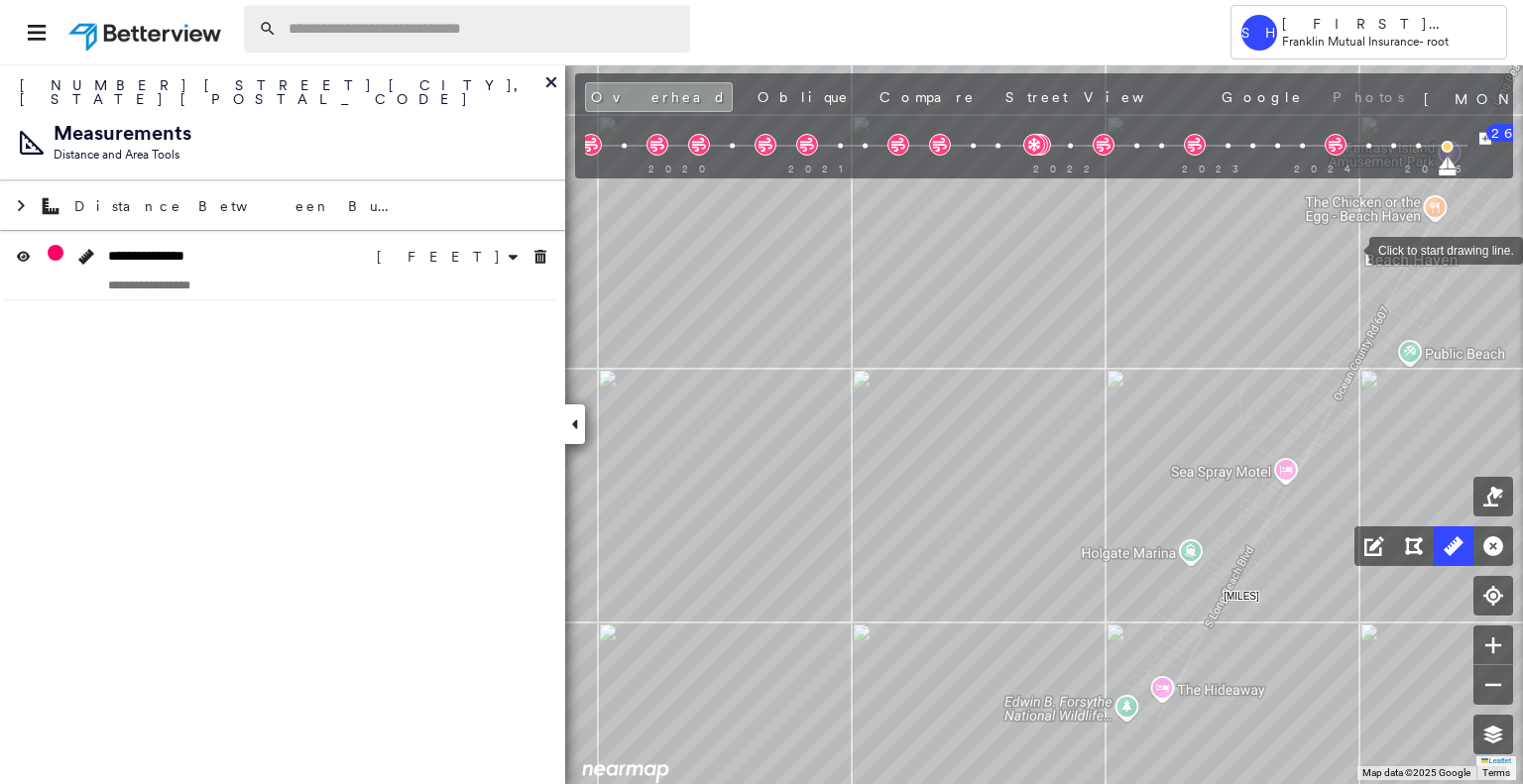 click at bounding box center (483, 29) 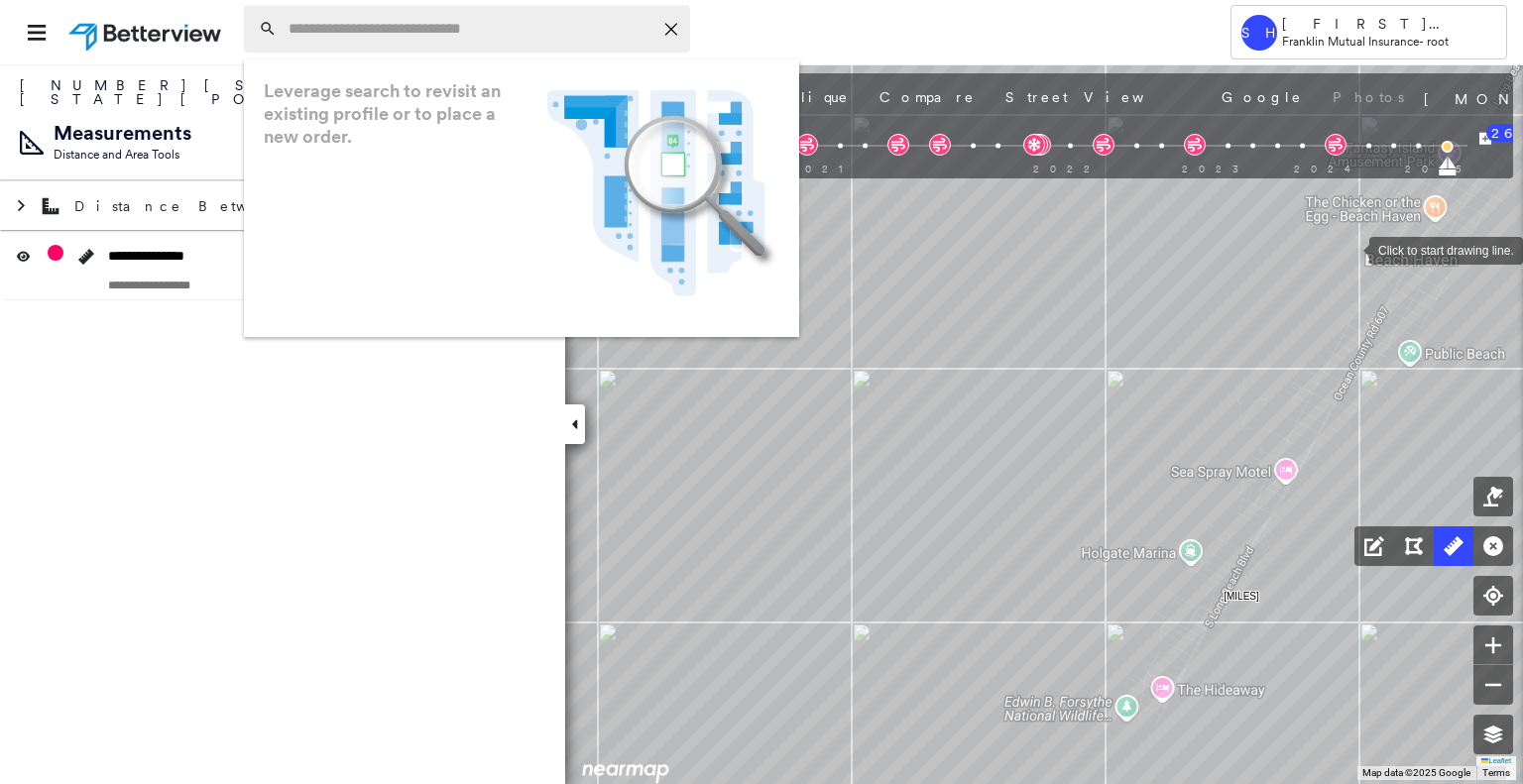 paste on "**********" 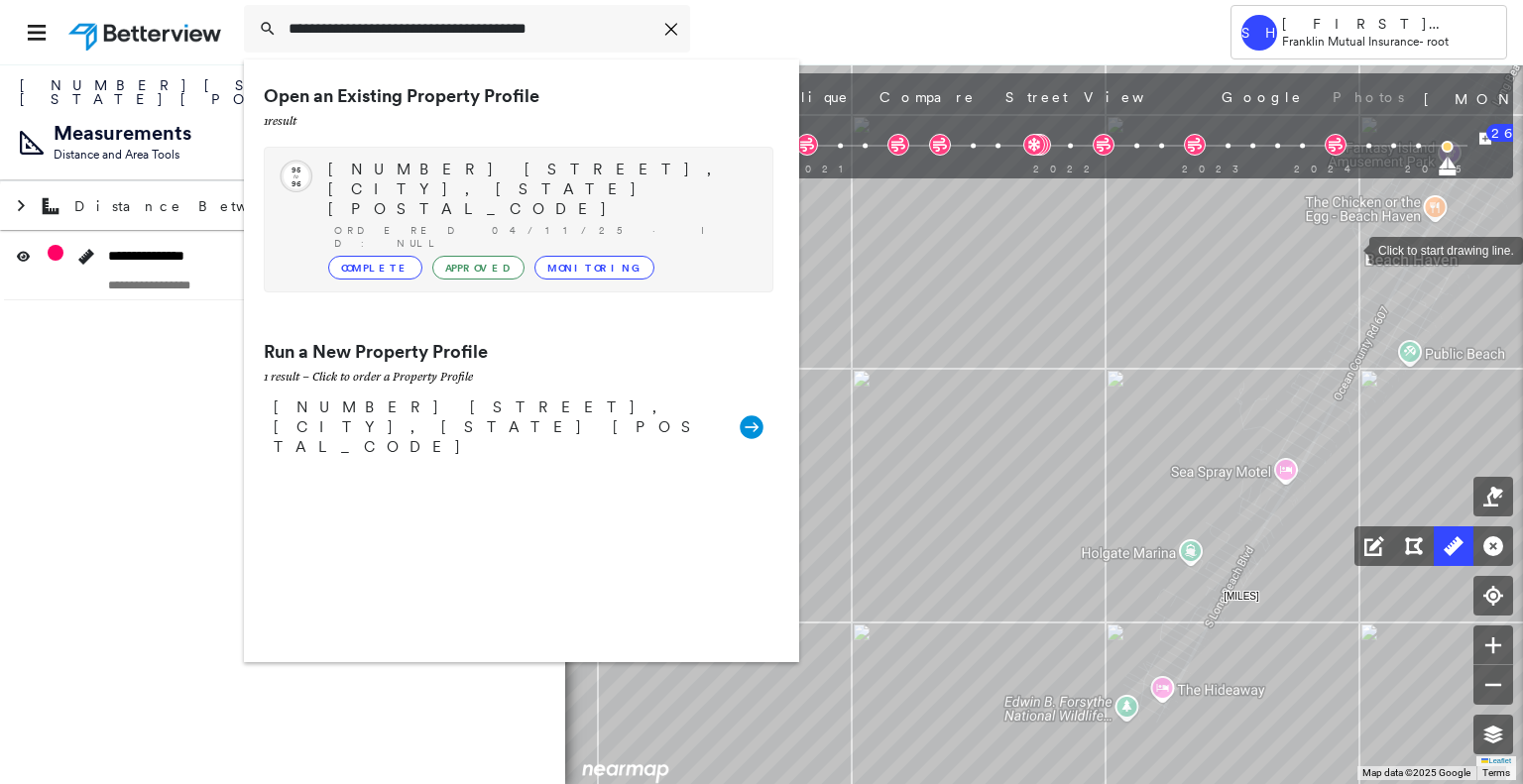 type on "**********" 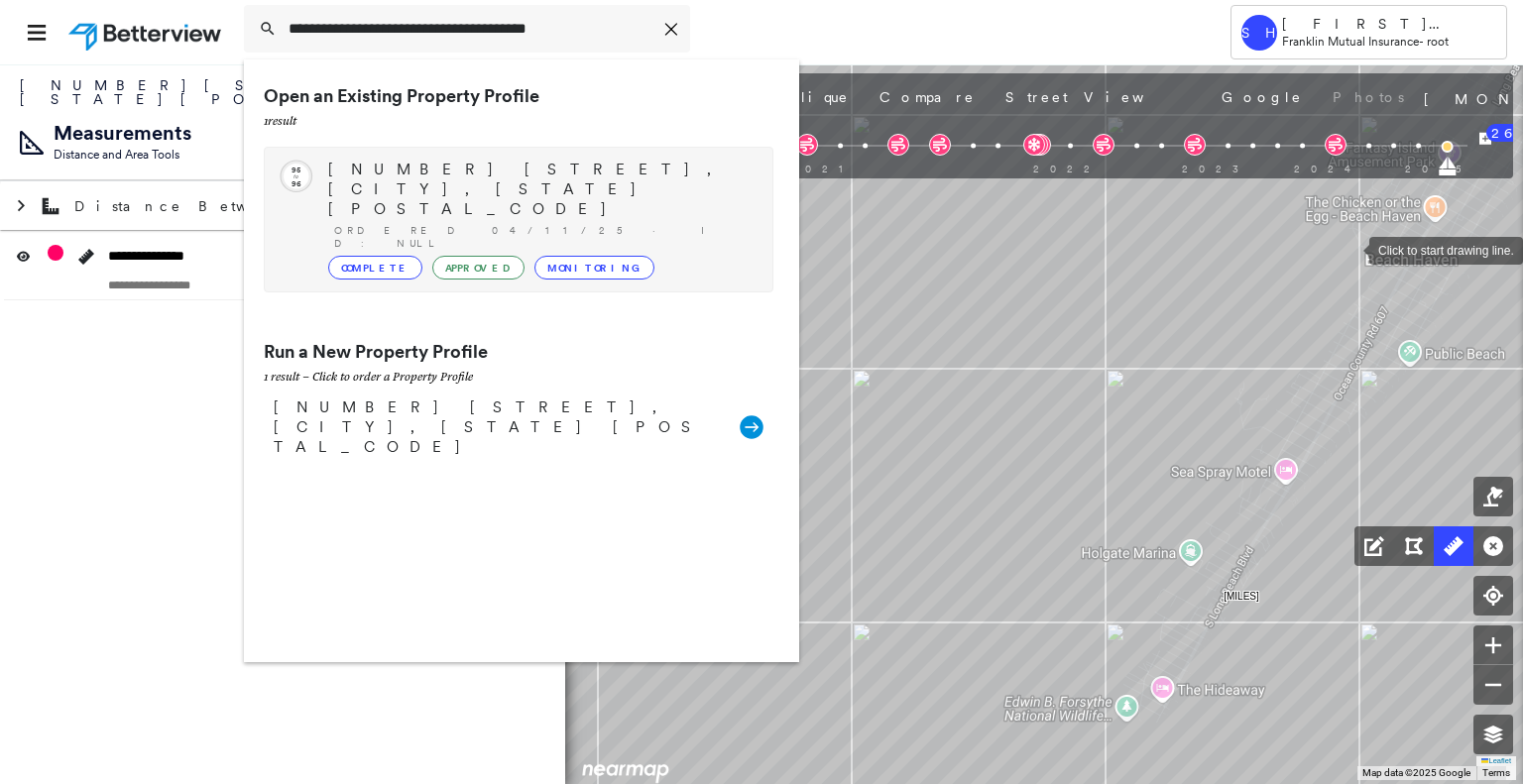 click on "[NUMBER]  [STREET], [CITY], [STATE] [POSTAL_CODE]" at bounding box center [540, 189] 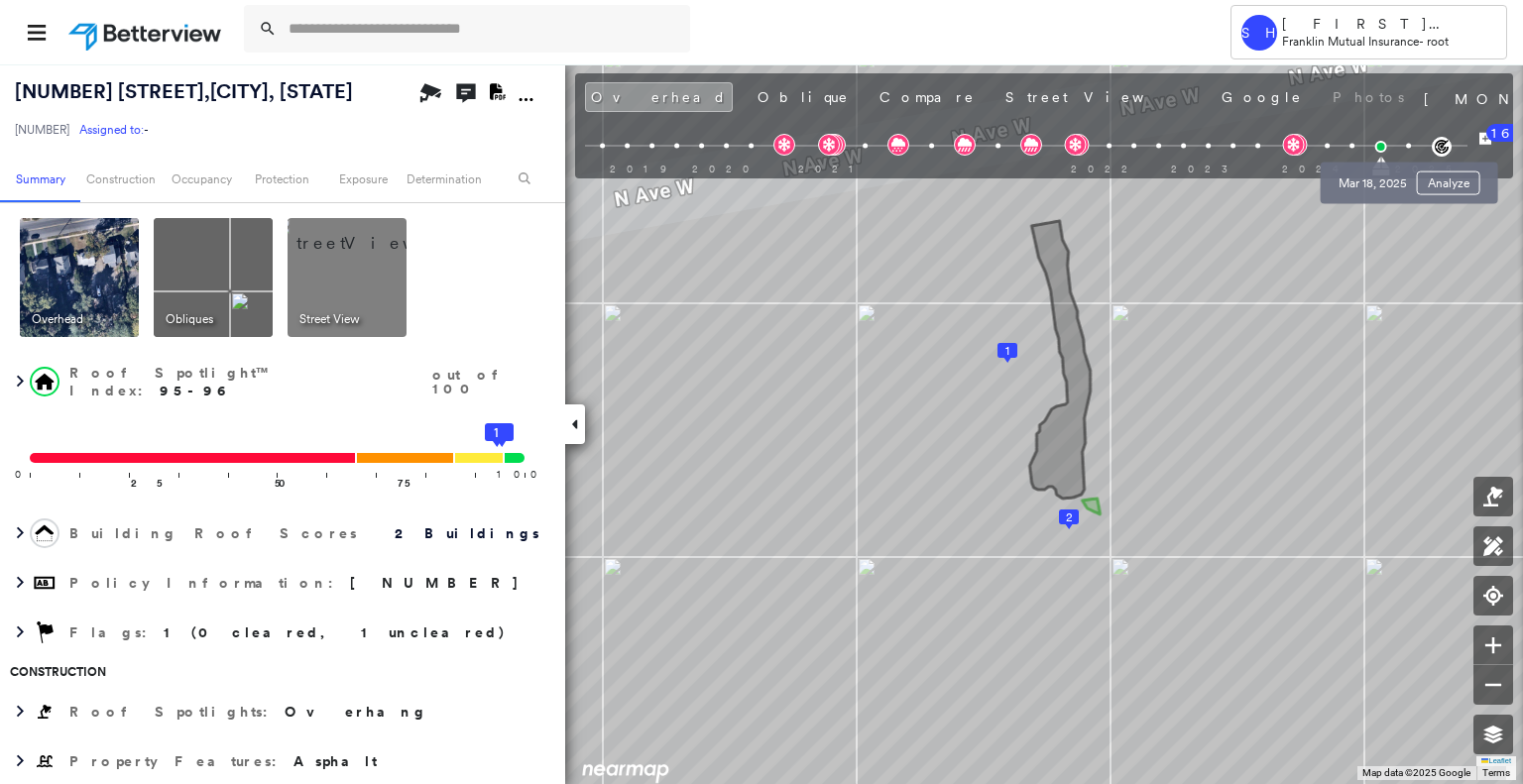 click at bounding box center (1408, 146) 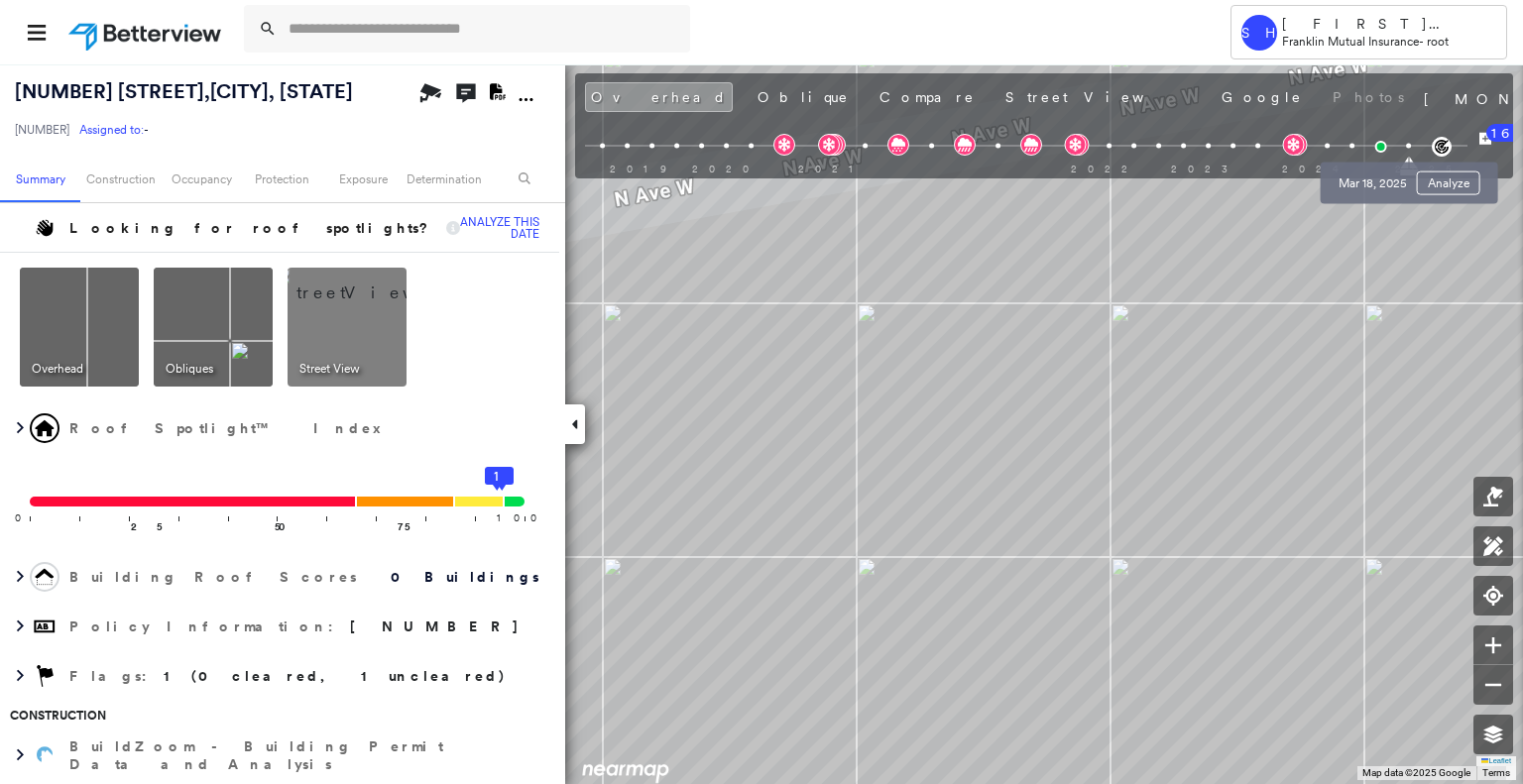 click on "Analyze" at bounding box center [1449, 183] 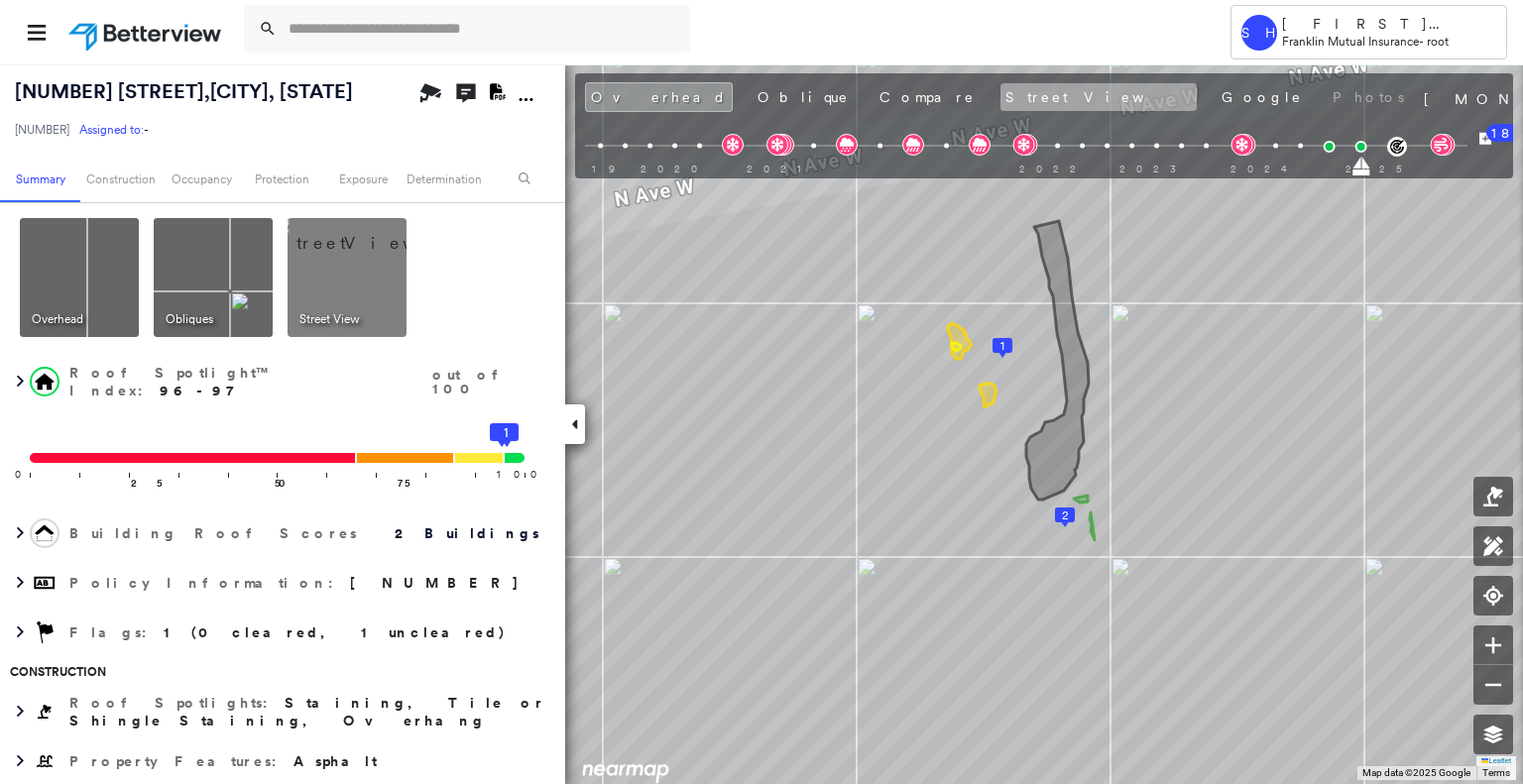 click on "Street View" at bounding box center (1099, 97) 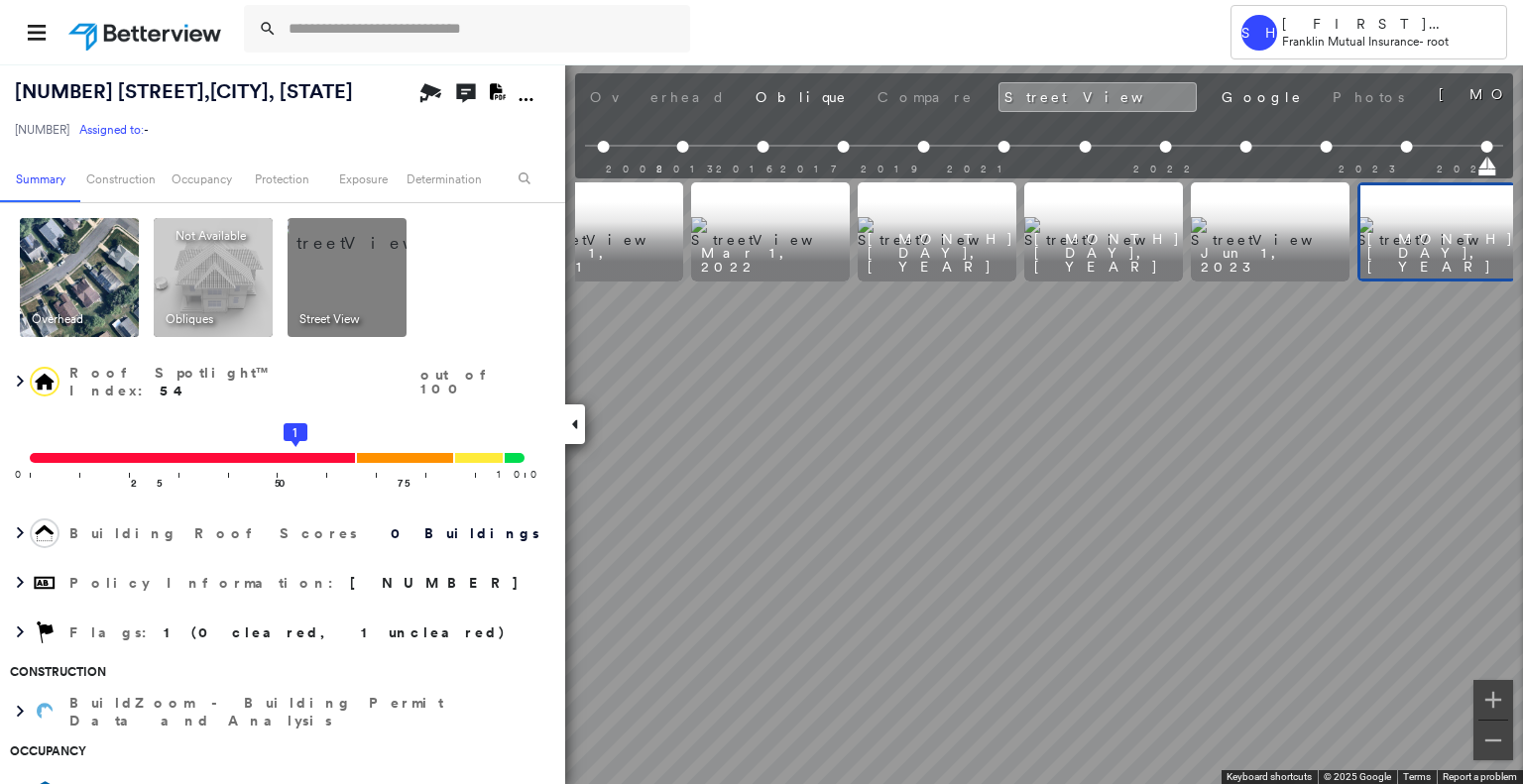 scroll, scrollTop: 0, scrollLeft: 1060, axis: horizontal 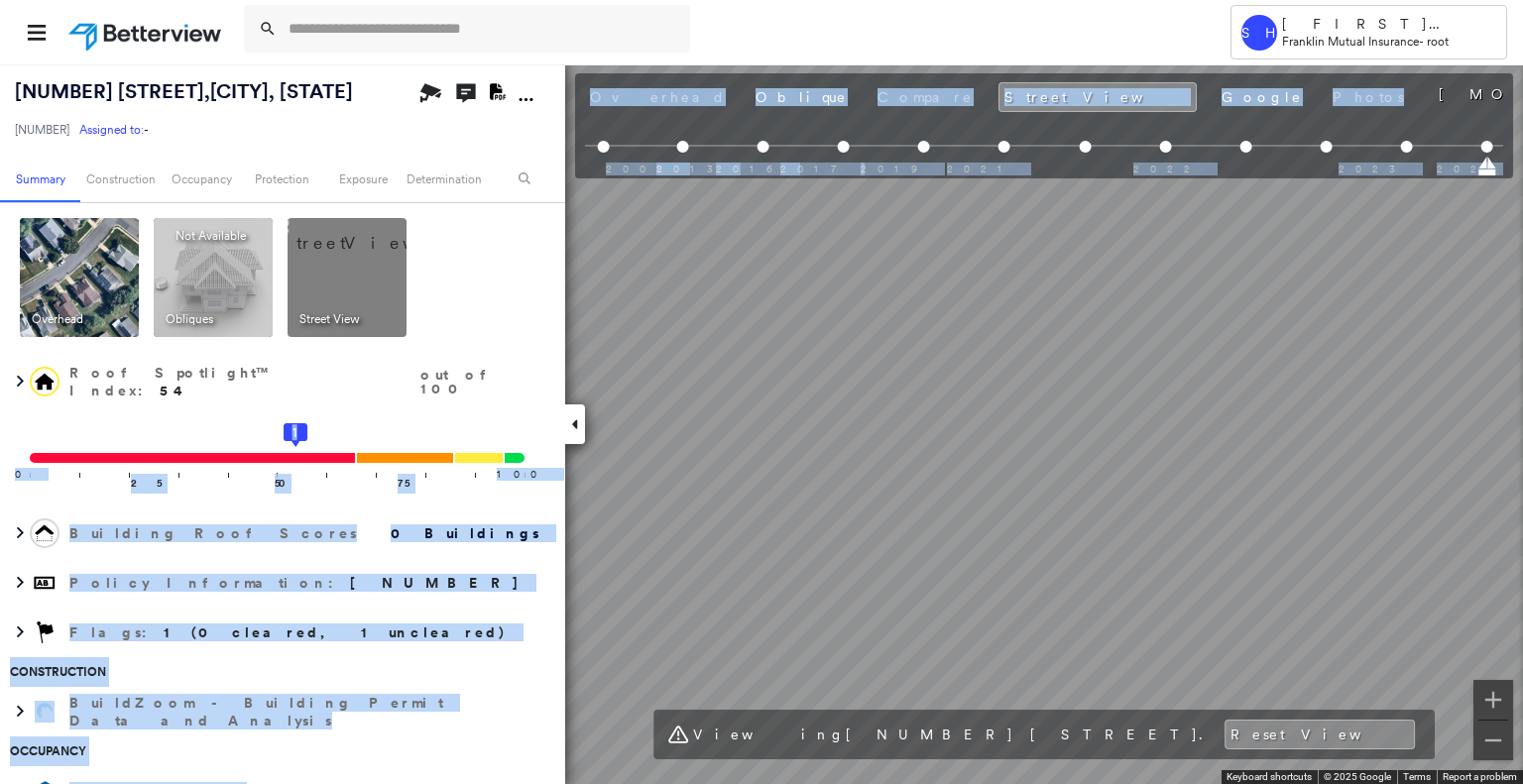 click on "[NUMBER]  [STREET] ,  [CITY], [STATE] [NUMBER] Assigned to:  - Assigned to:  - [NUMBER] Assigned to:  - Open Comments Download PDF Report Summary Construction Occupancy Protection Exposure Determination Overhead Obliques Not Available ; Street View Roof Spotlight™ Index :  54 out of 100 0 100 25 50 75 1 Building Roof Scores 0 Buildings Policy Information :  [NUMBER] Flags :  1 (0 cleared, 1 uncleared) Construction BuildZoom - Building Permit Data and Analysis Occupancy Place Detail Protection Exposure FEMA Risk Index Additional Perils Determination Flags :  1 (0 cleared, 1 uncleared) Uncleared Flags (1) Cleared Flags  (0) LOW Low Priority Flagged [DATE] Clear Action Taken New Entry History Quote/New Business Terms & Conditions Added ACV Endorsement Added Cosmetic Endorsement Inspection/Loss Control Report Information Added to Inspection Survey Onsite Inspection Ordered Determined No Inspection Needed General Used Report to Further Agent/Insured Discussion Reject/Decline - New Business Save Renewal General" at bounding box center (762, 423) 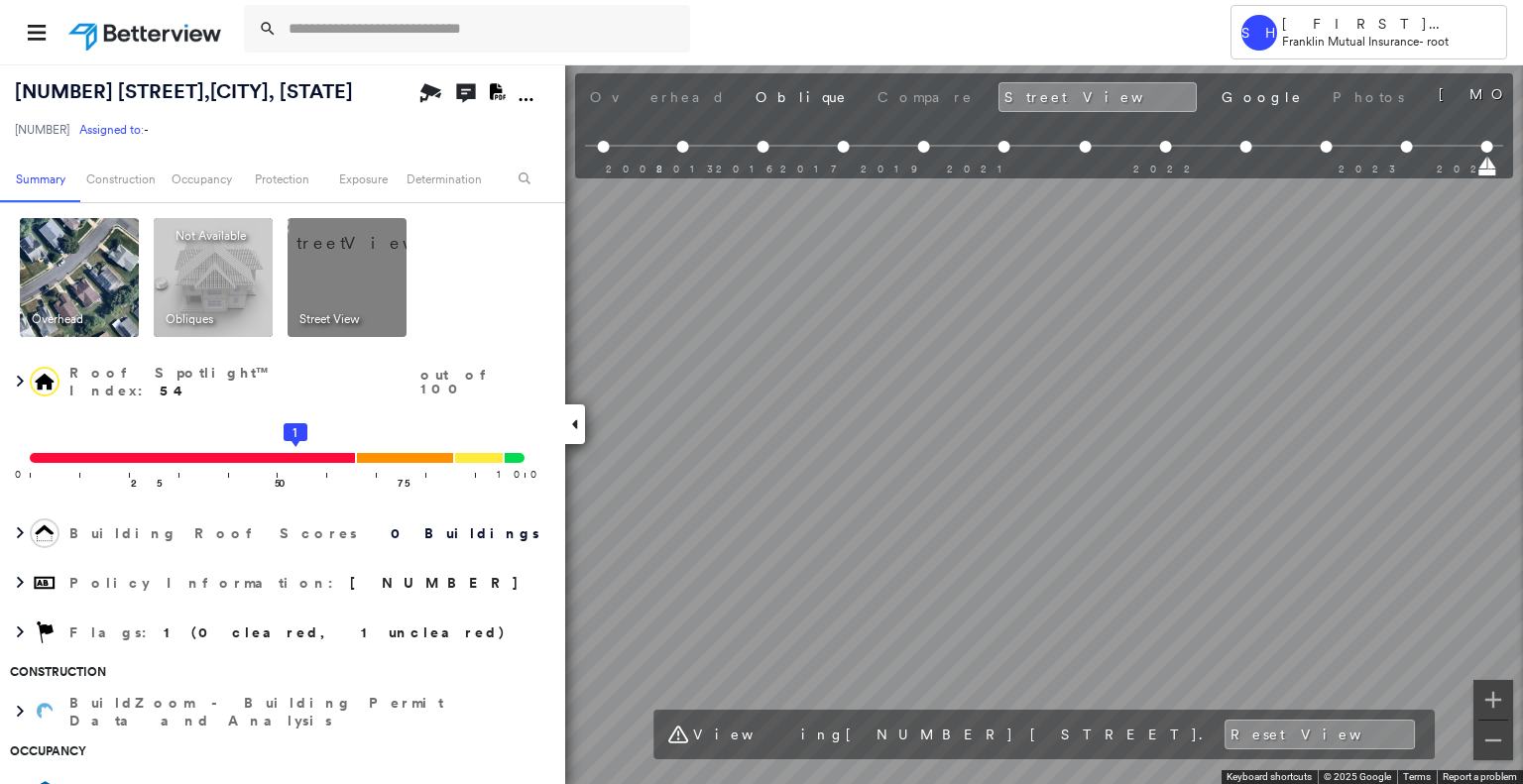 click at bounding box center (709, 32) 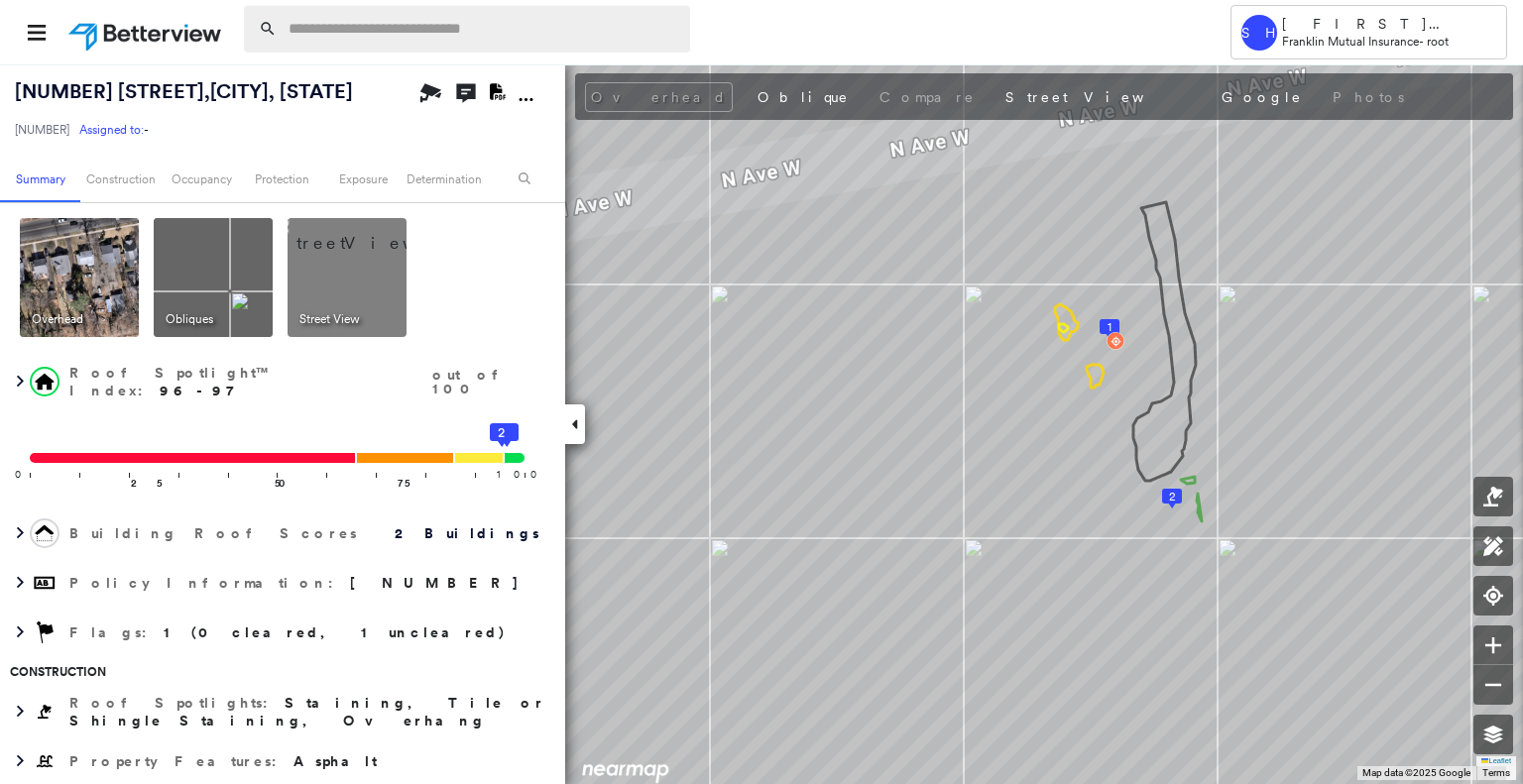 click at bounding box center [483, 29] 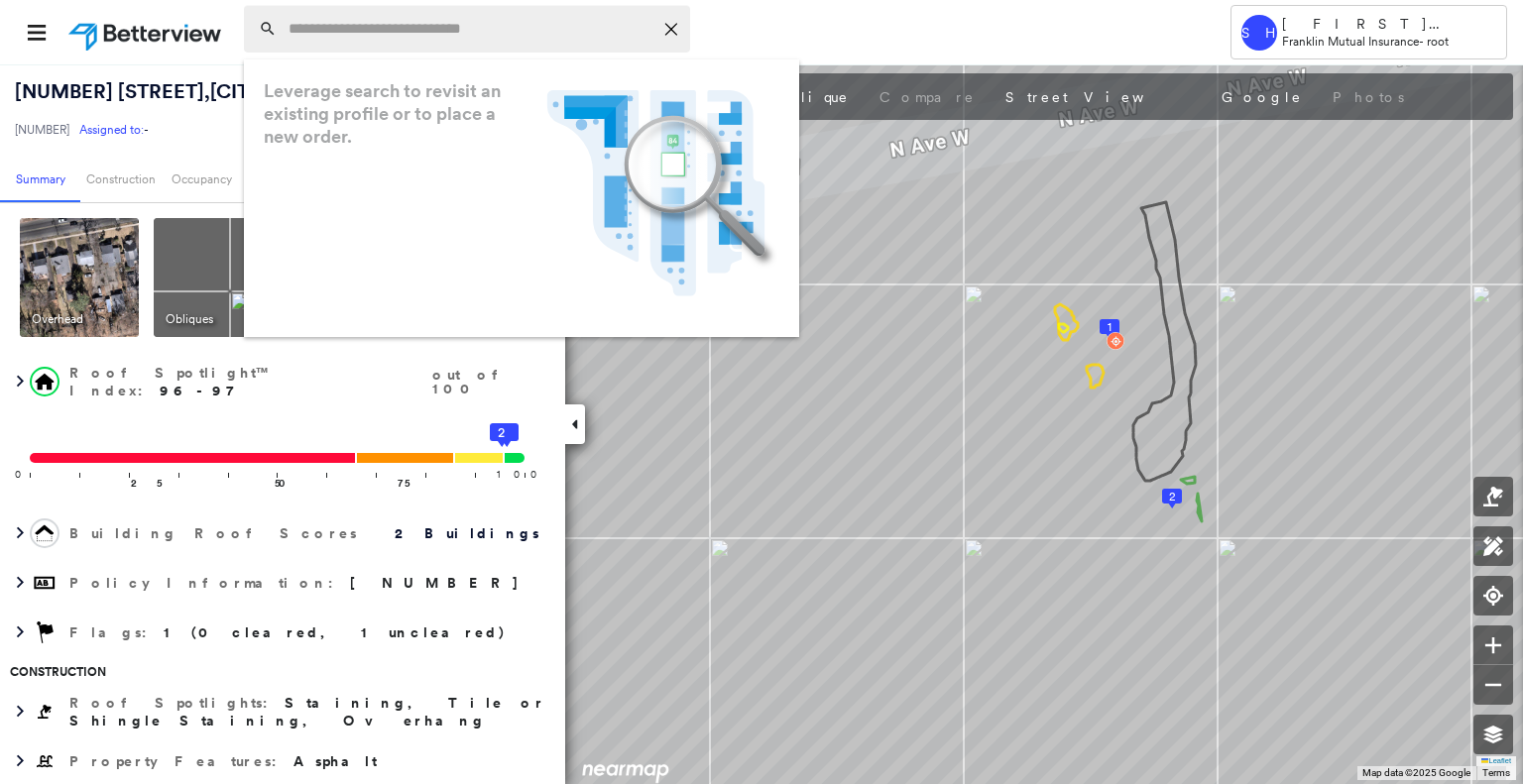paste on "**********" 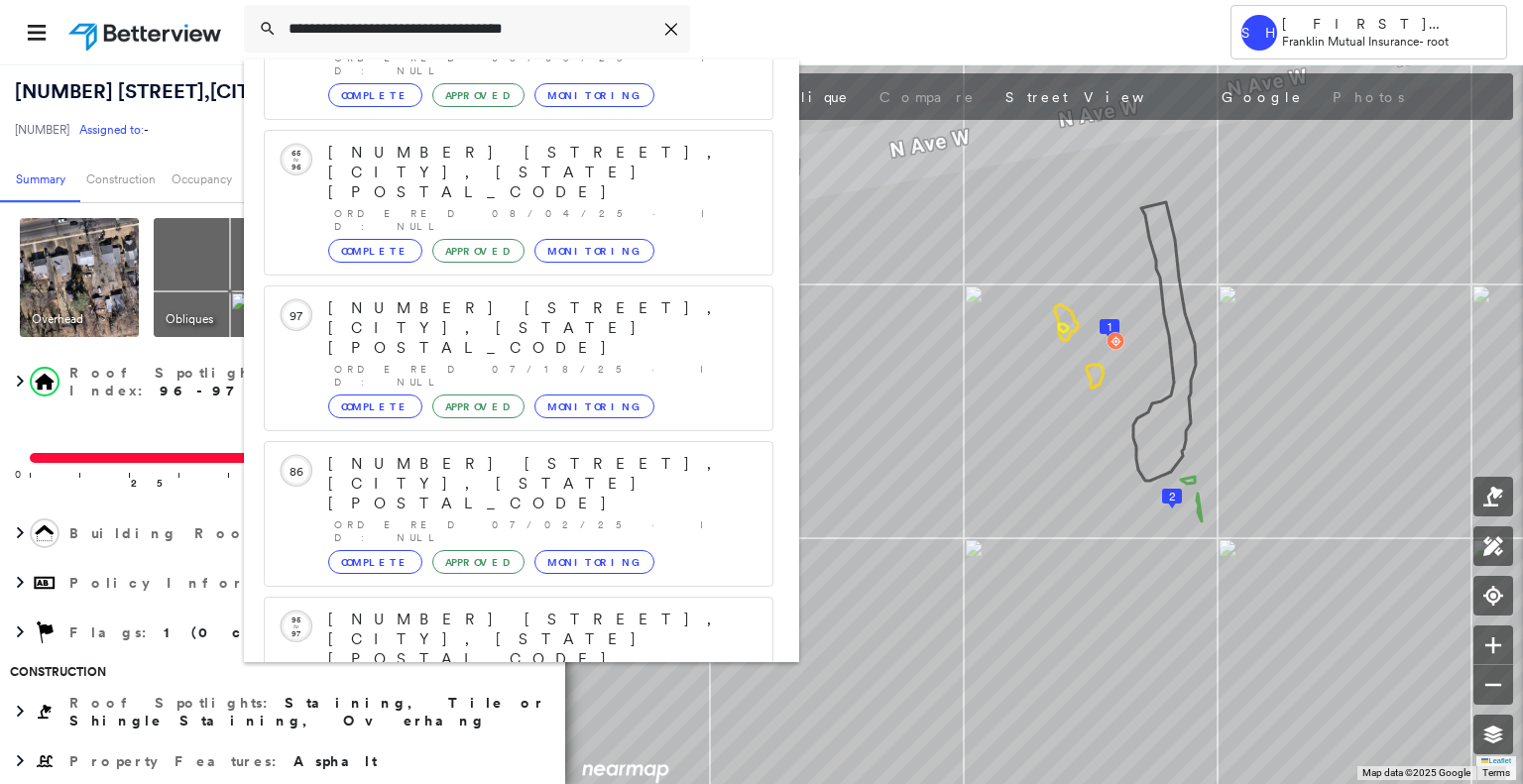 scroll, scrollTop: 206, scrollLeft: 0, axis: vertical 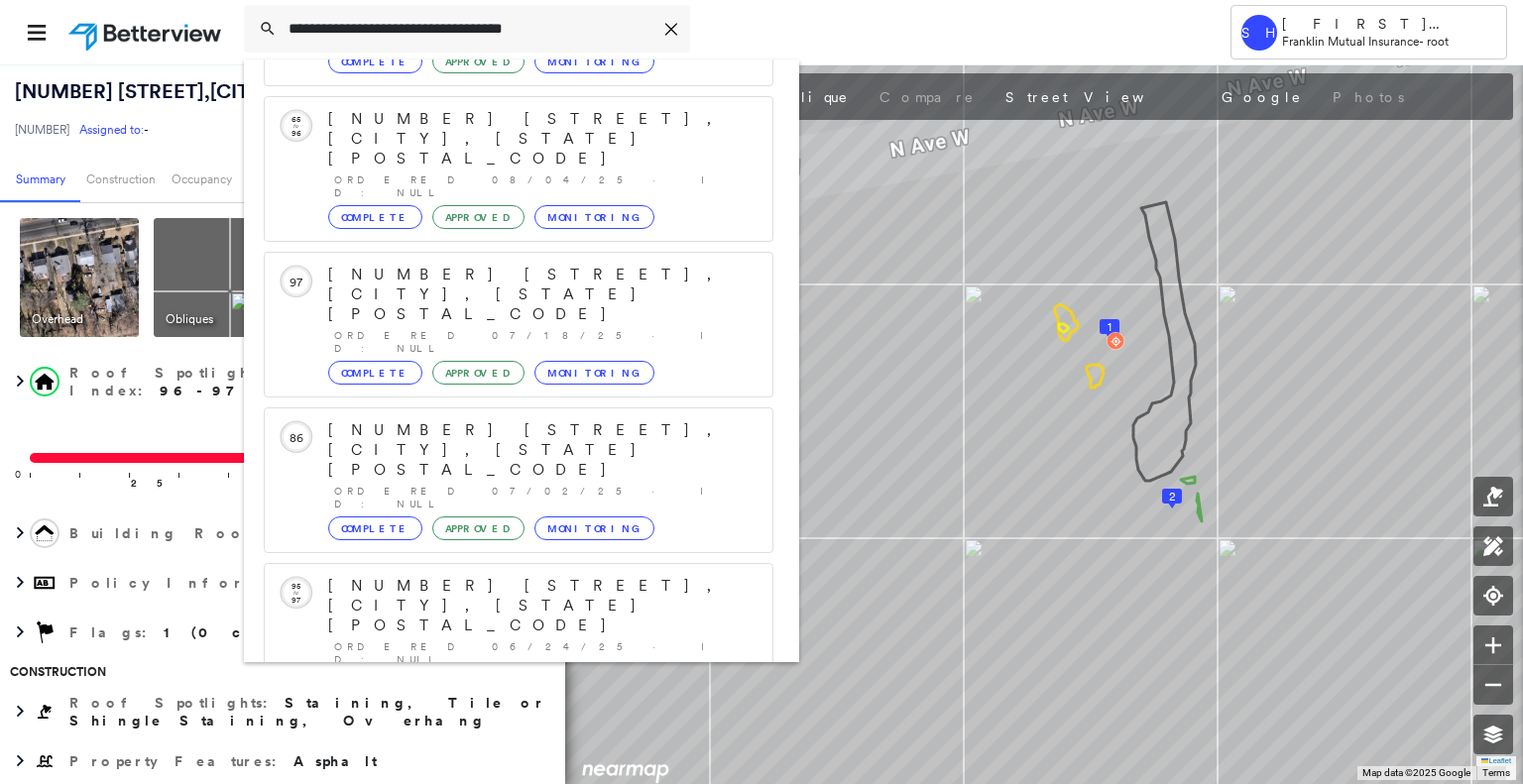 type on "**********" 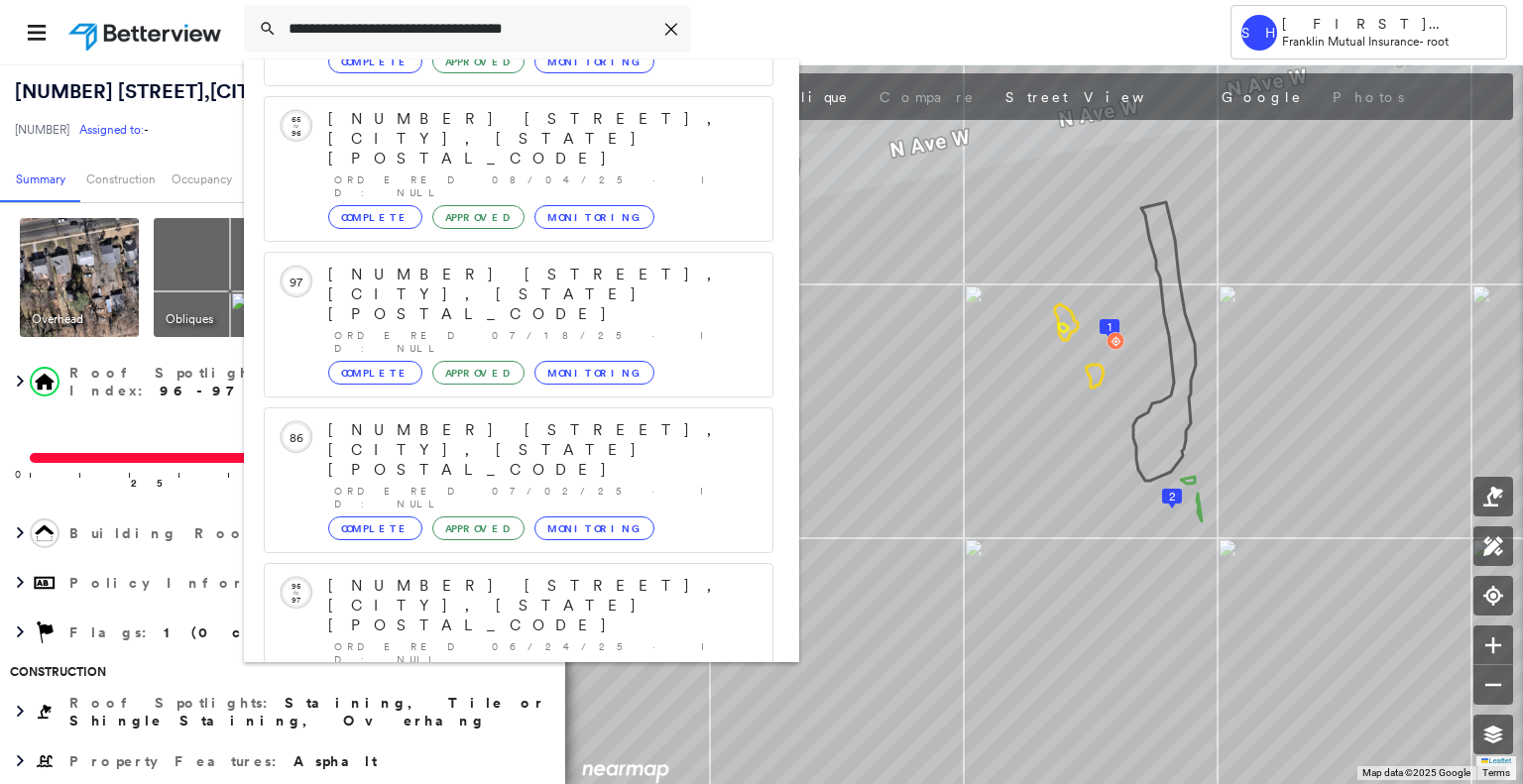 click on "[NUMBER] [STREET], [CITY], [STATE] [POSTAL_CODE]" at bounding box center (497, 895) 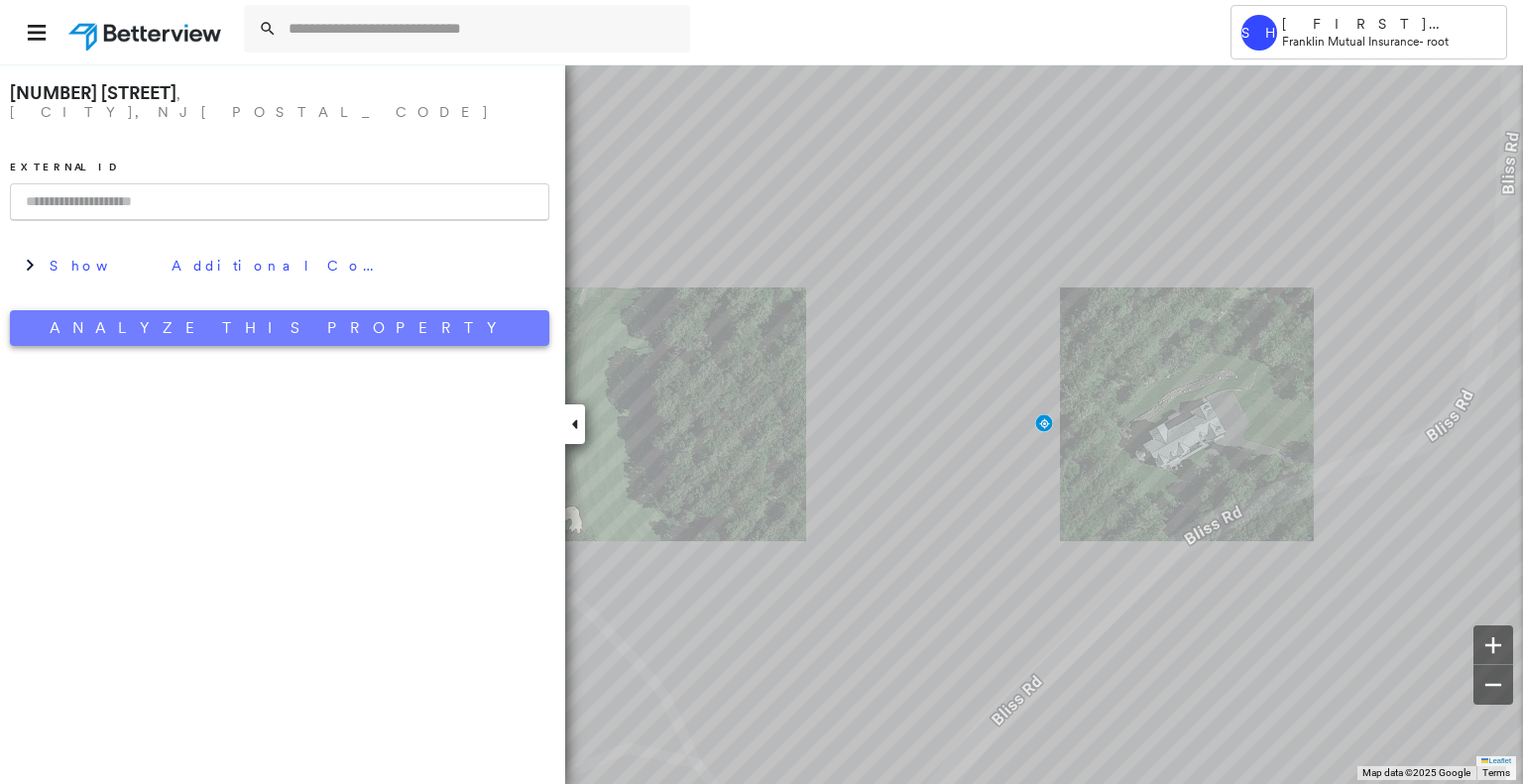 click on "Analyze This Property" at bounding box center (280, 328) 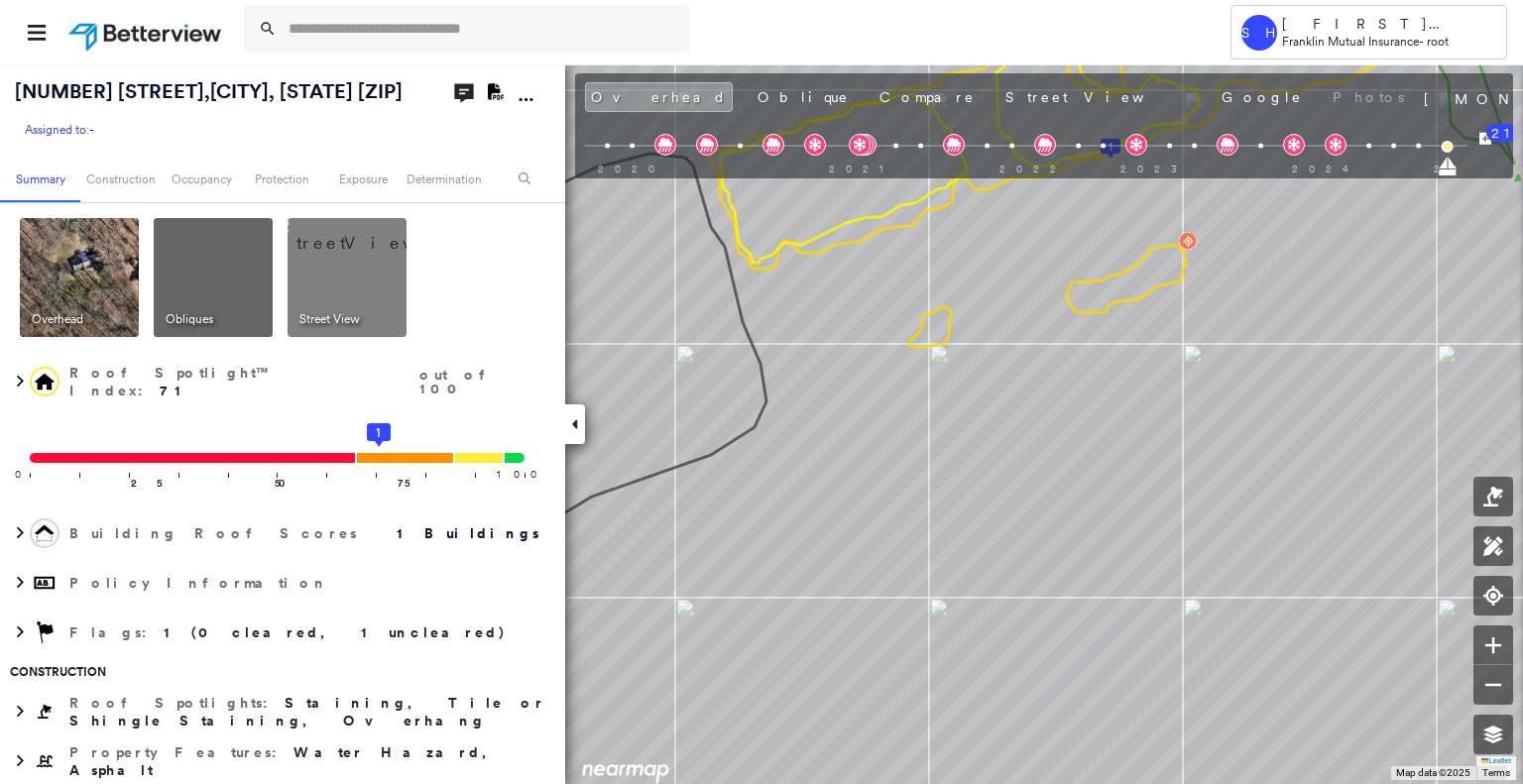 scroll, scrollTop: 0, scrollLeft: 0, axis: both 